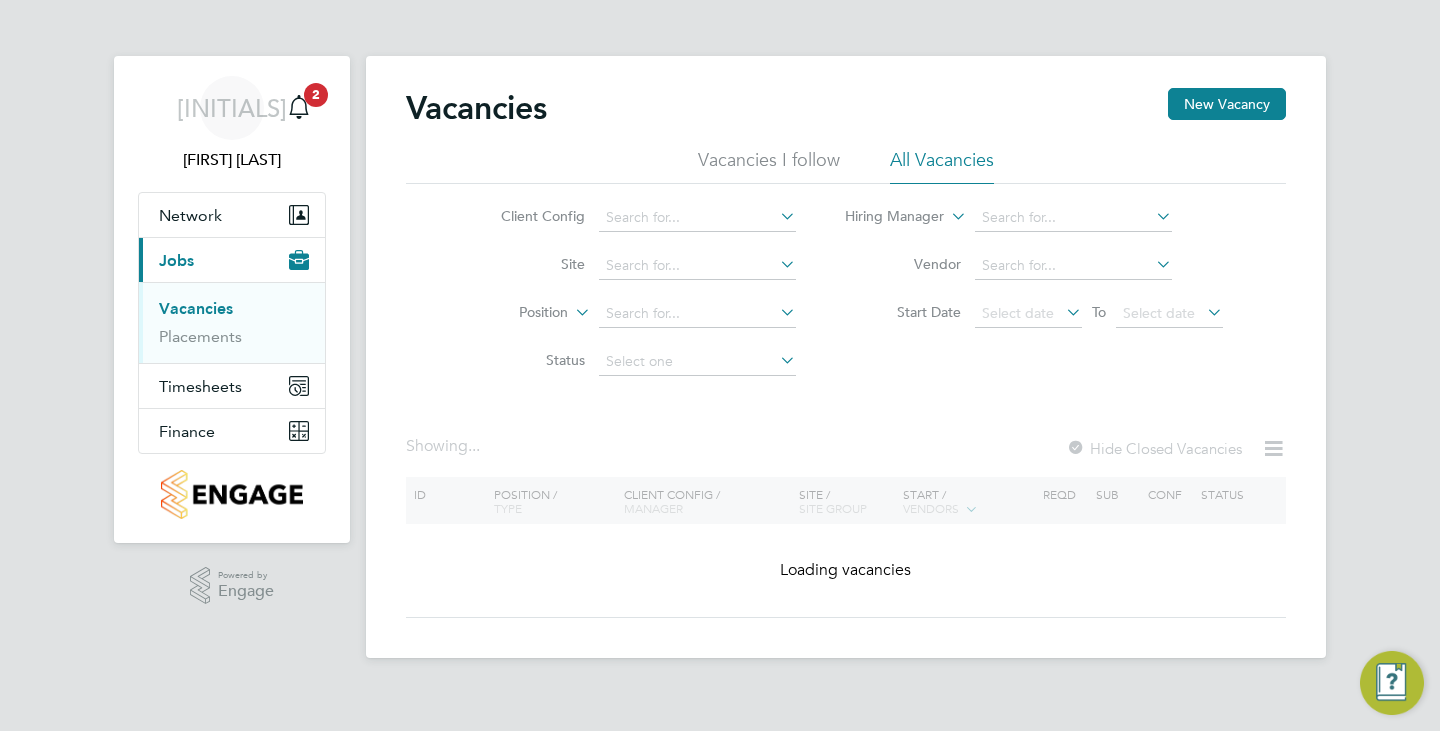 scroll, scrollTop: 0, scrollLeft: 0, axis: both 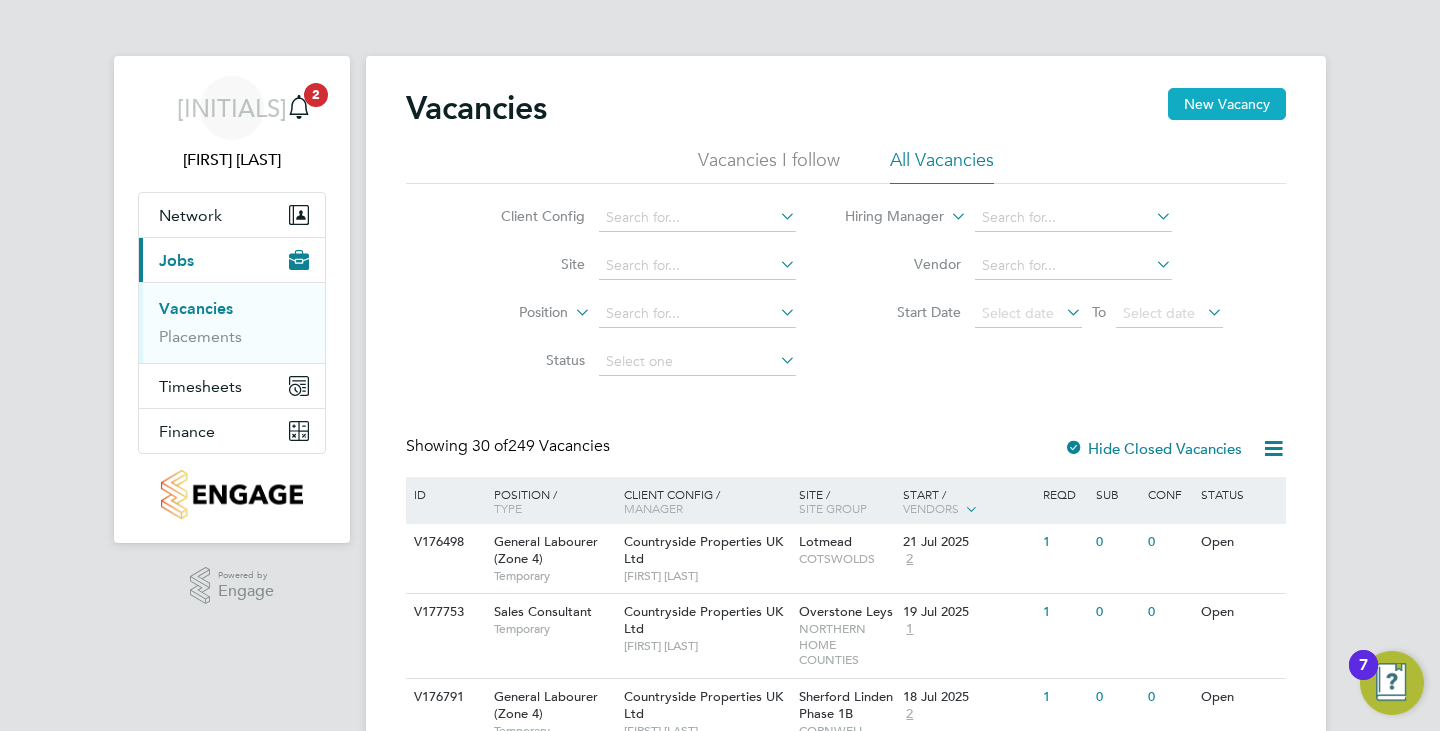 click on "New Vacancy" 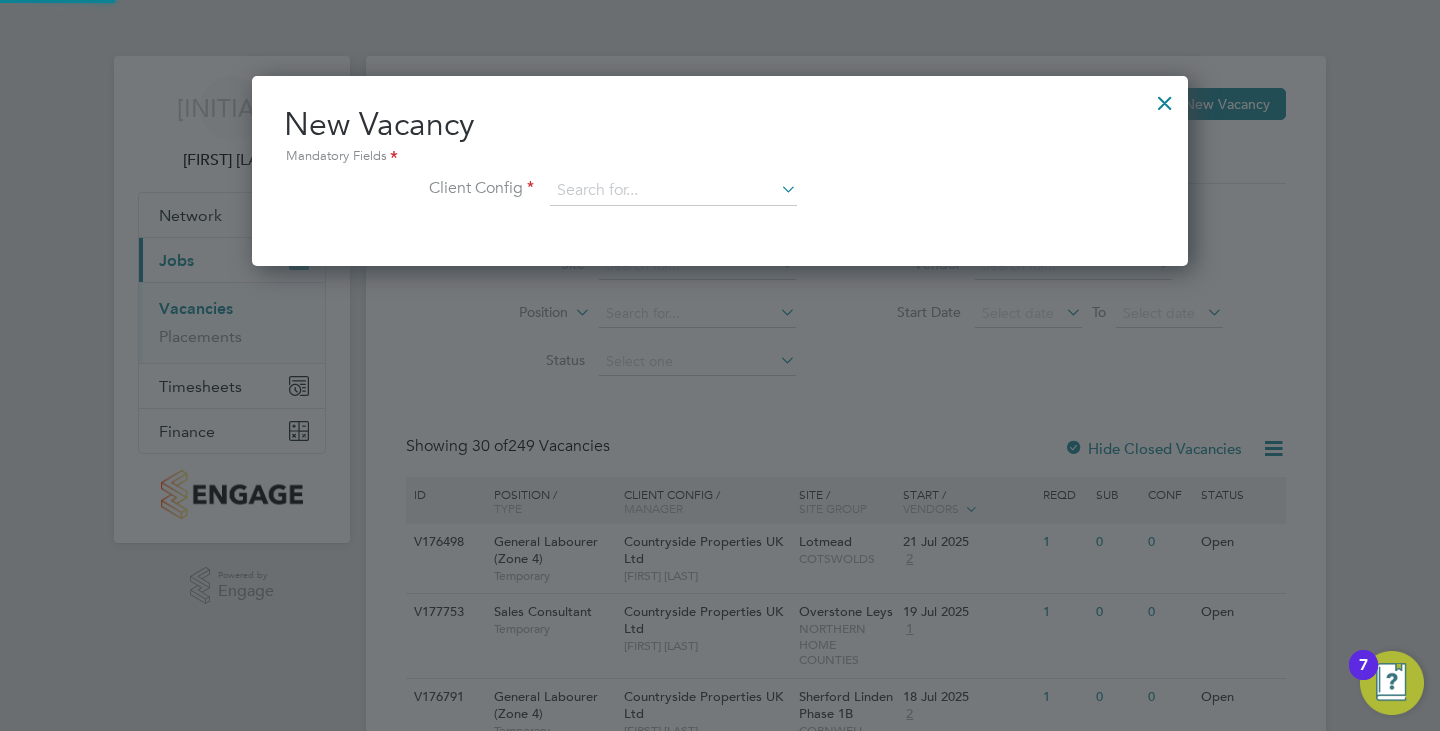 scroll, scrollTop: 10, scrollLeft: 10, axis: both 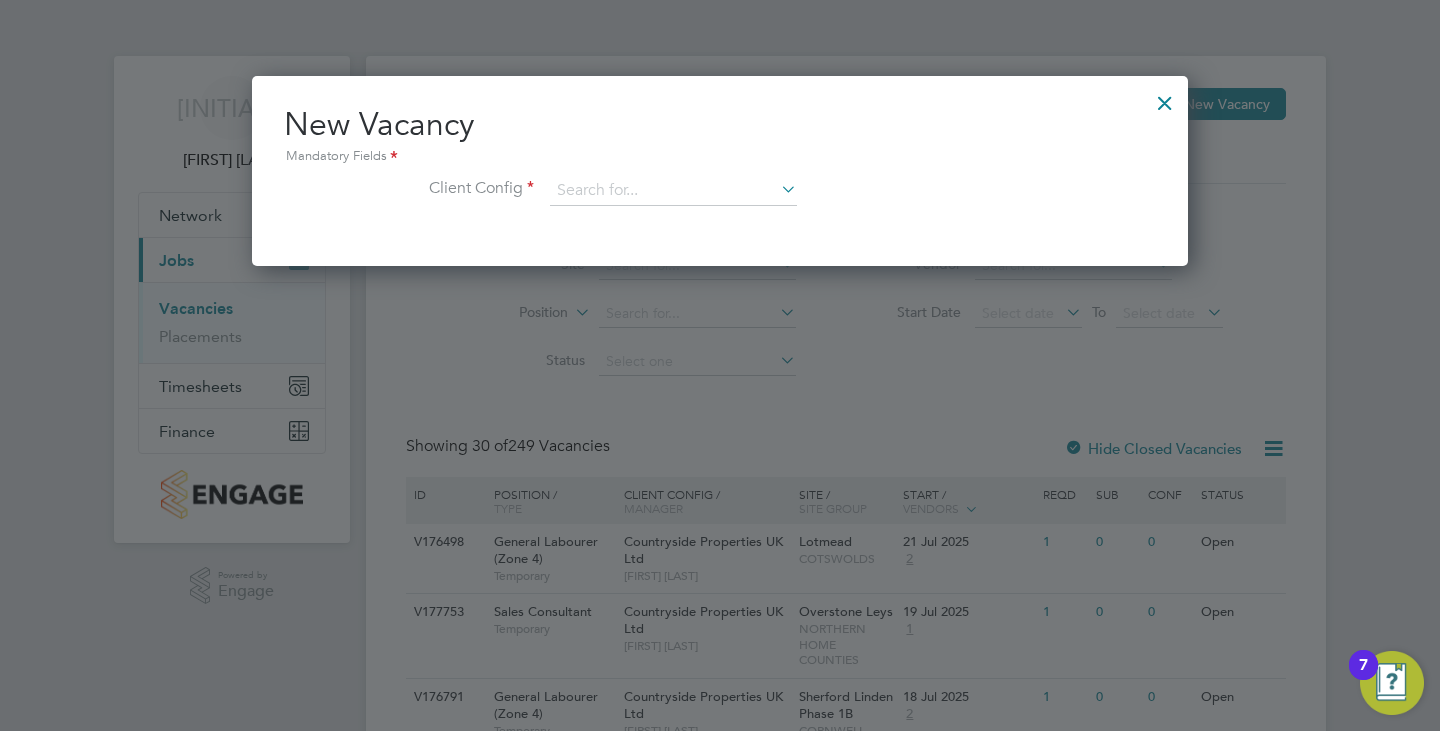 click on "Client Config" at bounding box center (720, 201) 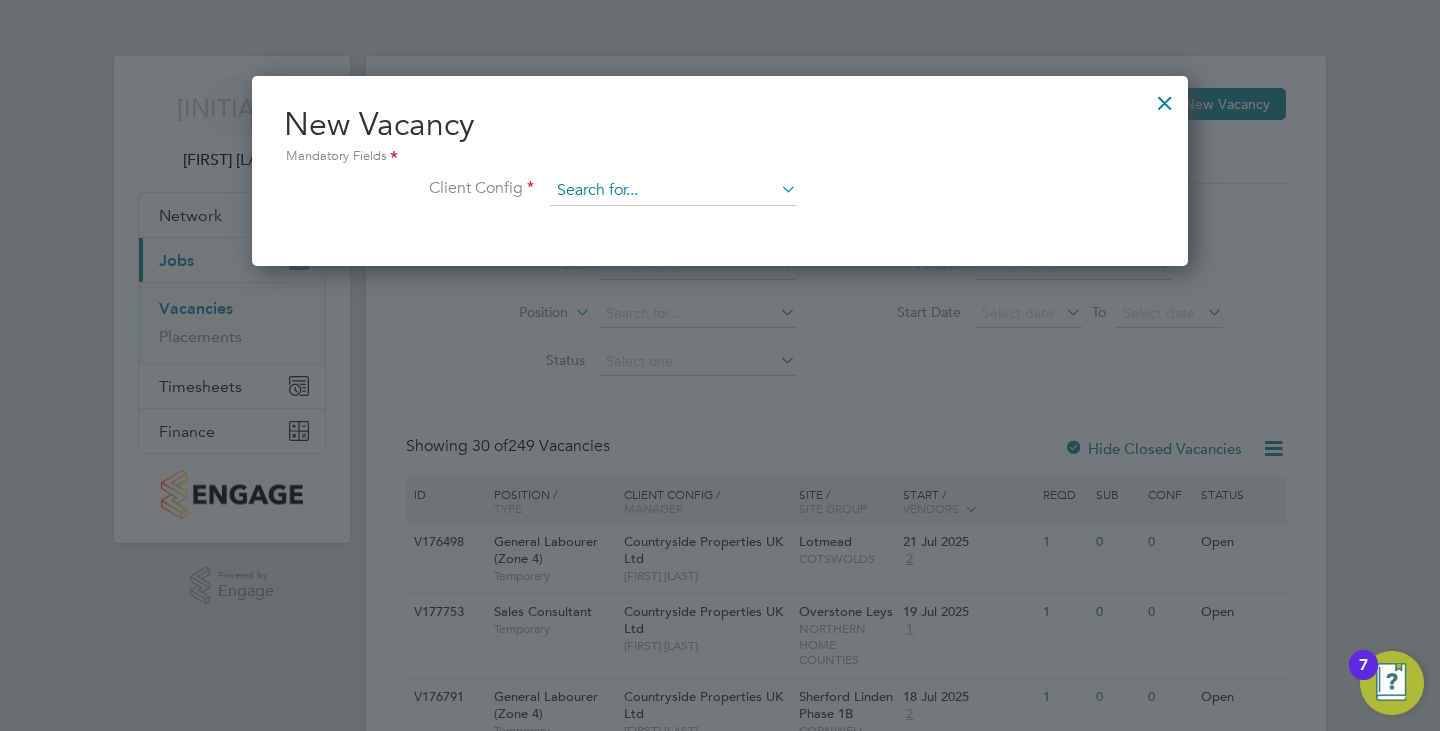 click at bounding box center (673, 191) 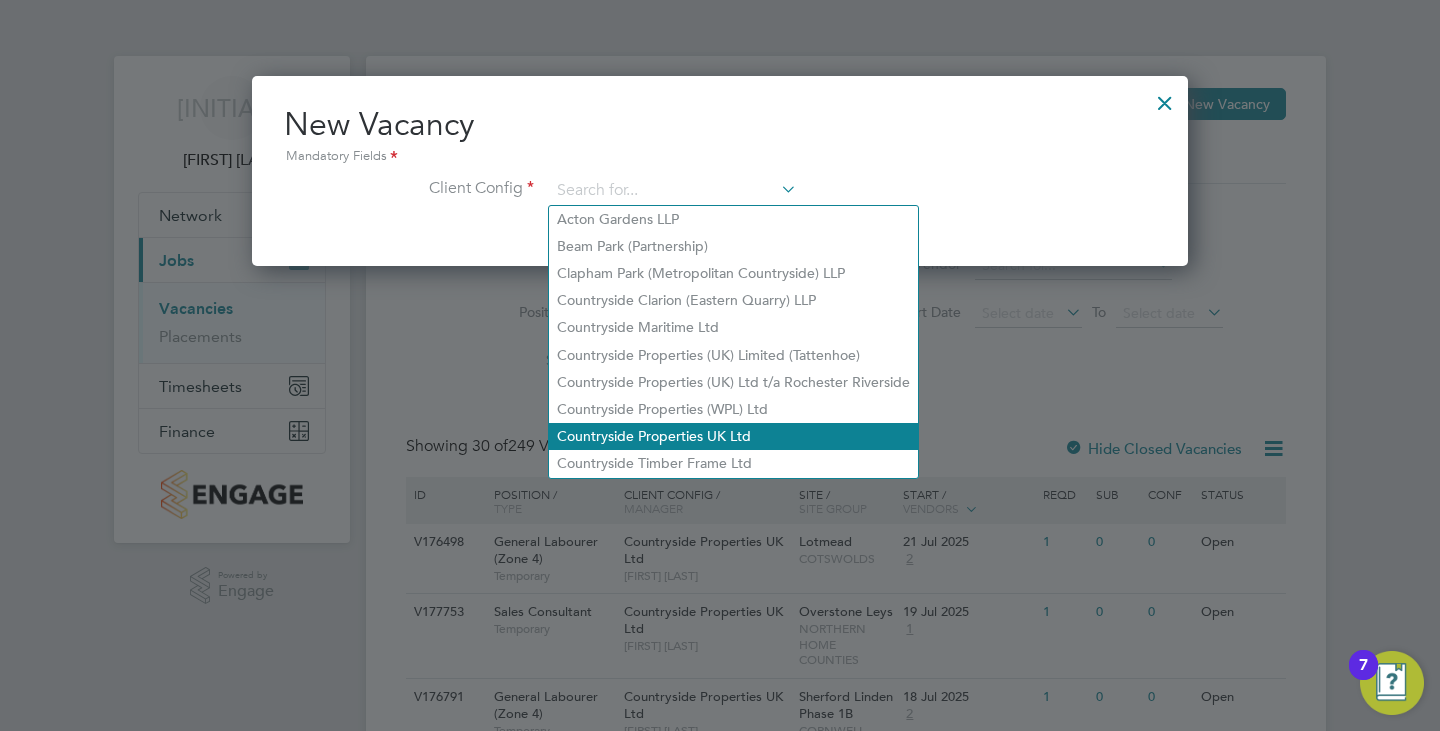 click on "Countryside Properties UK Ltd" 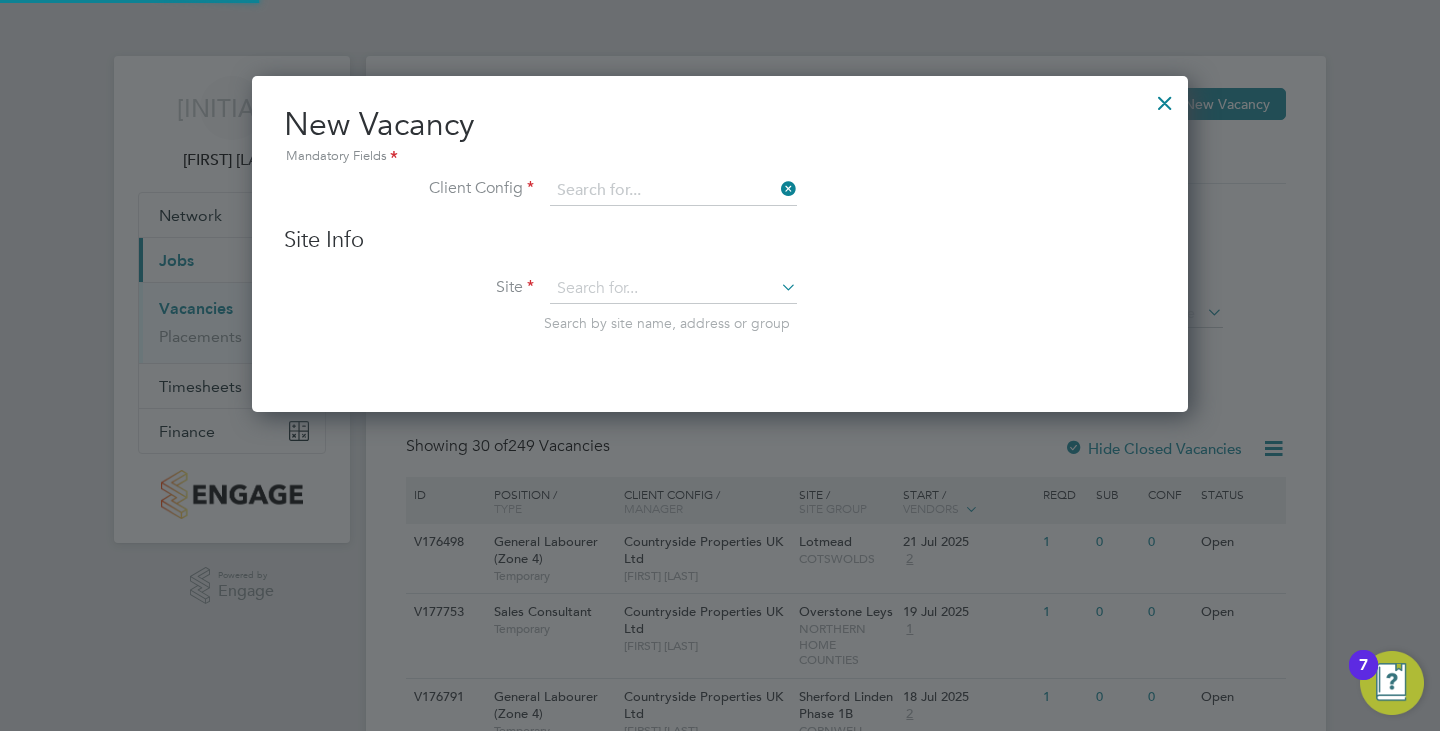 type on "Countryside Properties UK Ltd" 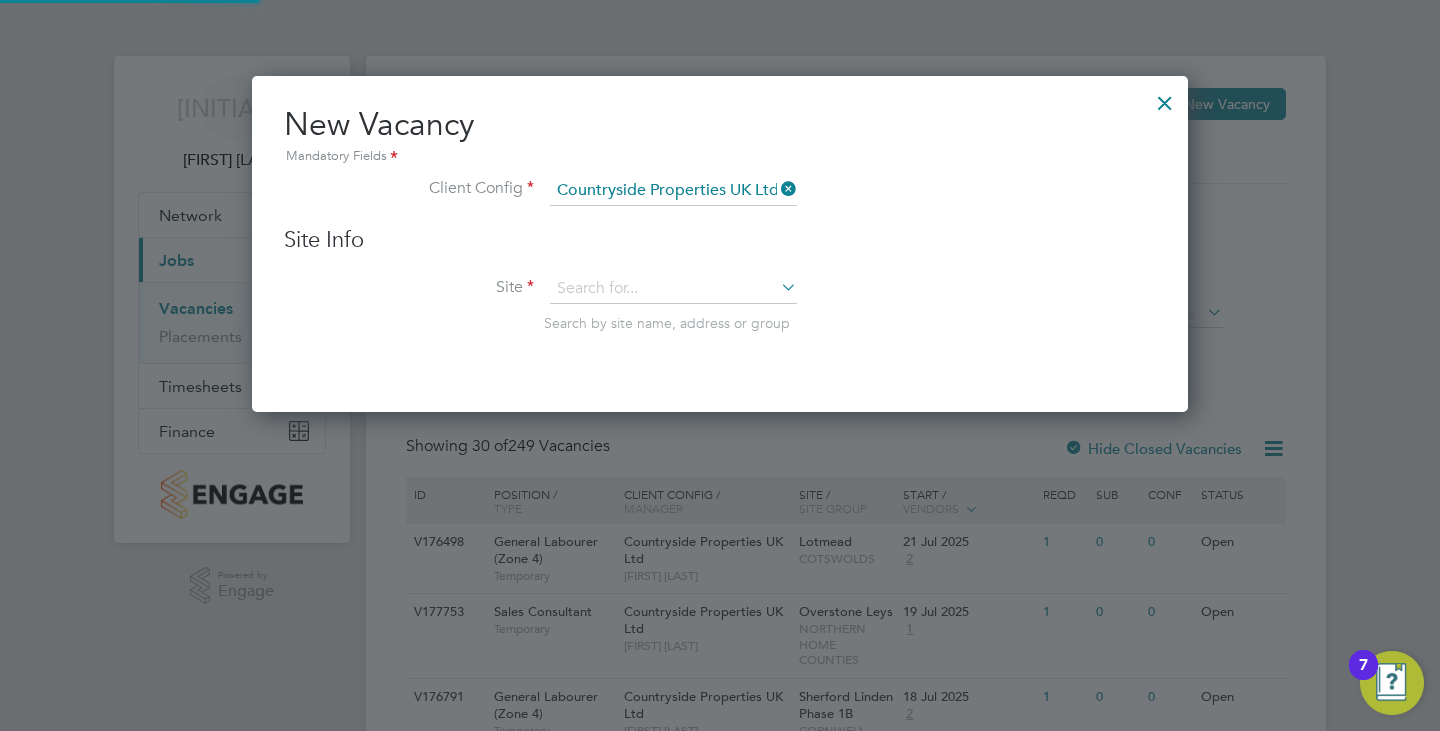 scroll, scrollTop: 10, scrollLeft: 10, axis: both 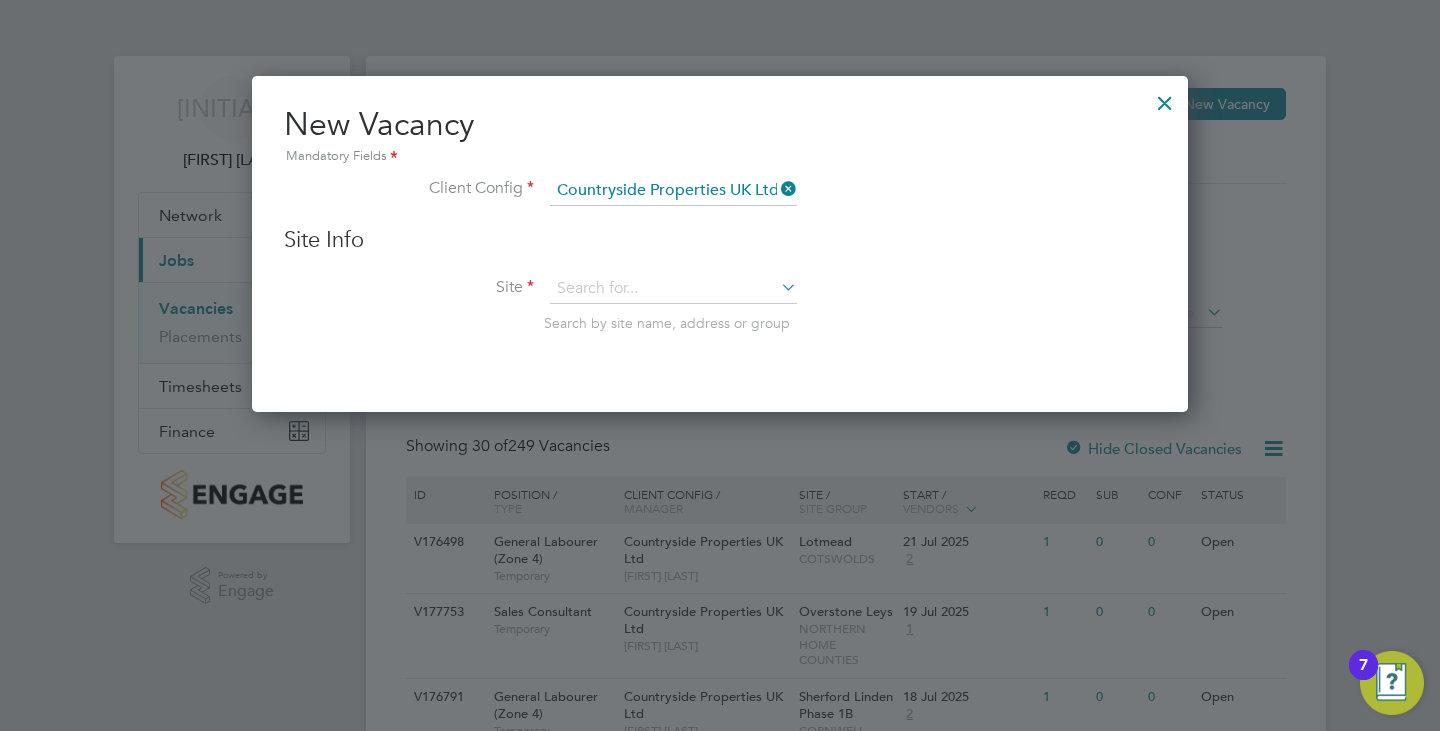 click on "Site   Search by site name, address or group" at bounding box center [720, 323] 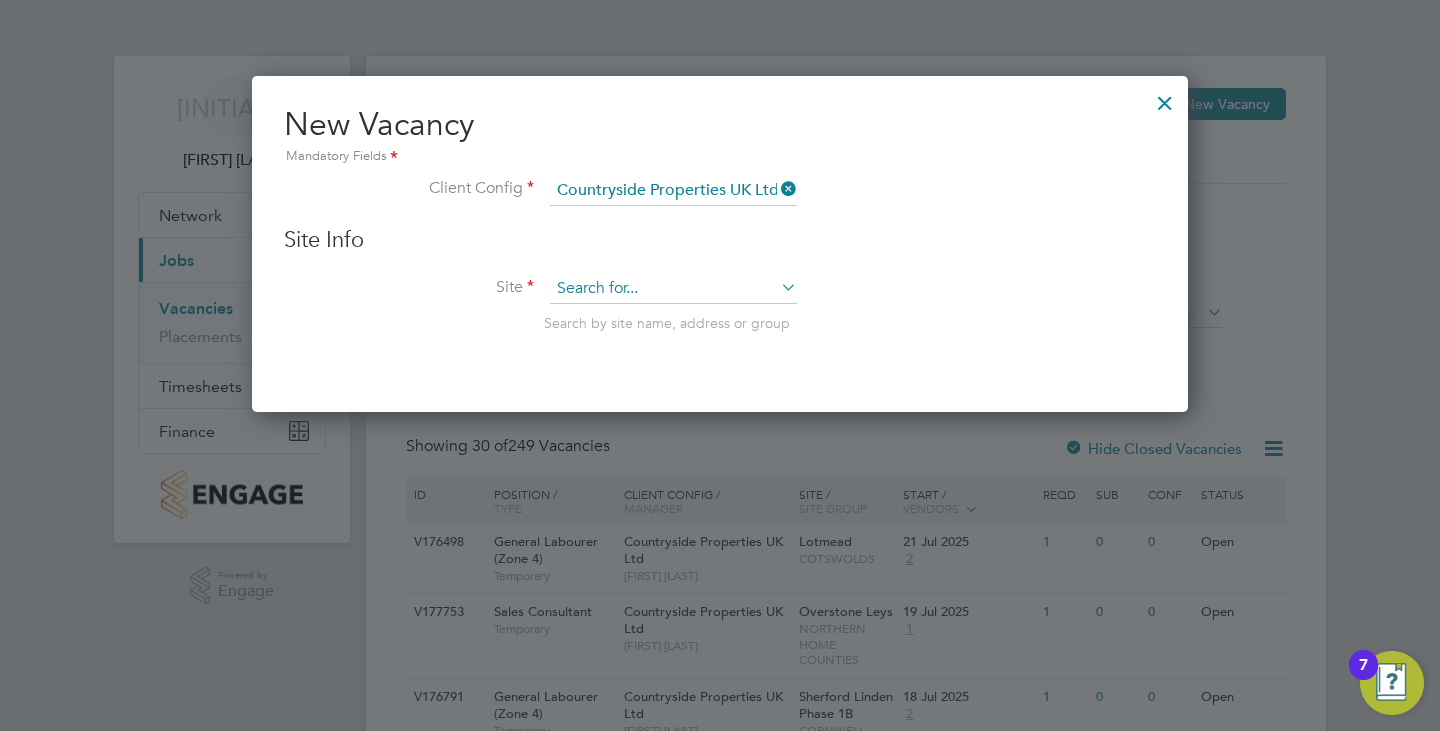 click at bounding box center (673, 289) 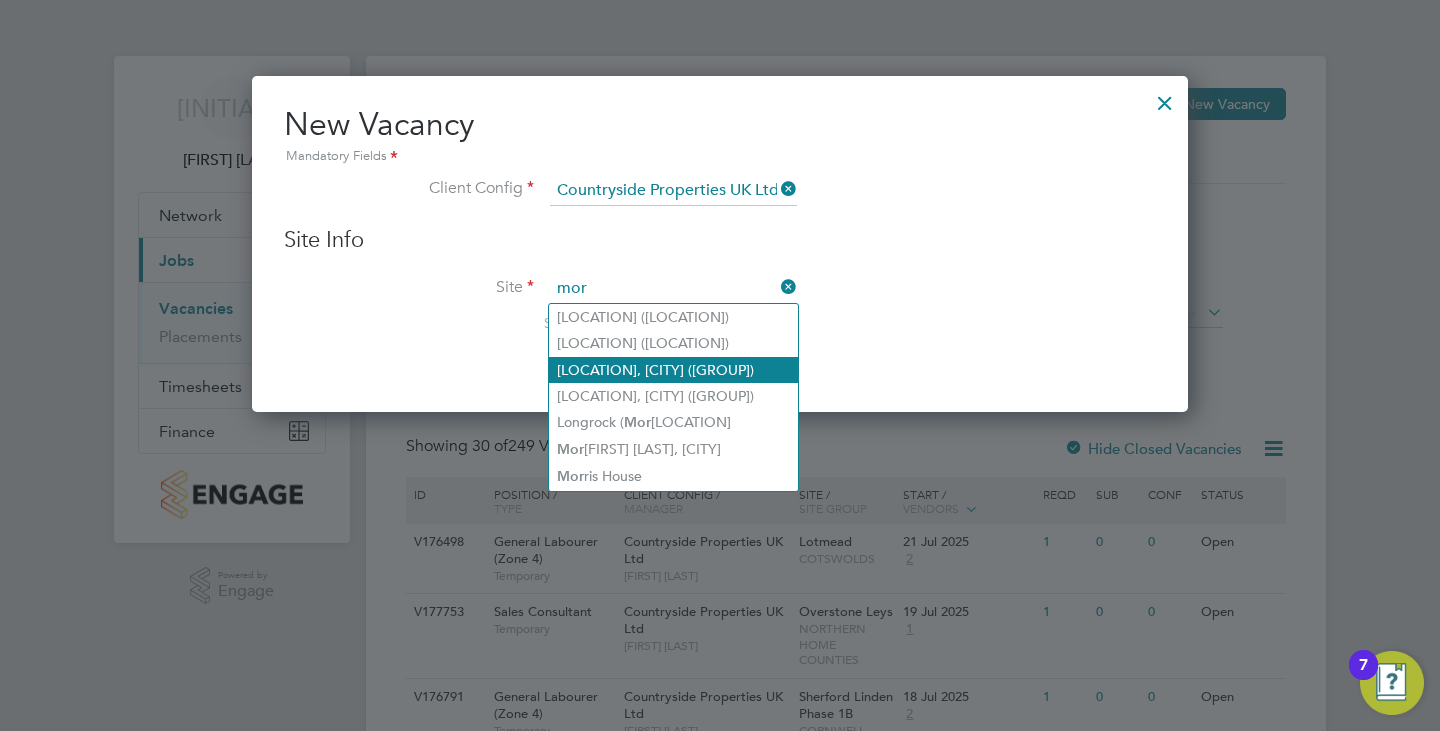 click on "[LOCATION], [CITY] ([GROUP])" 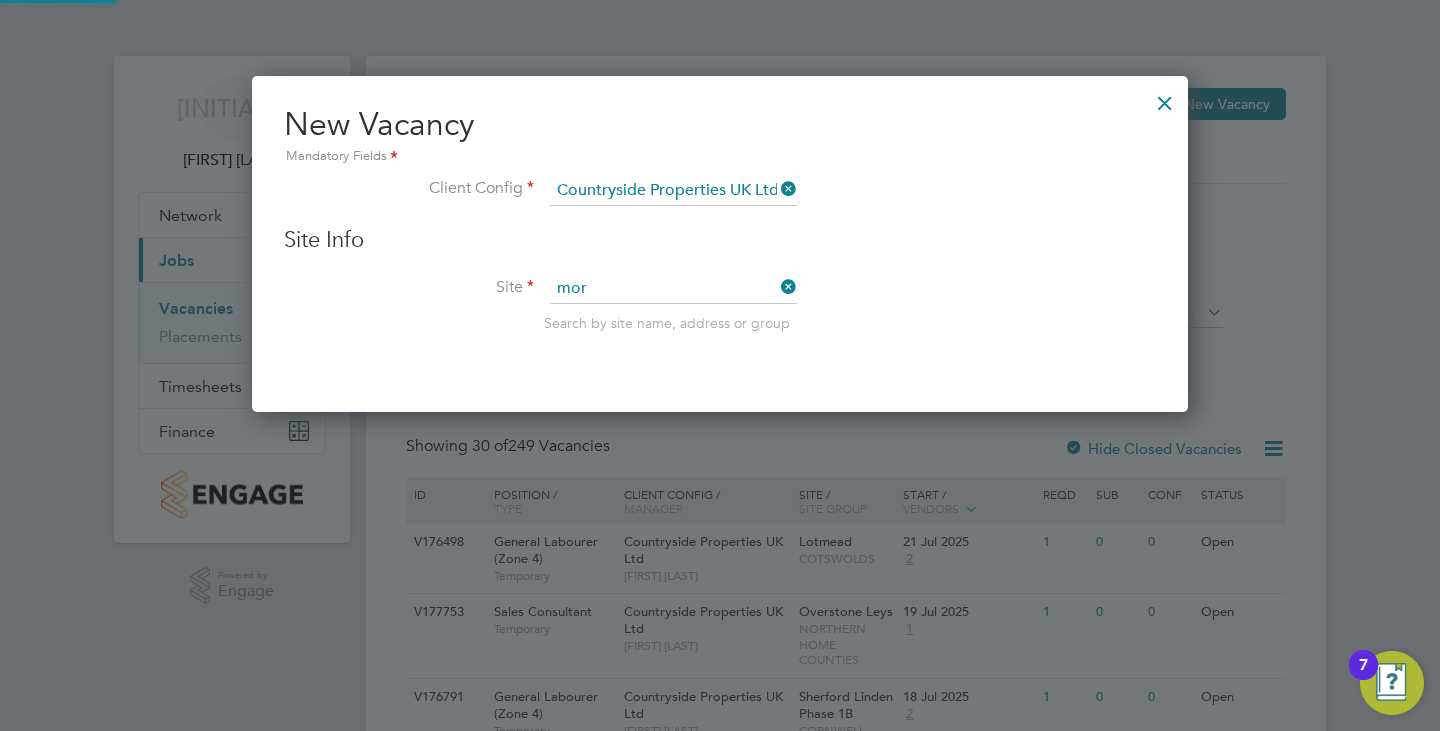 type on "[LOCATION], [CITY] ([GROUP])" 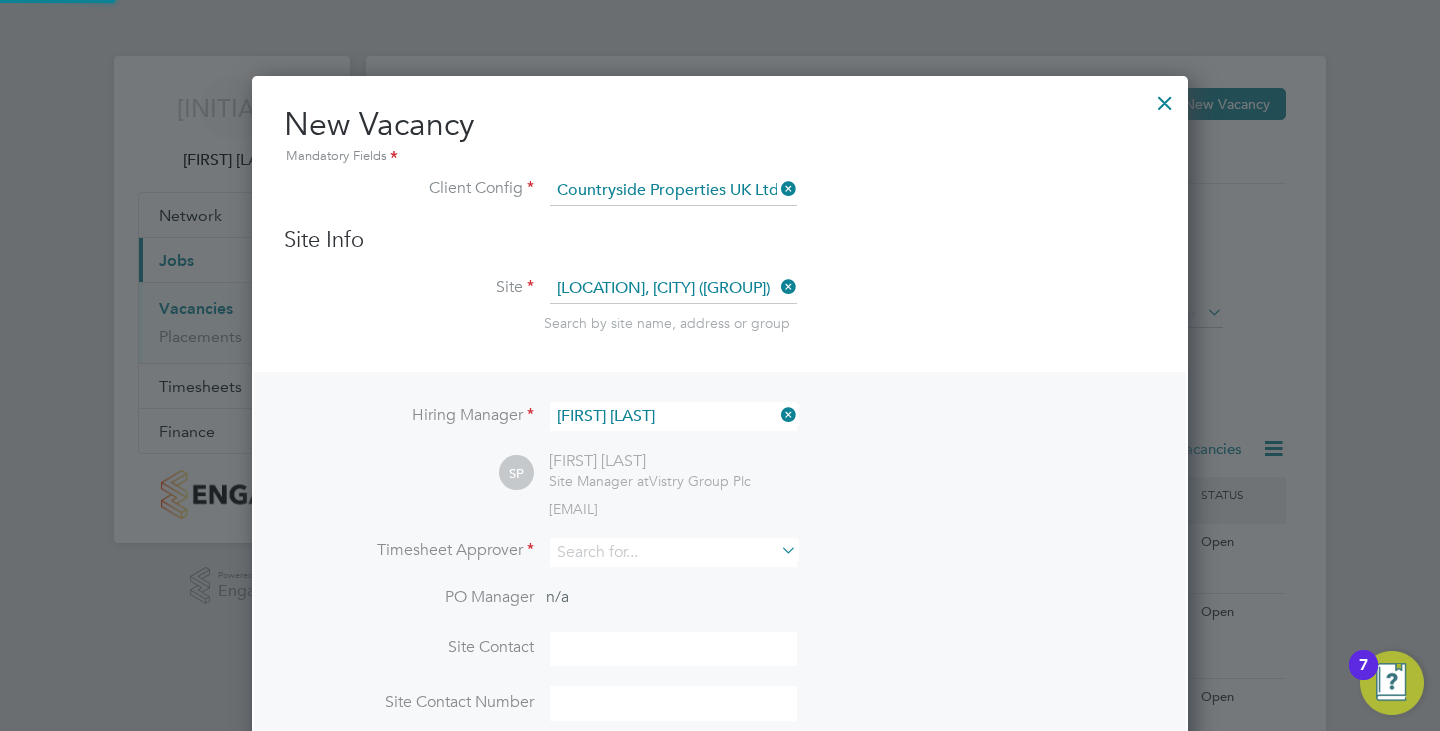 scroll, scrollTop: 10, scrollLeft: 10, axis: both 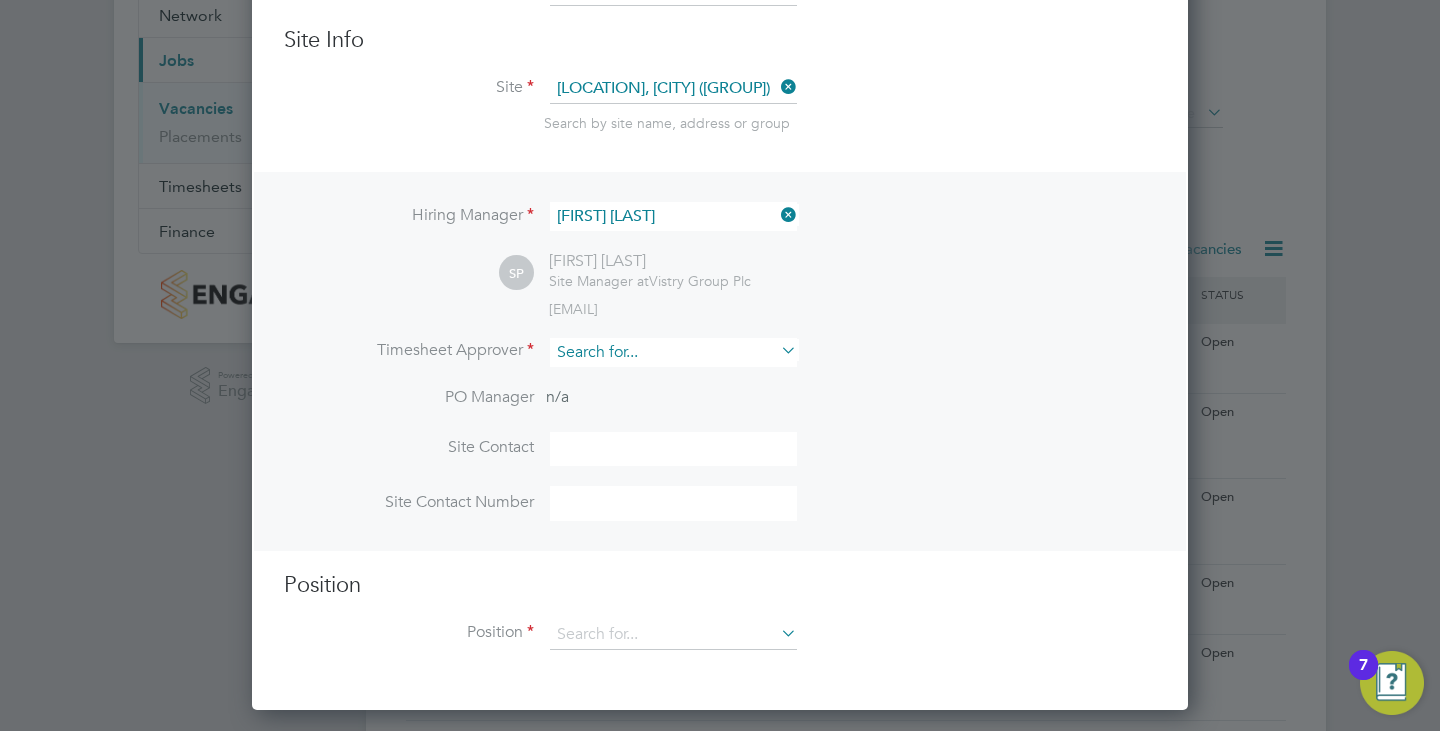 click at bounding box center (673, 352) 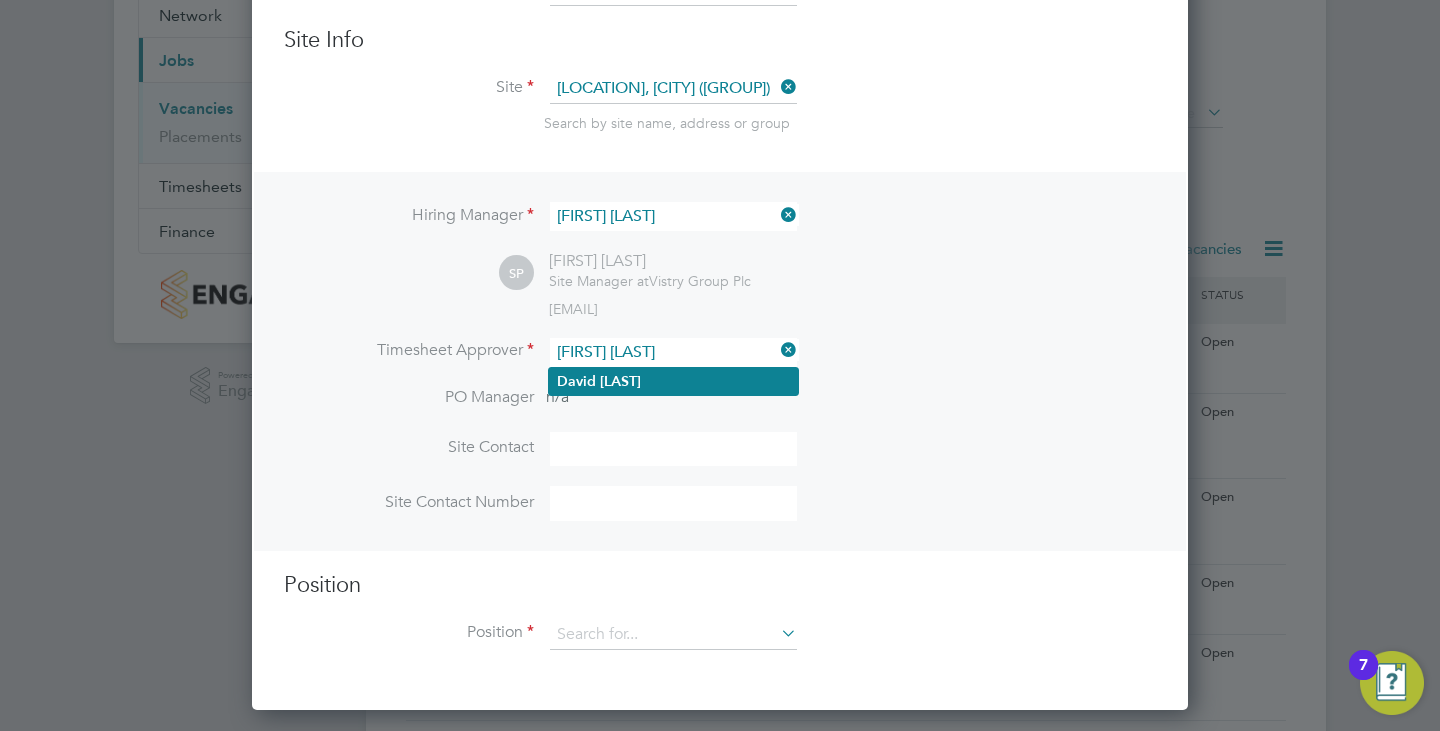 click on "[LAST]" 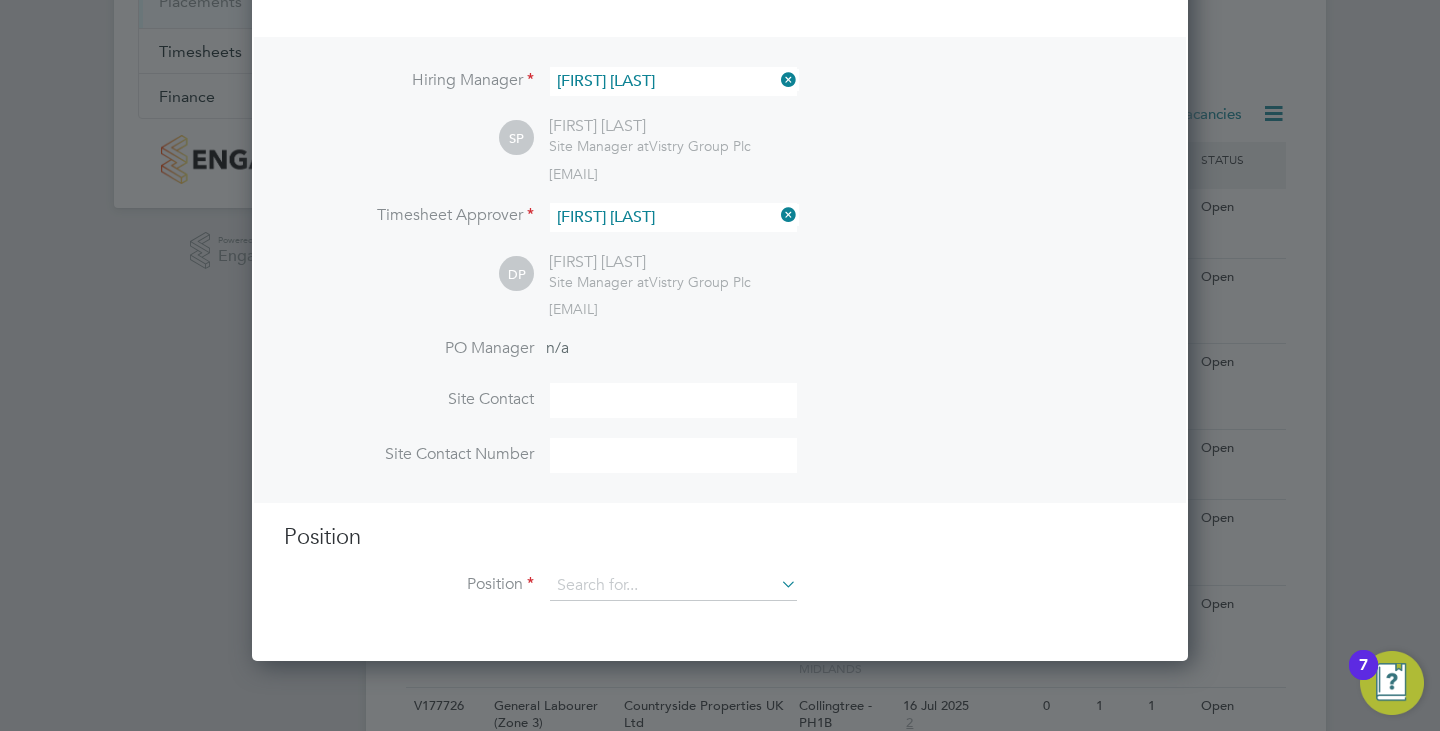 scroll, scrollTop: 600, scrollLeft: 0, axis: vertical 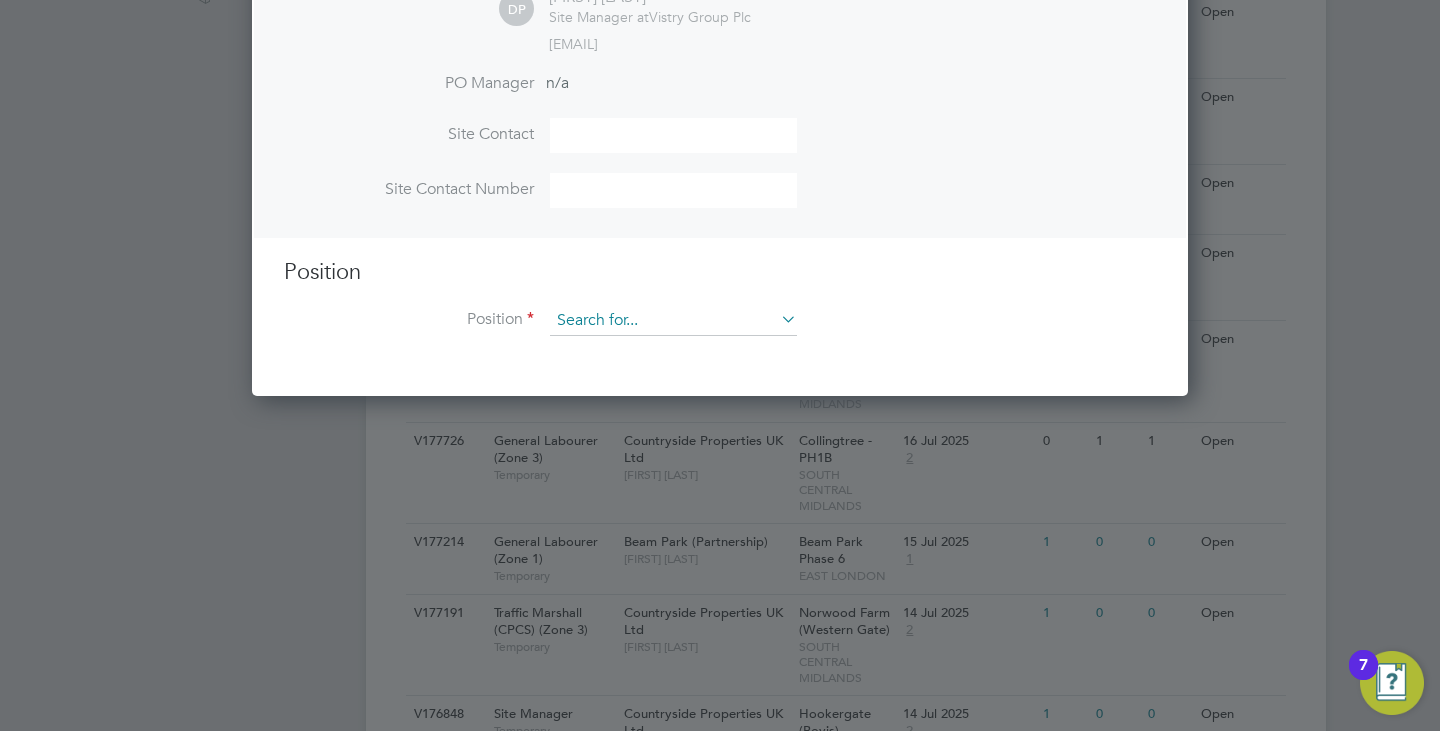 click at bounding box center (673, 321) 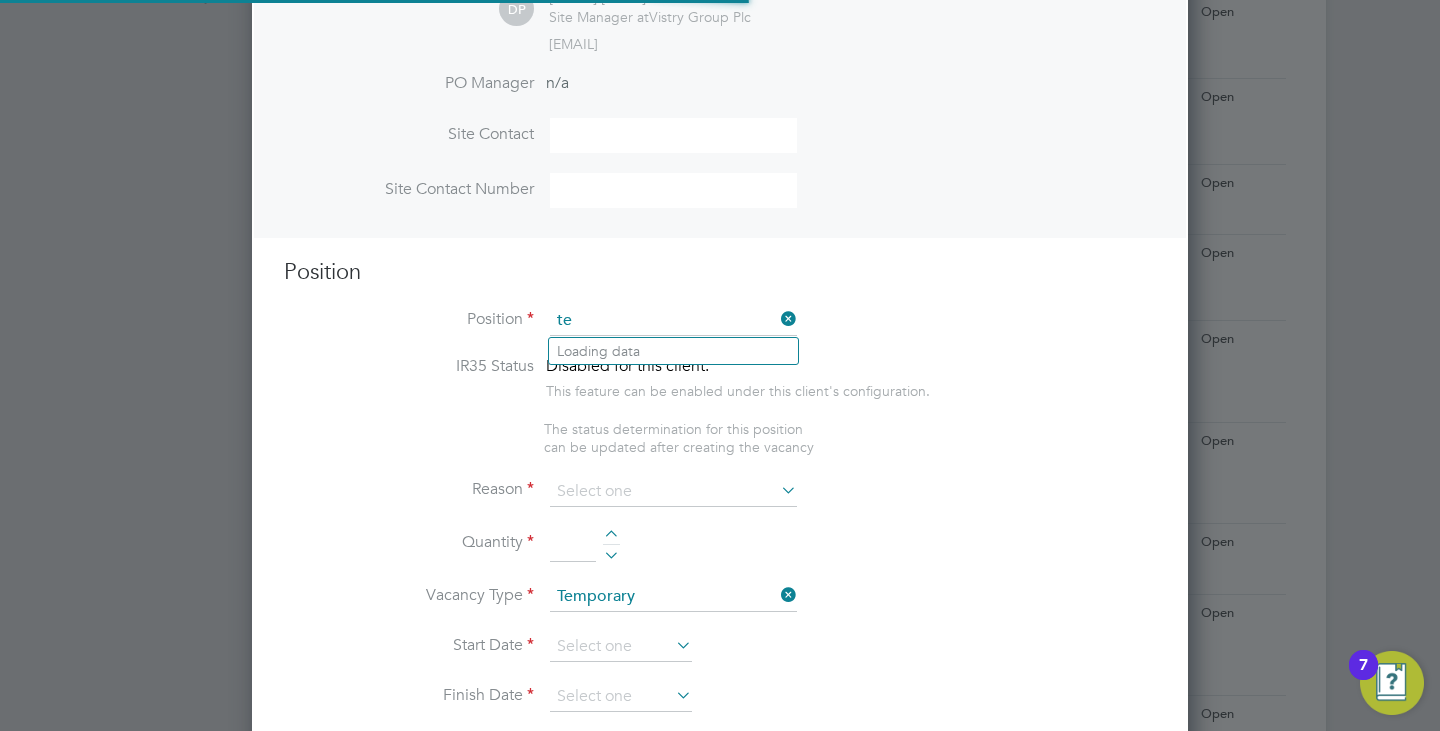 scroll, scrollTop: 10, scrollLeft: 10, axis: both 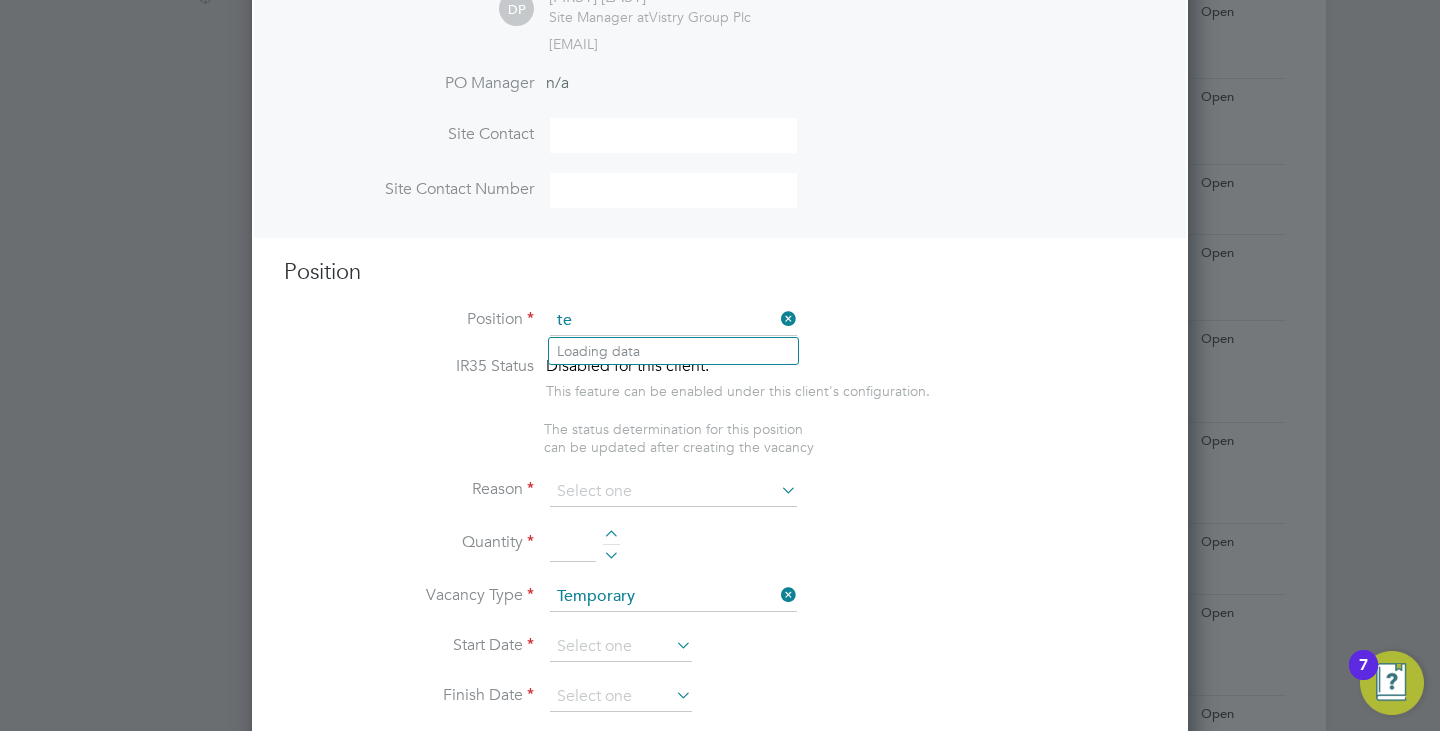 type on "t" 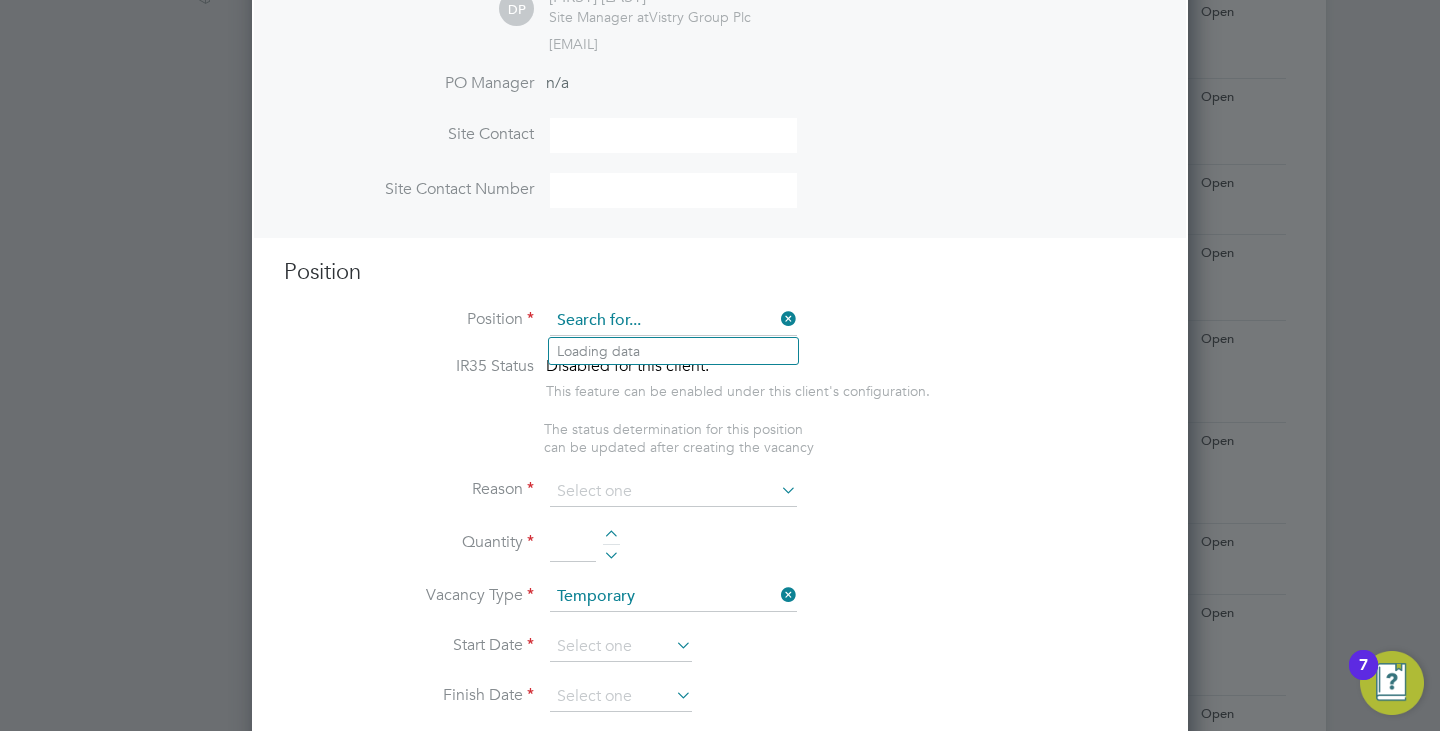 scroll, scrollTop: 923, scrollLeft: 937, axis: both 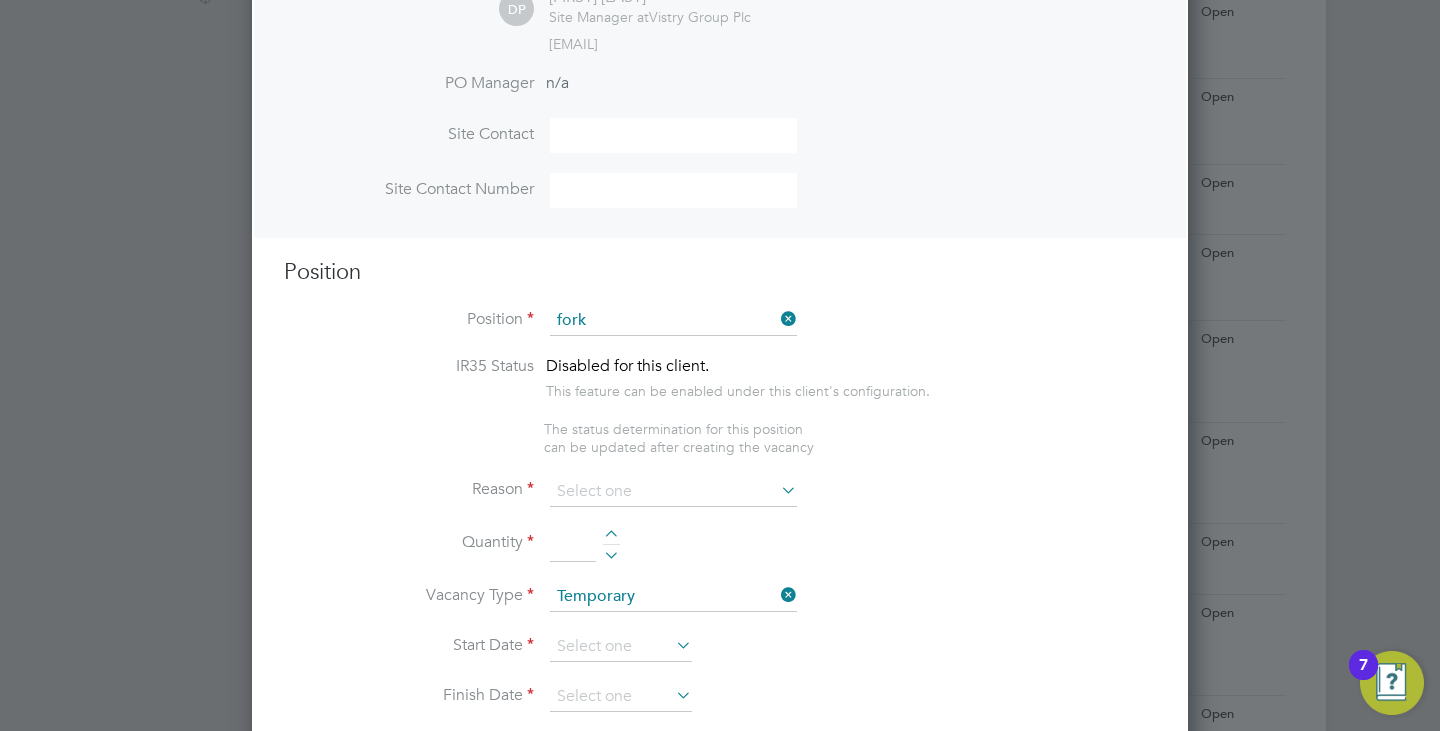 click on "Fork lift Operator (Zone 6 & 7)" 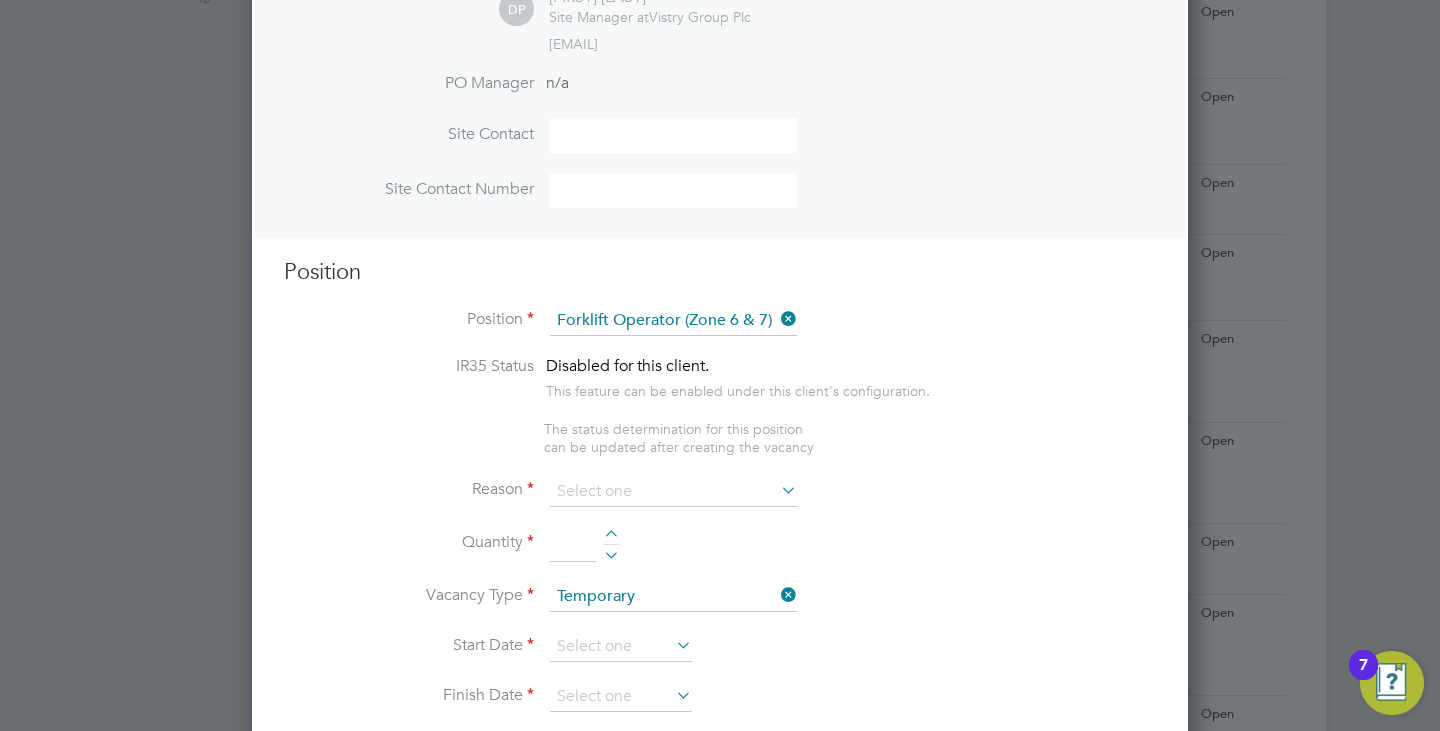 type on "- Operate construction machinery
- Delivering large quantities of materials to trades based on site.
- Maintain job site safety
- Carry out daily health and safety checks
- Light labouring duties as and when requested to do so" 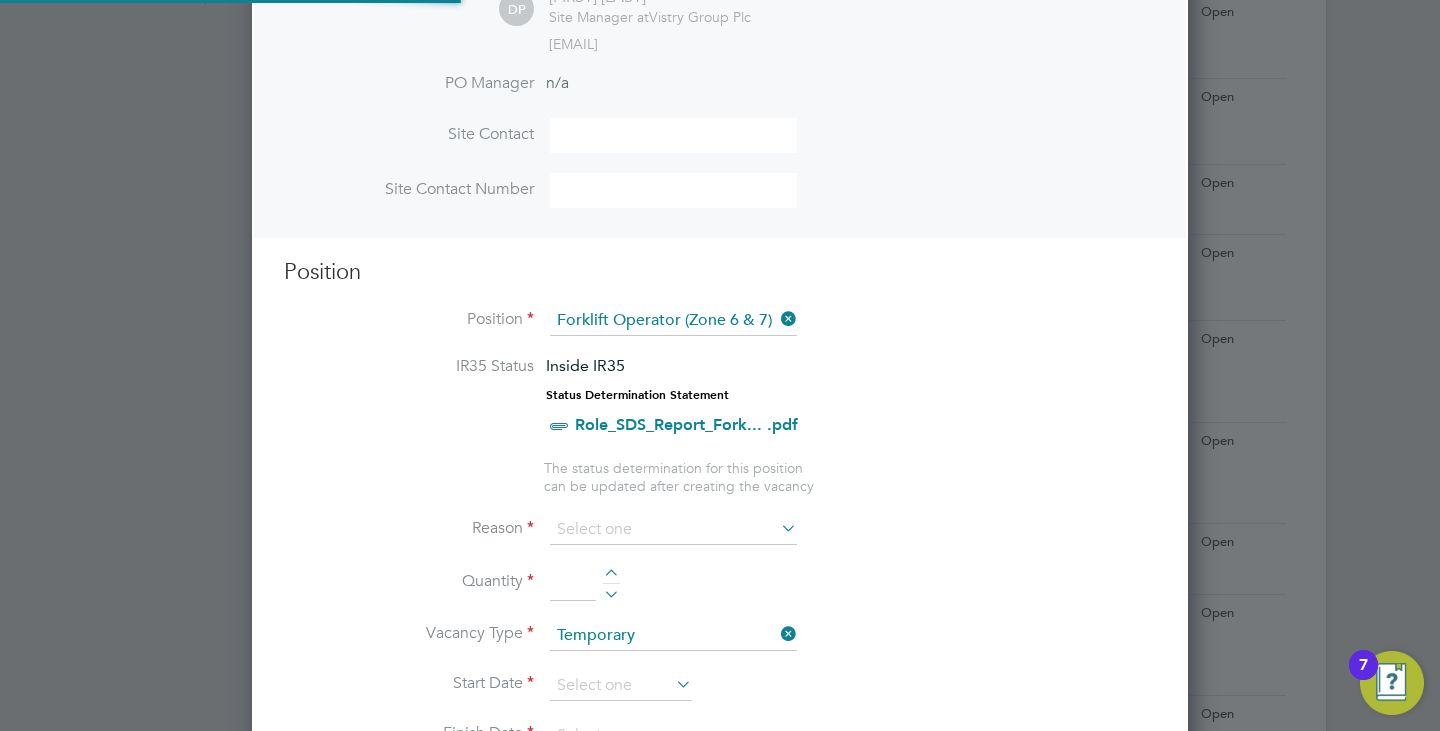 scroll, scrollTop: 103, scrollLeft: 10, axis: both 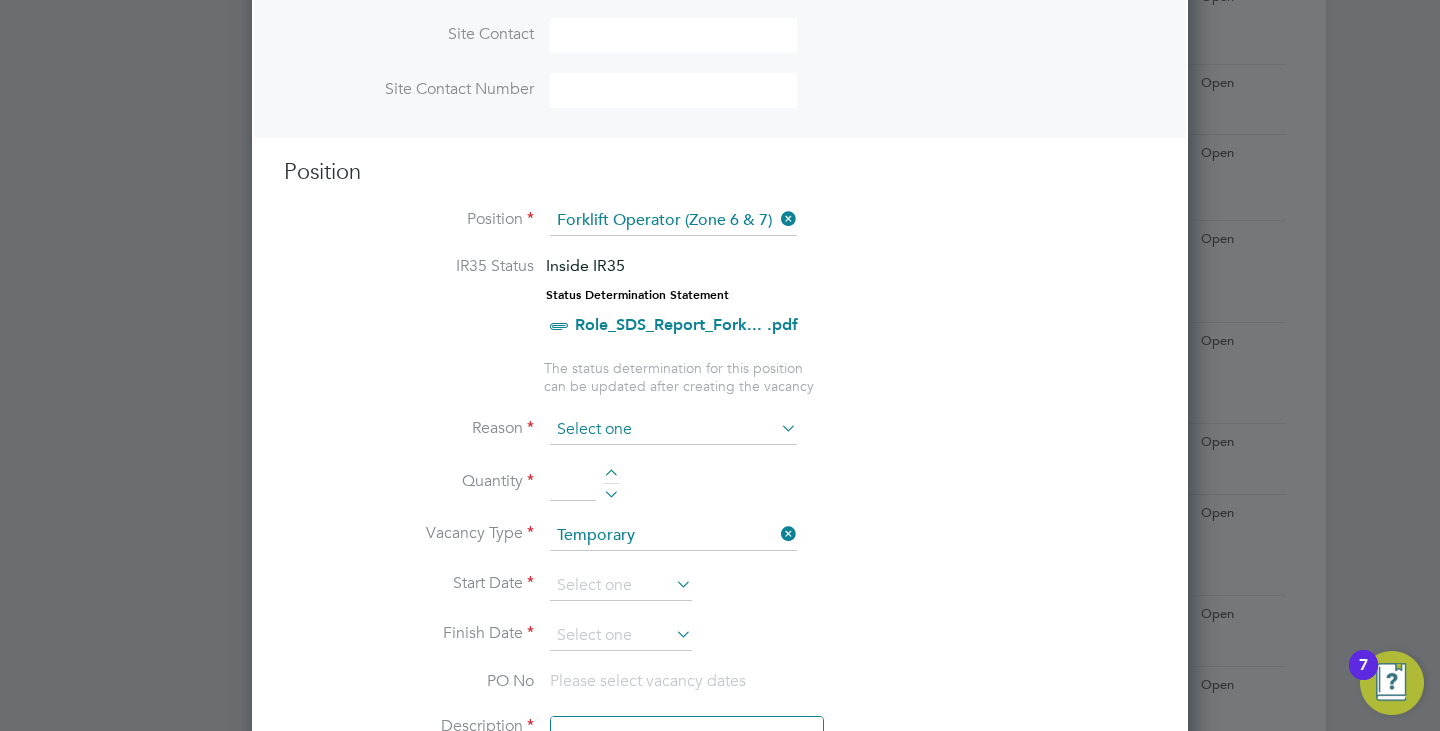 click at bounding box center (673, 430) 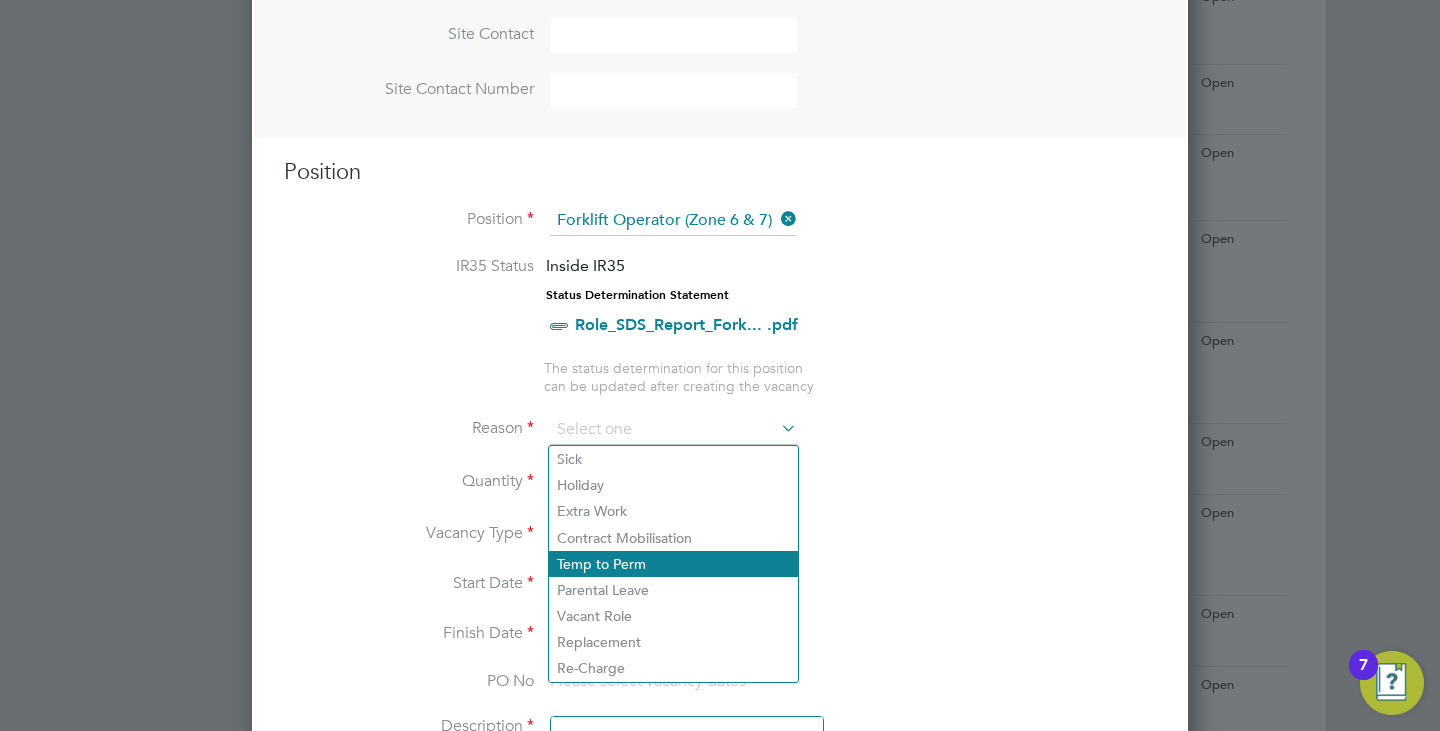 click on "Temp to Perm" 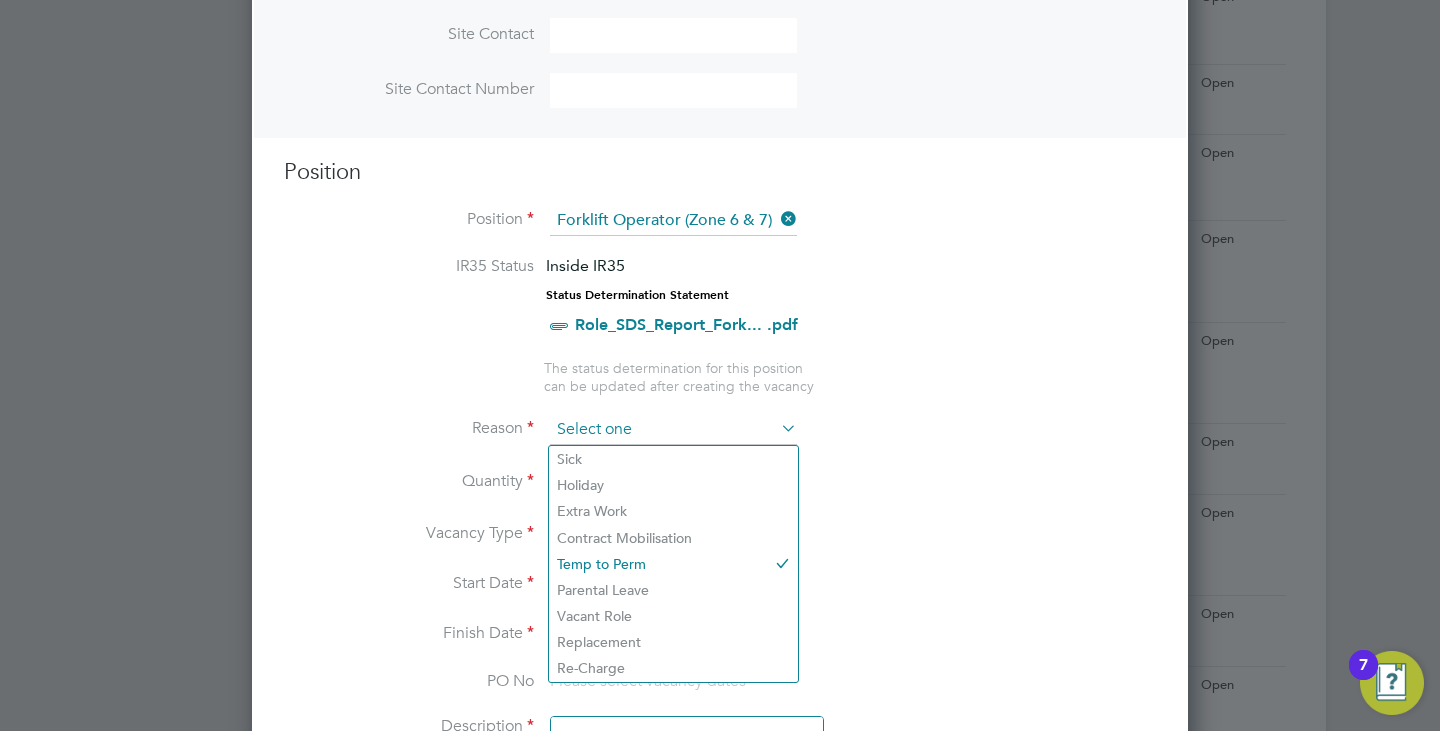 click at bounding box center [673, 430] 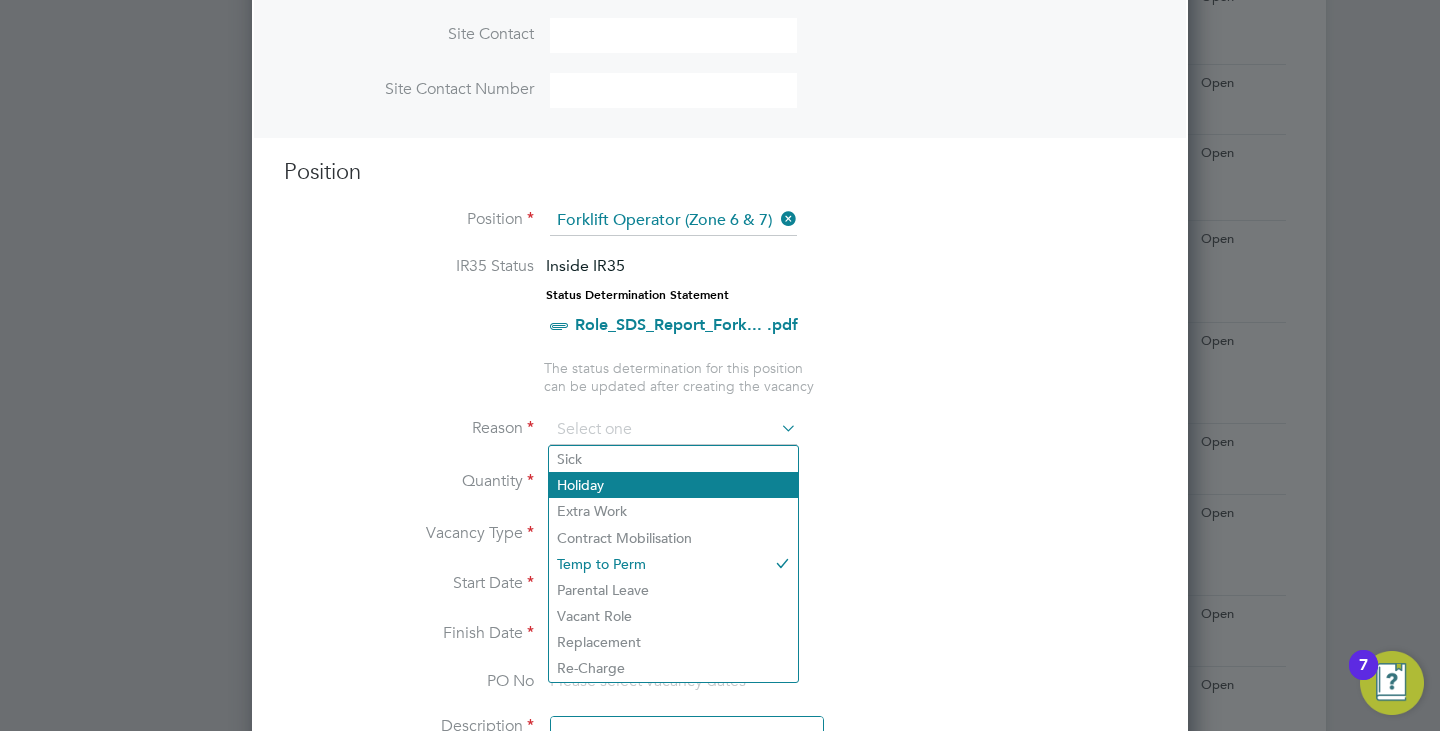 click on "Holiday" 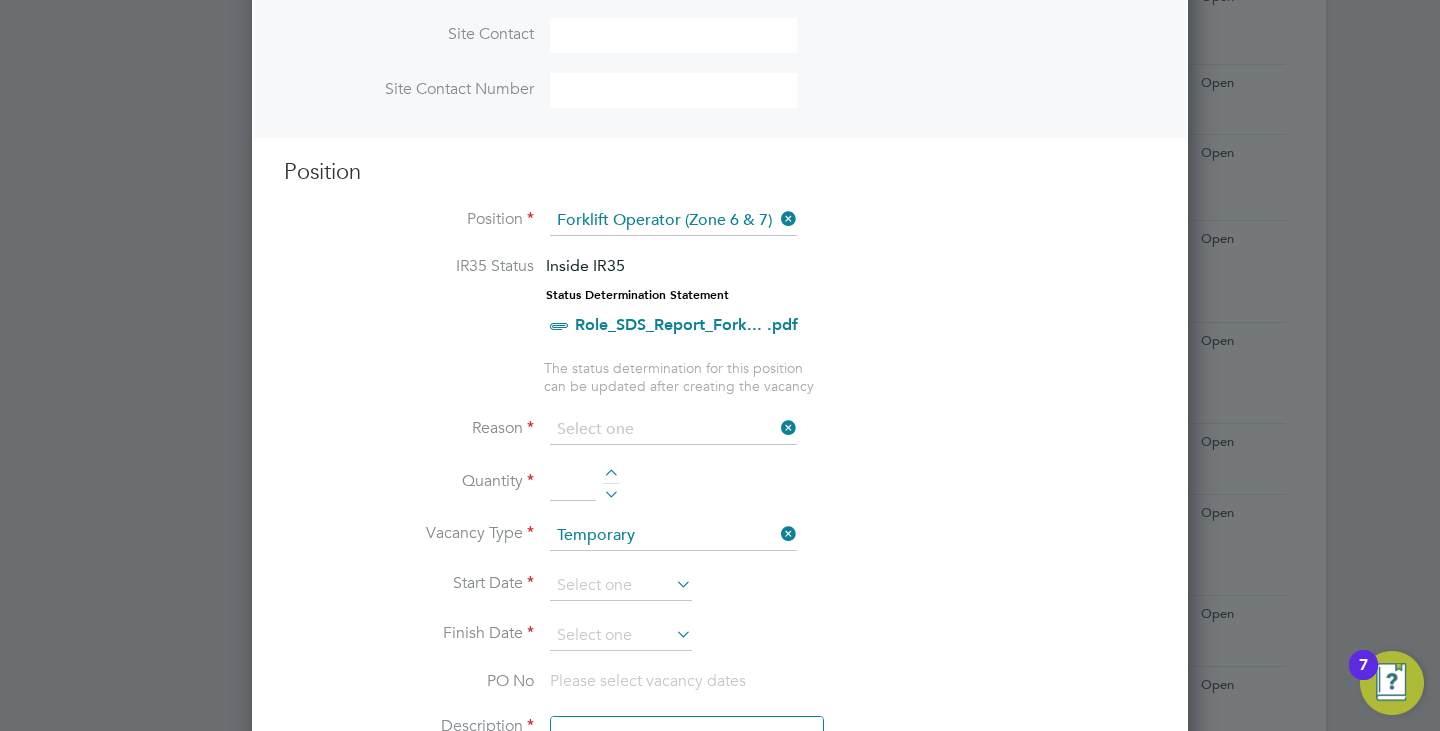 type on "Holiday" 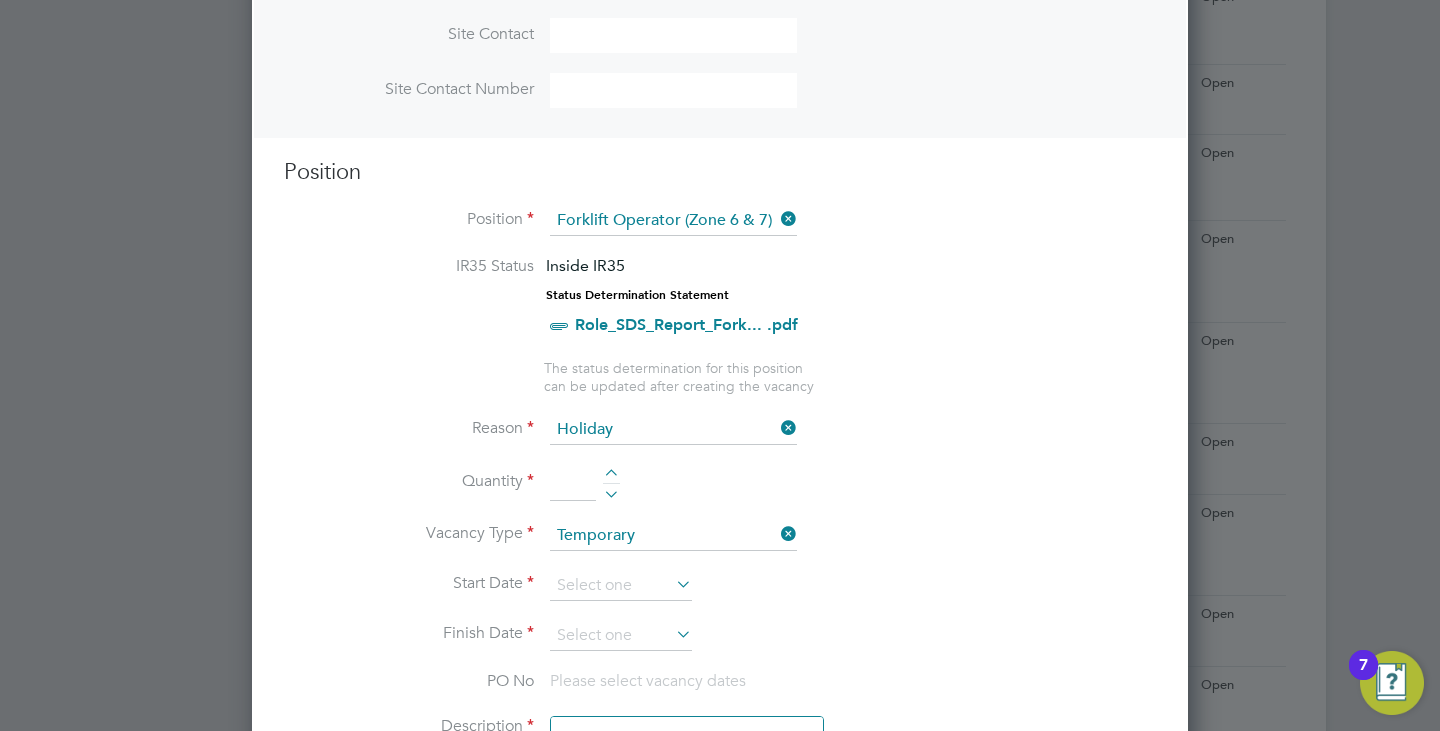 click at bounding box center [611, 476] 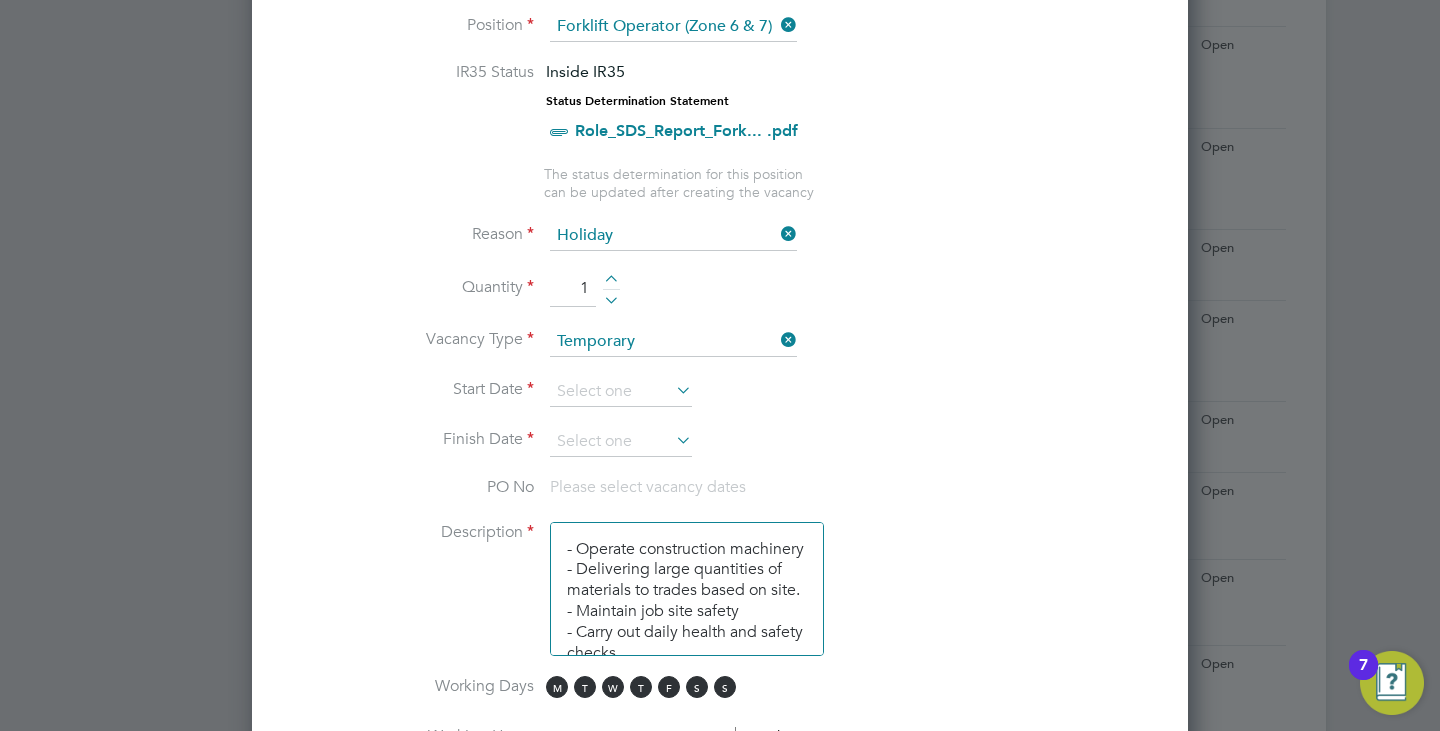 scroll, scrollTop: 900, scrollLeft: 0, axis: vertical 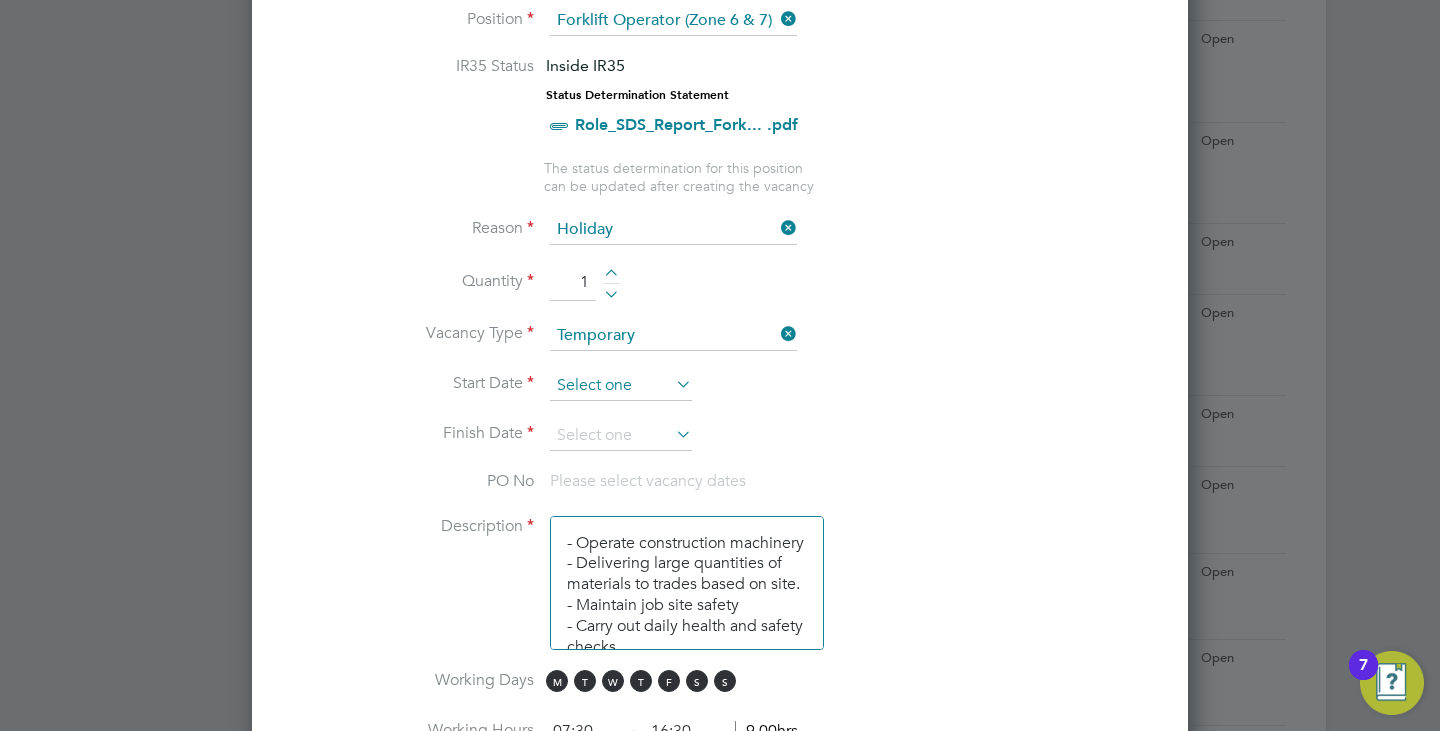 click at bounding box center [621, 386] 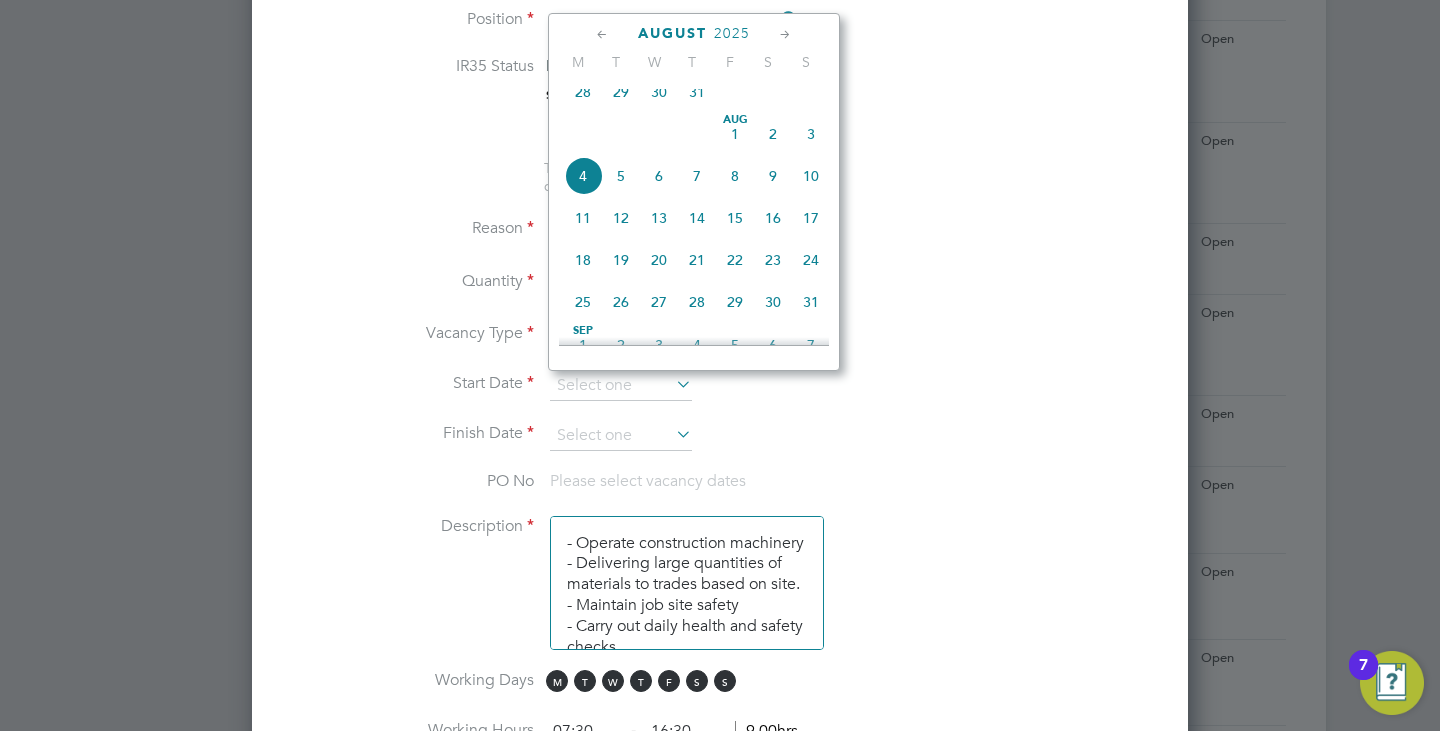 click on "4" 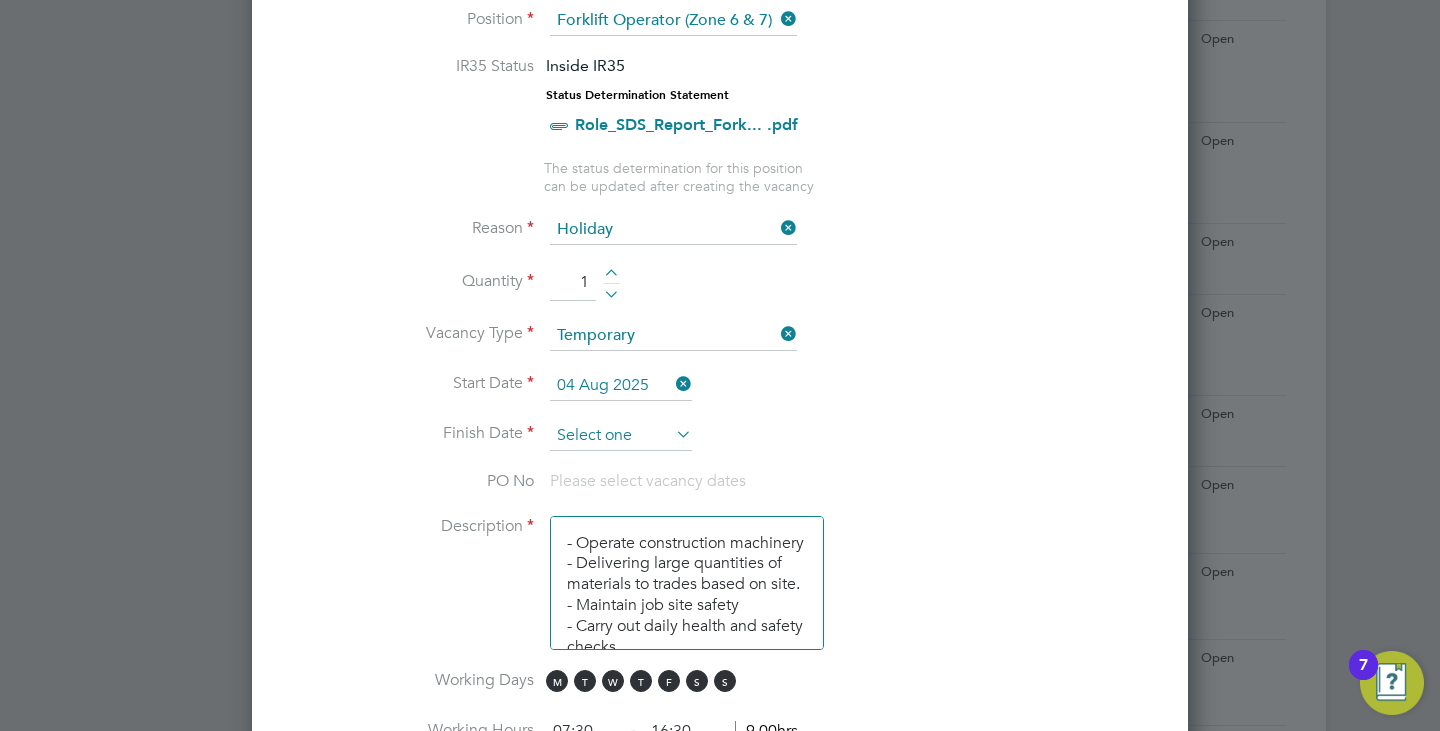 click at bounding box center (621, 436) 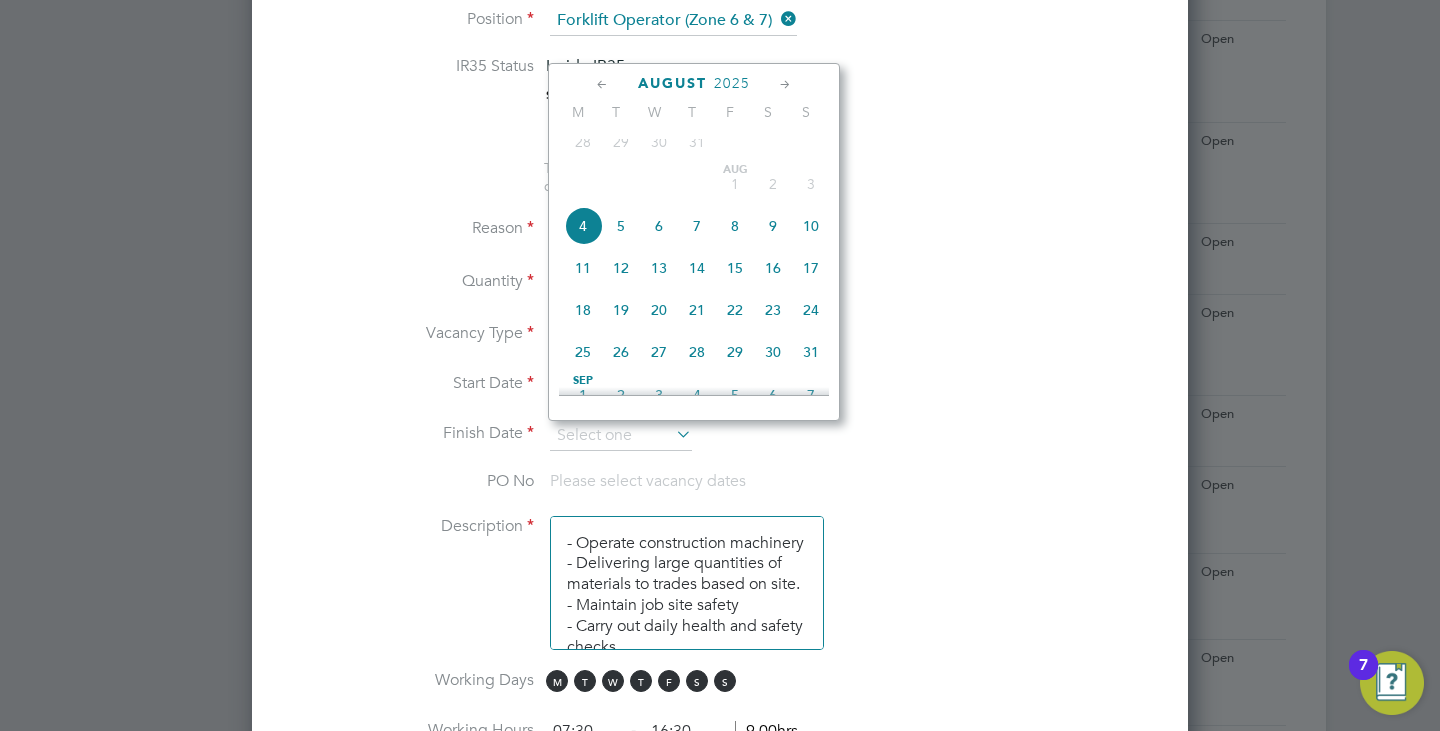 click on "11" 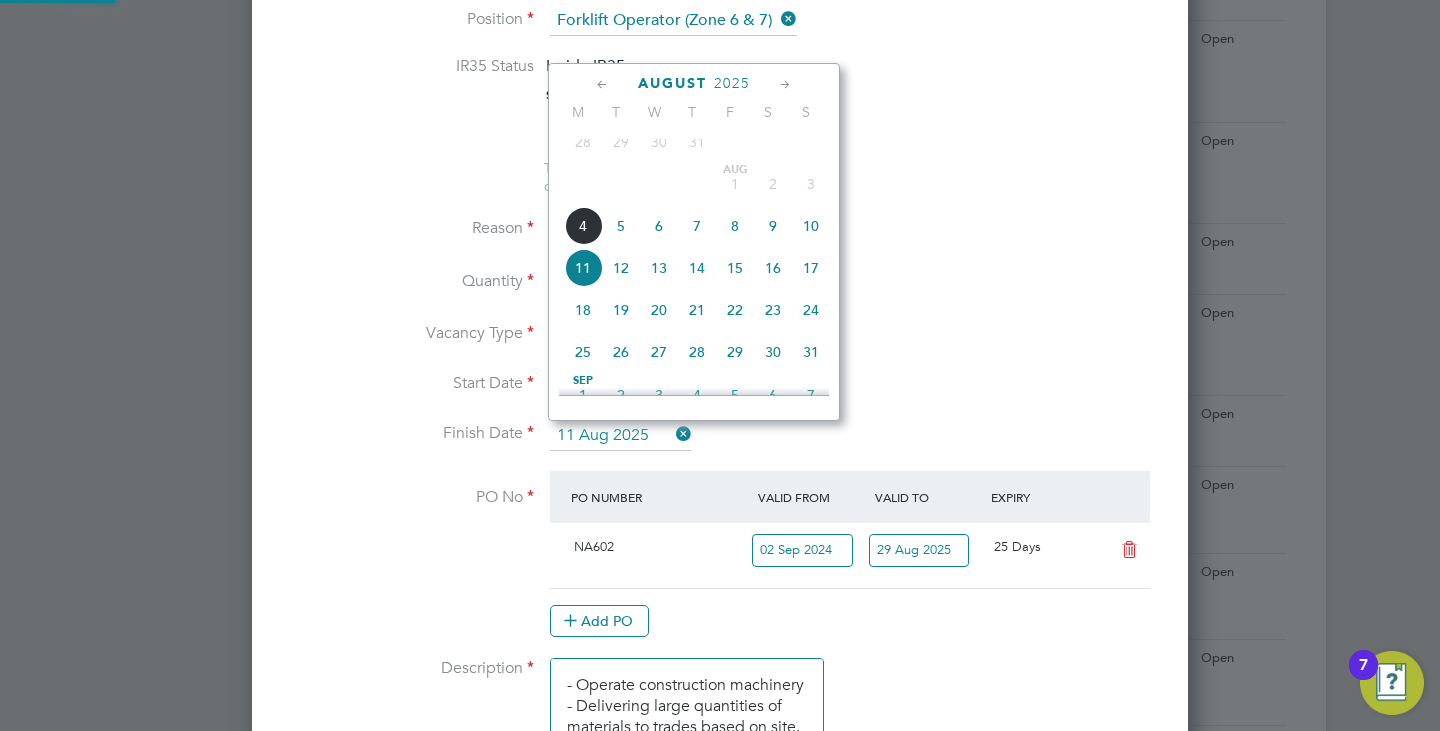 scroll, scrollTop: 10, scrollLeft: 10, axis: both 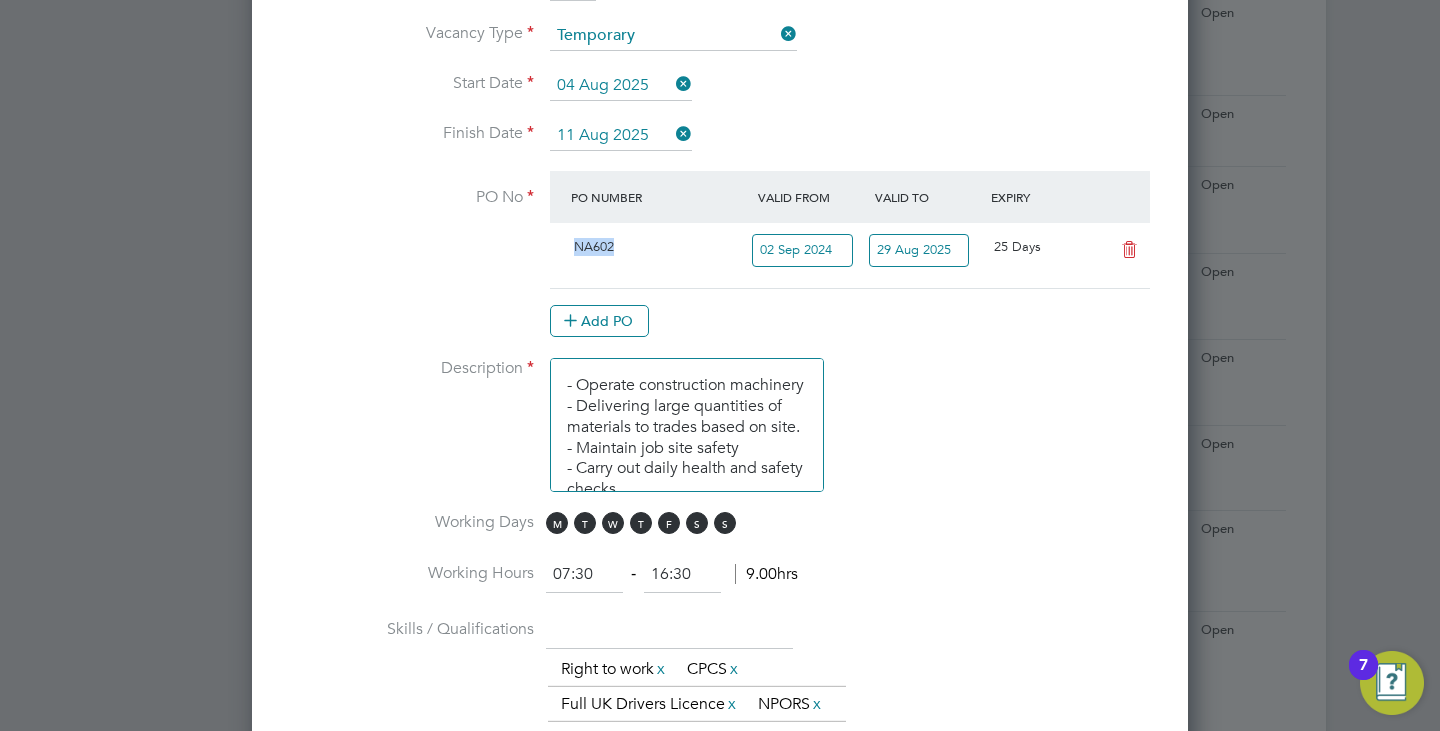 drag, startPoint x: 556, startPoint y: 244, endPoint x: 622, endPoint y: 247, distance: 66.068146 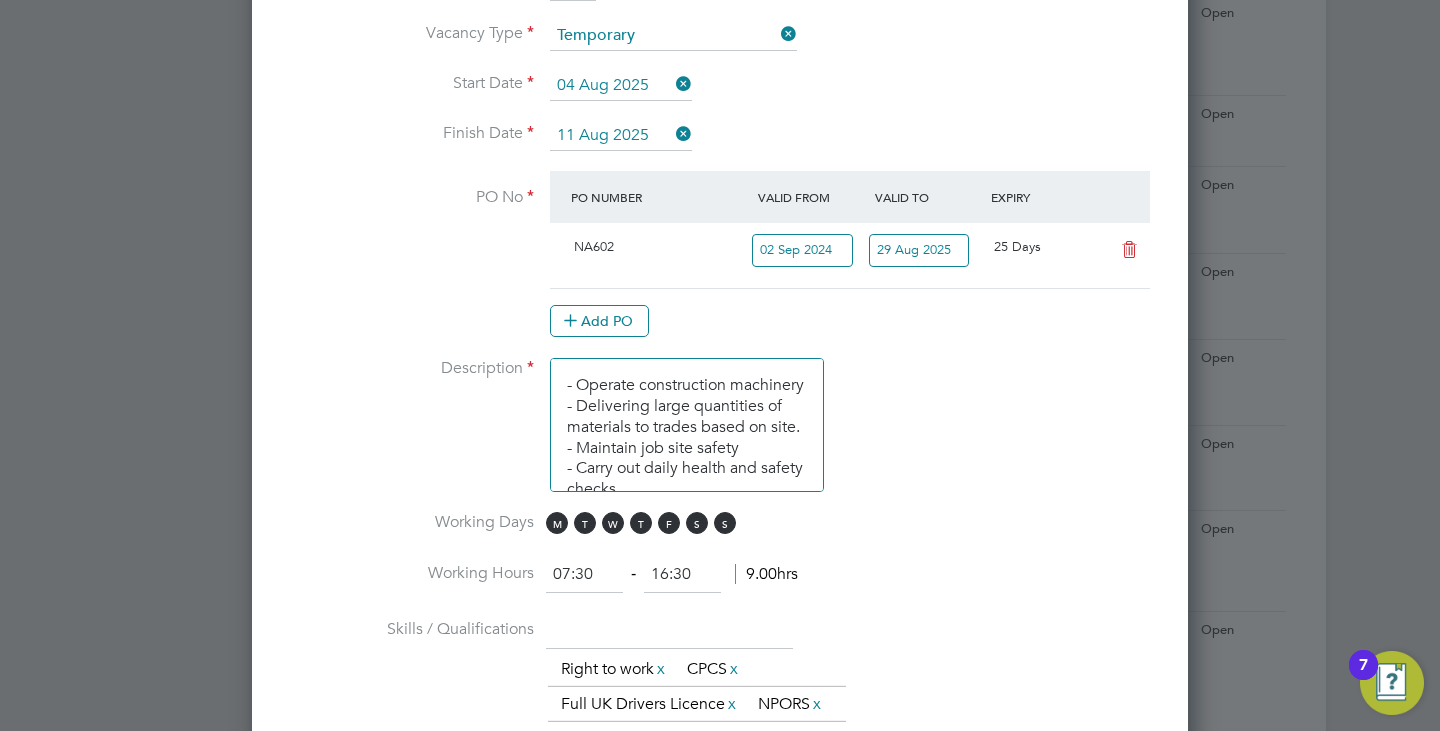 click on "[ID] [DATE] [DATE] [DURATION] Add PO" at bounding box center [850, 254] 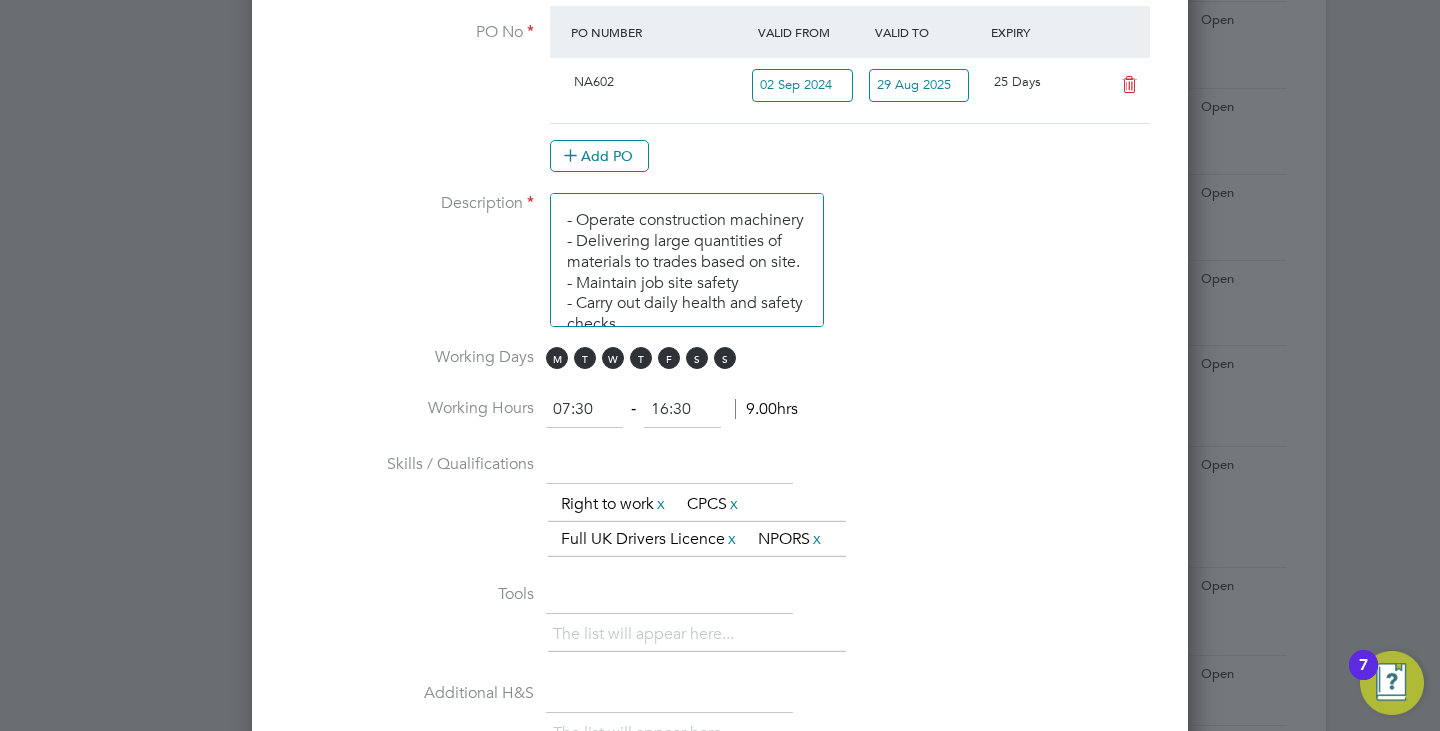 scroll, scrollTop: 1400, scrollLeft: 0, axis: vertical 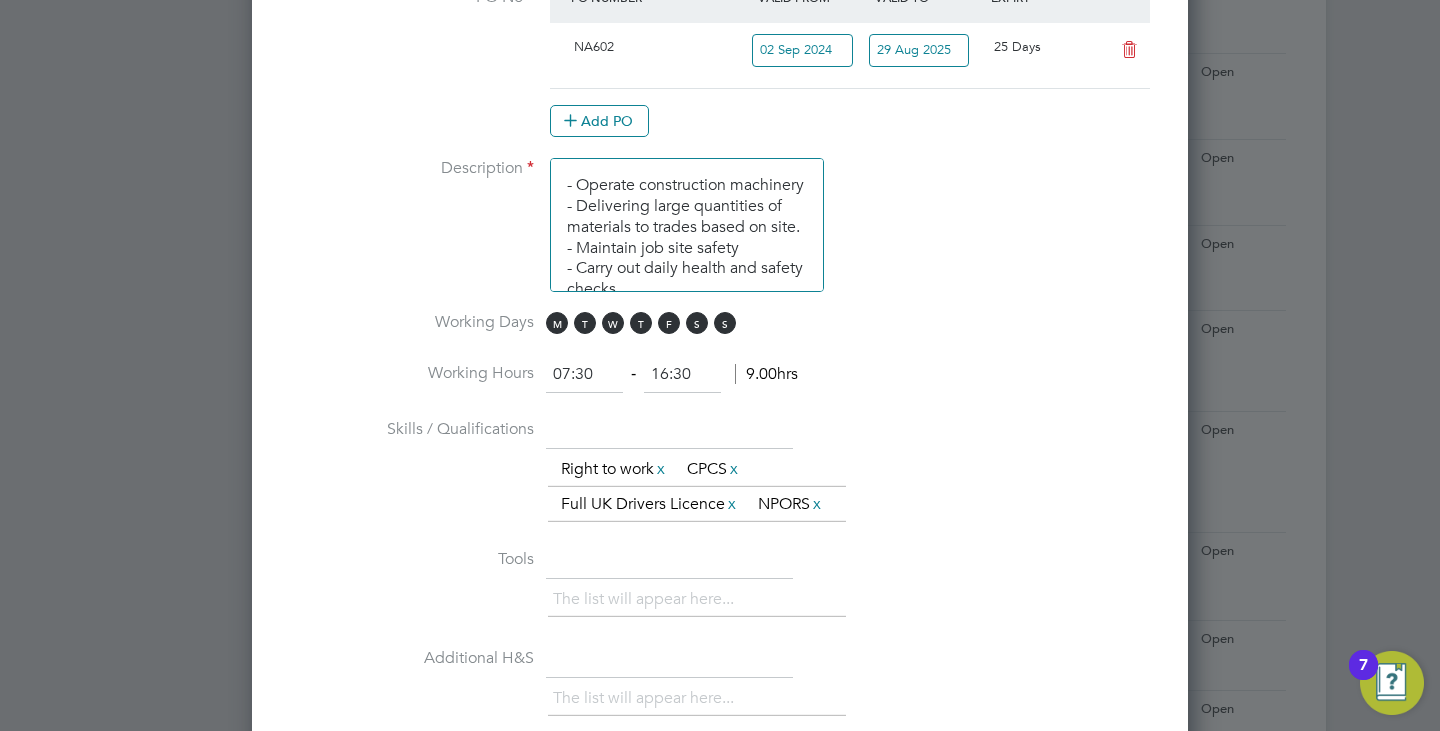 click on "29 Aug 2025" at bounding box center [919, 50] 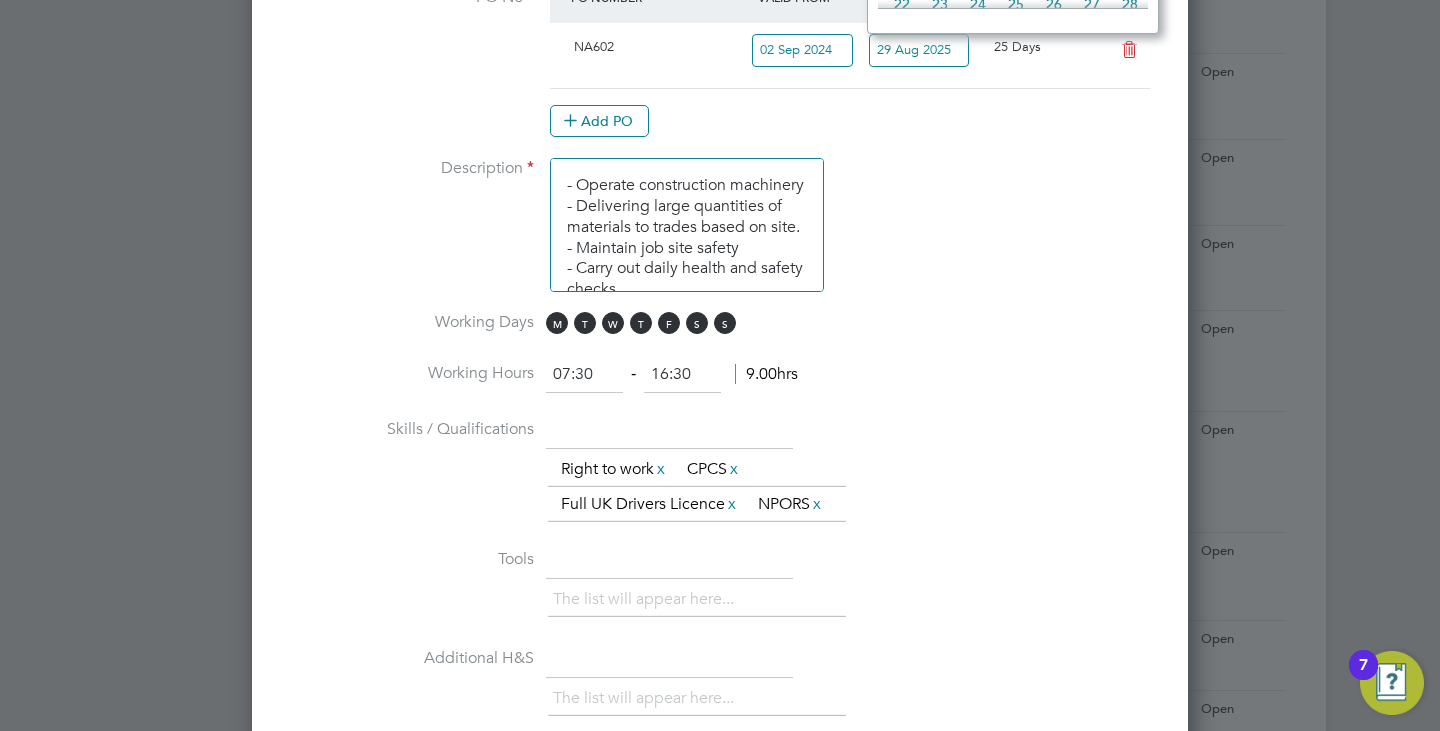 click on "29 Aug 2025" at bounding box center [919, 50] 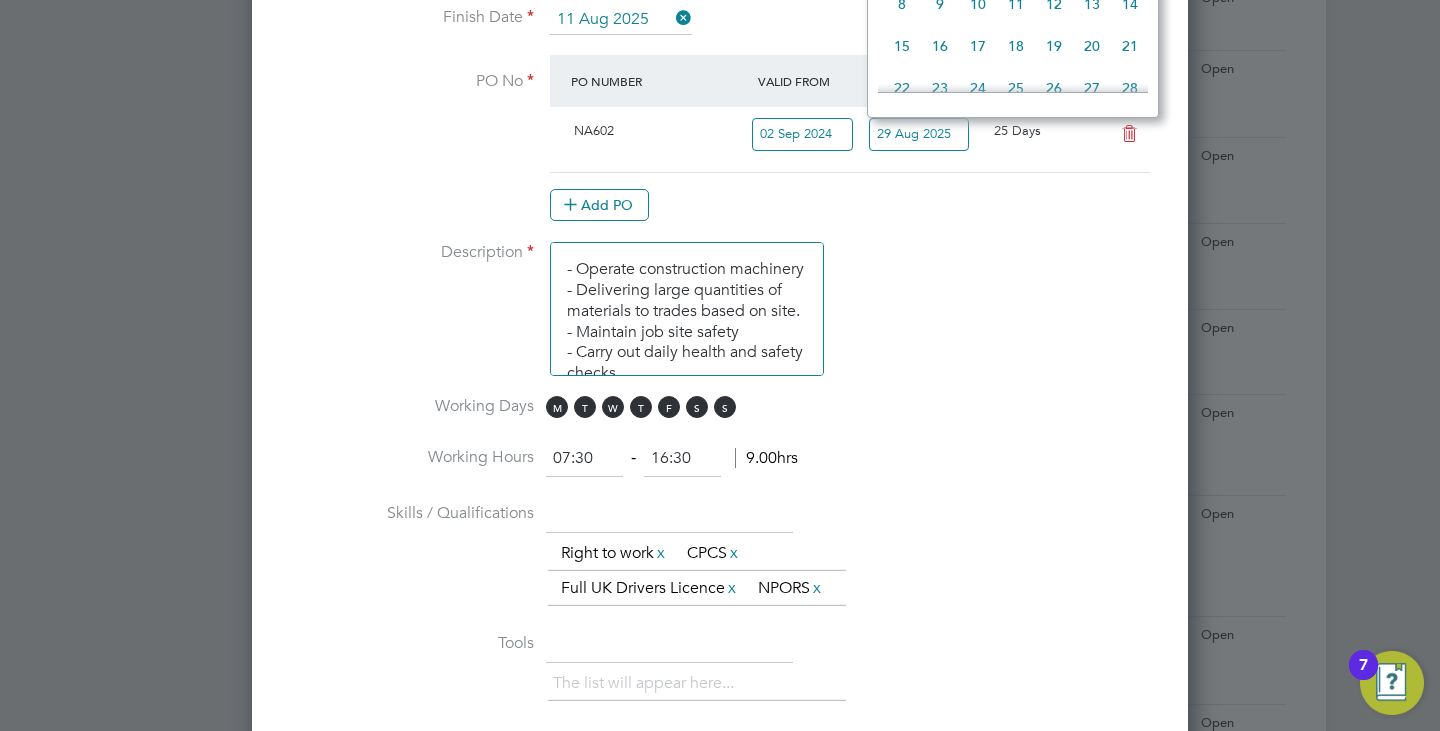 scroll, scrollTop: 1200, scrollLeft: 0, axis: vertical 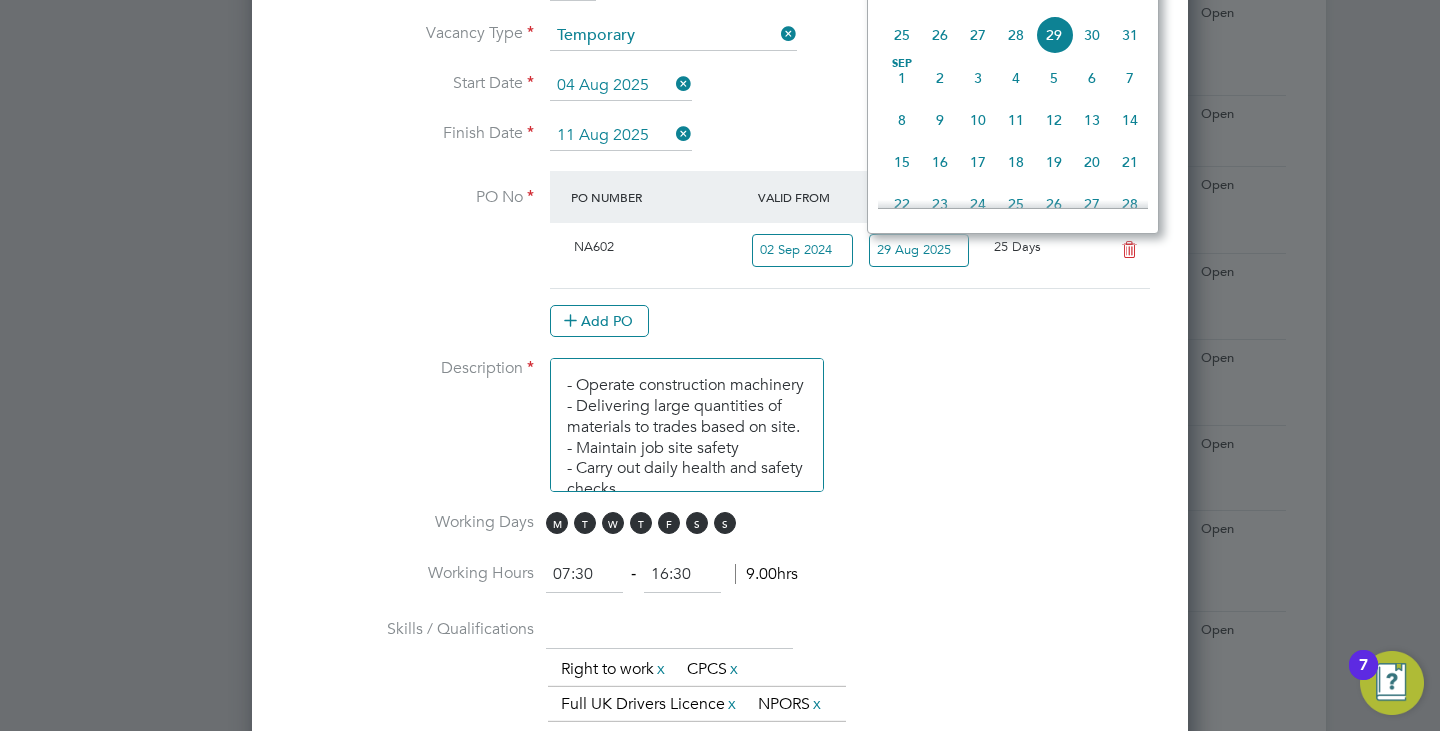 click on "29" 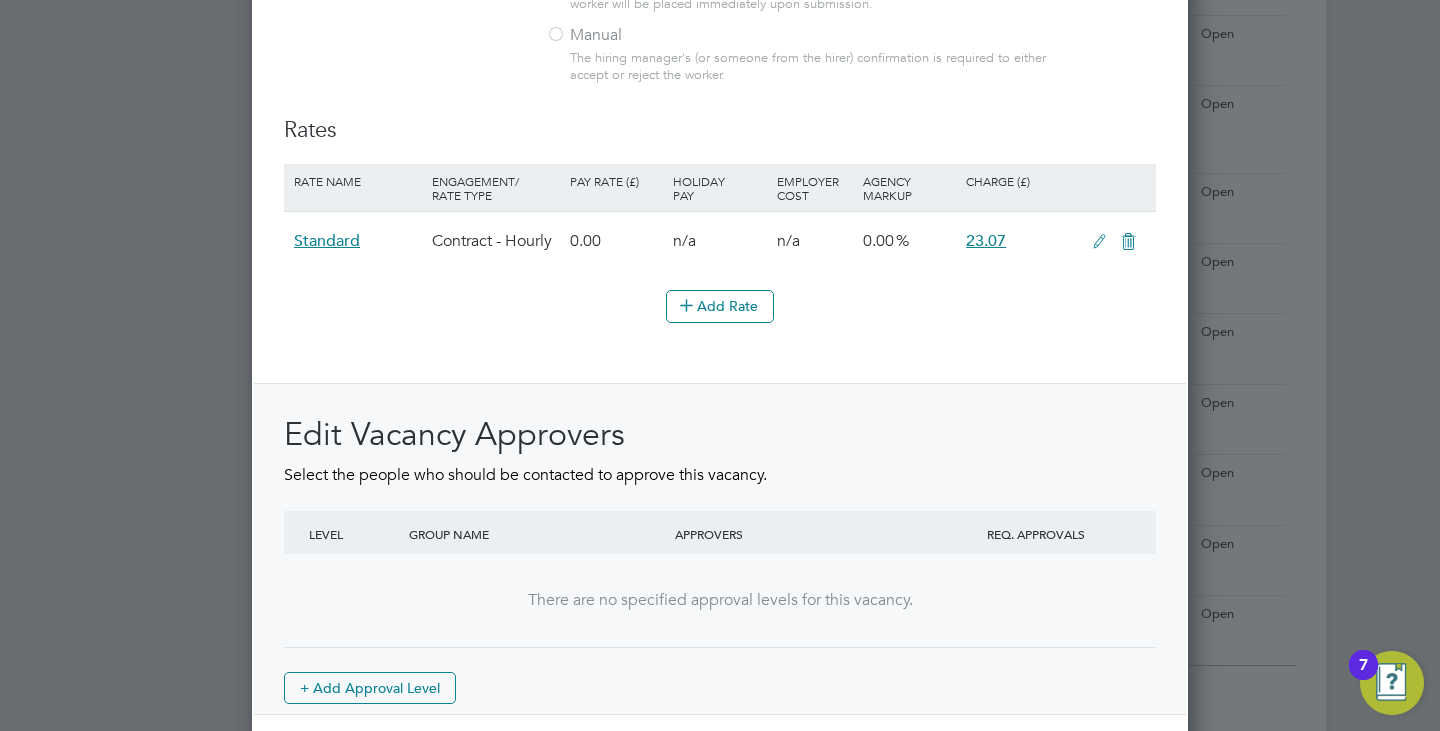 scroll, scrollTop: 2382, scrollLeft: 0, axis: vertical 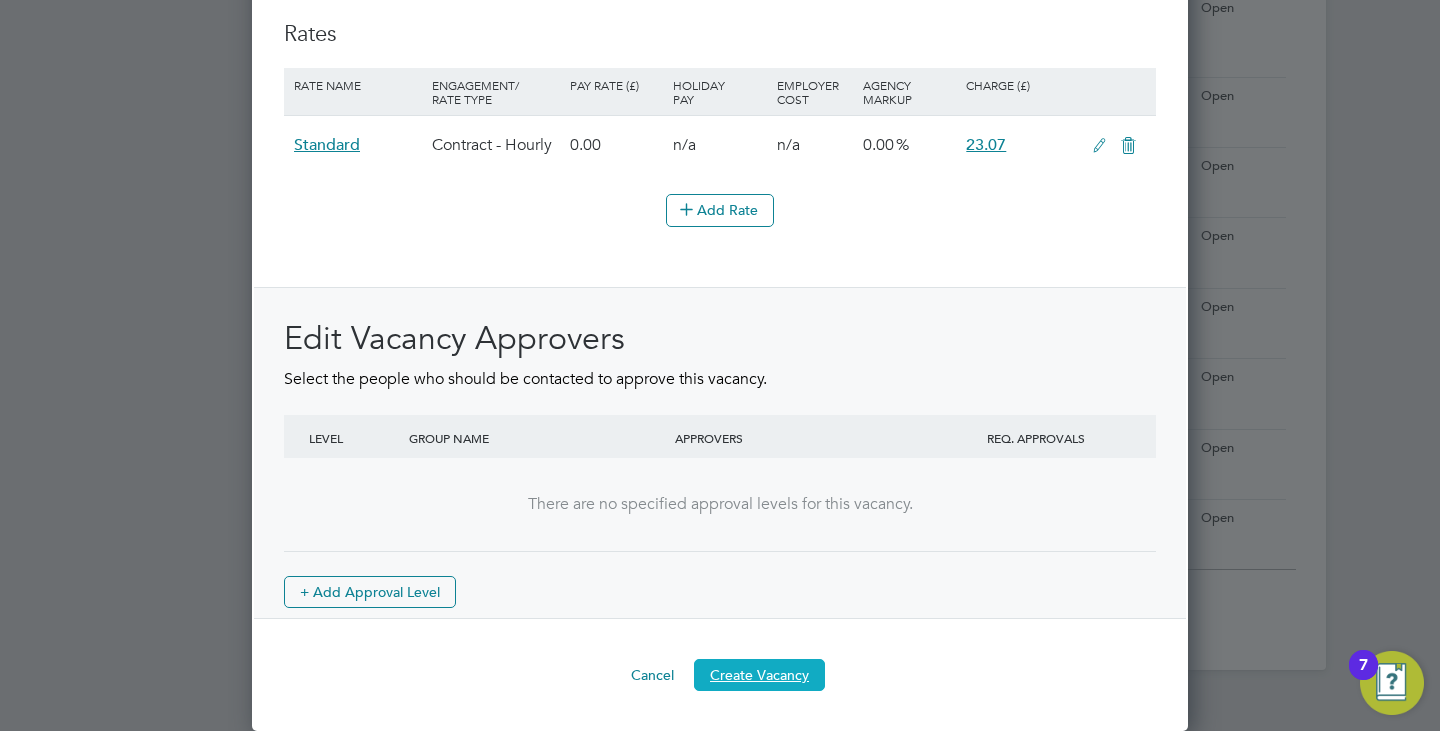 click on "Create Vacancy" at bounding box center (759, 675) 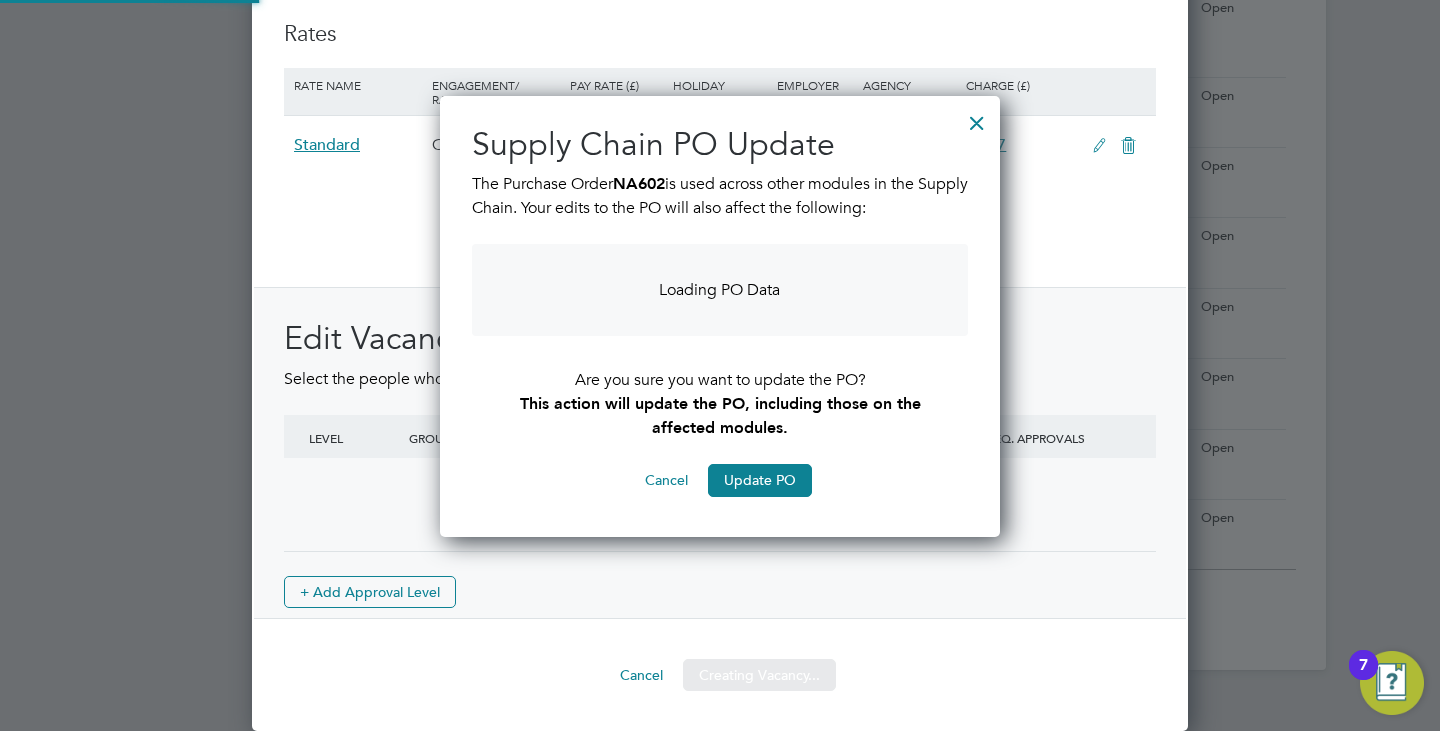 scroll, scrollTop: 10, scrollLeft: 10, axis: both 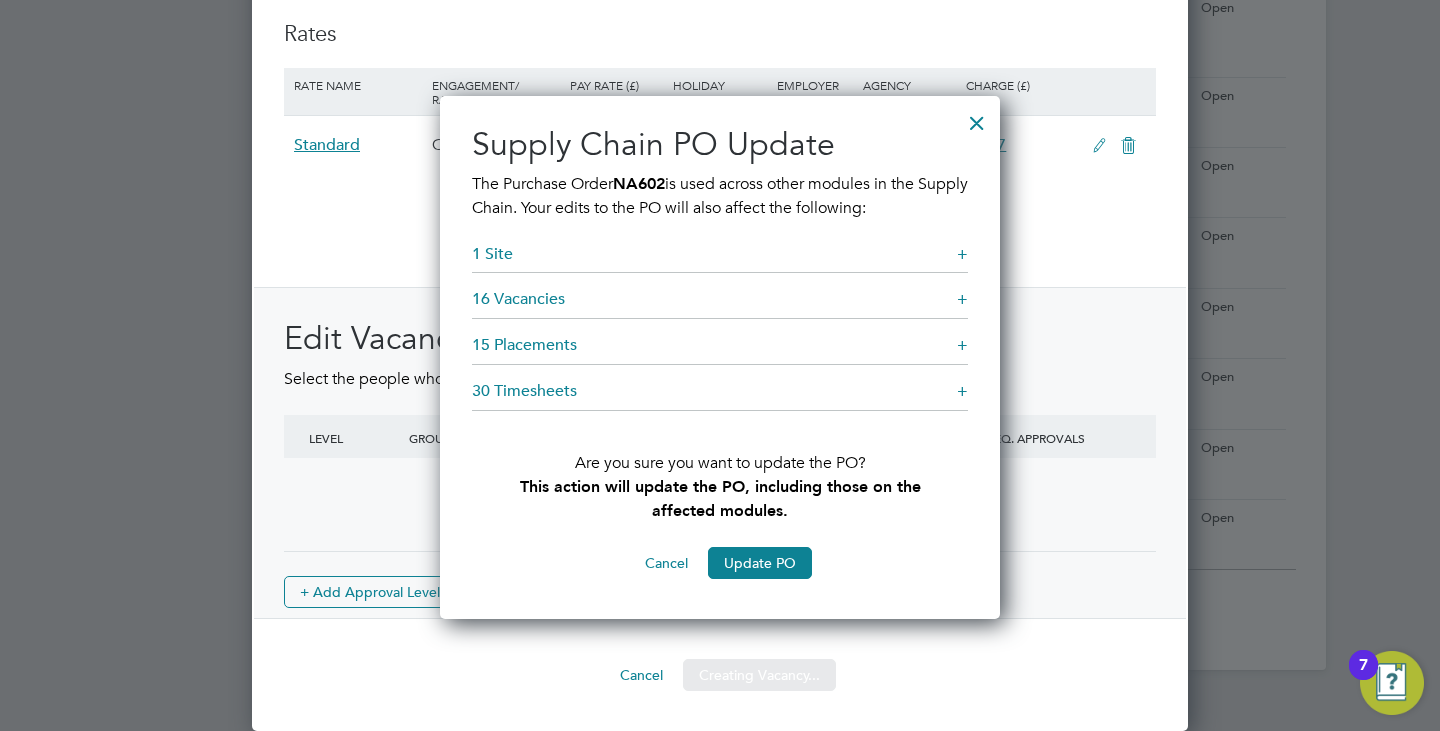 click on "Sorry, we are having problems connecting to our services." 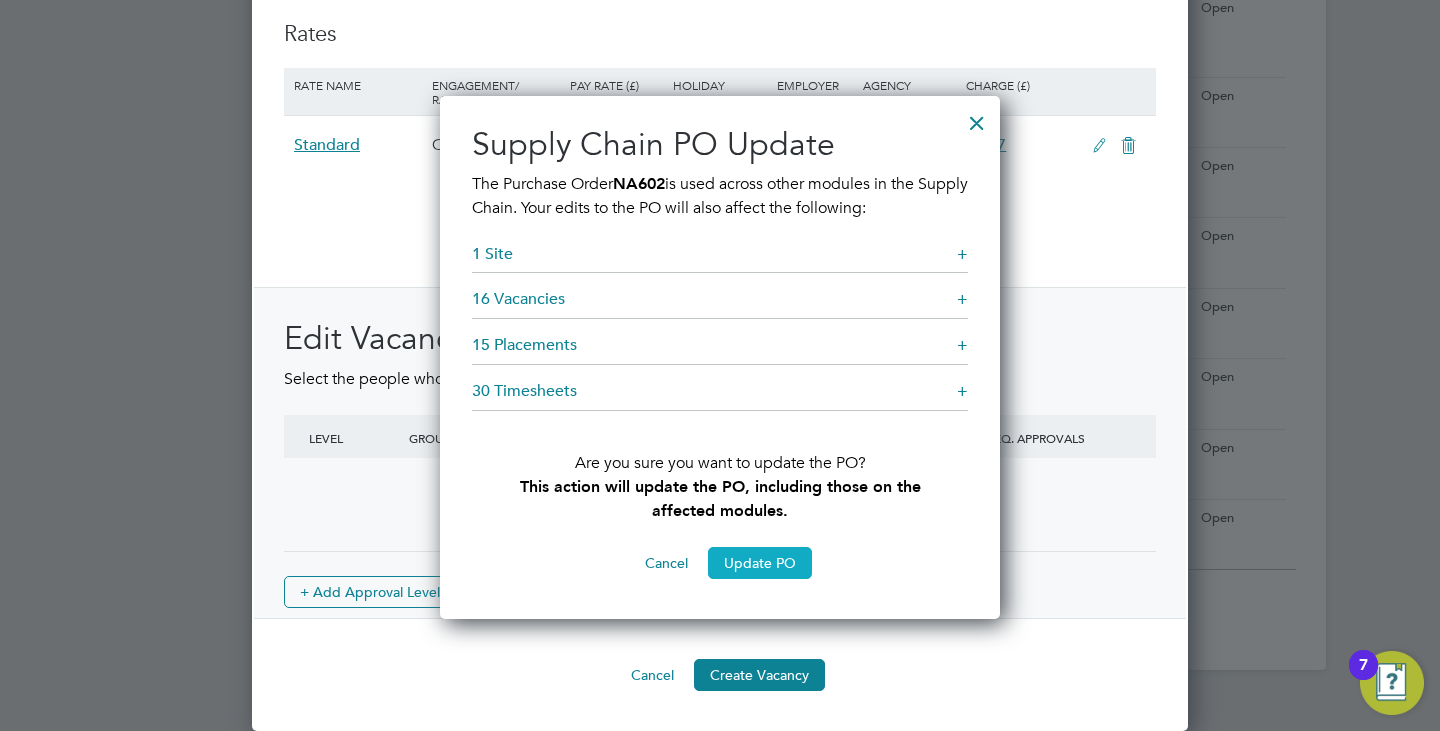 click on "Update PO" at bounding box center [760, 563] 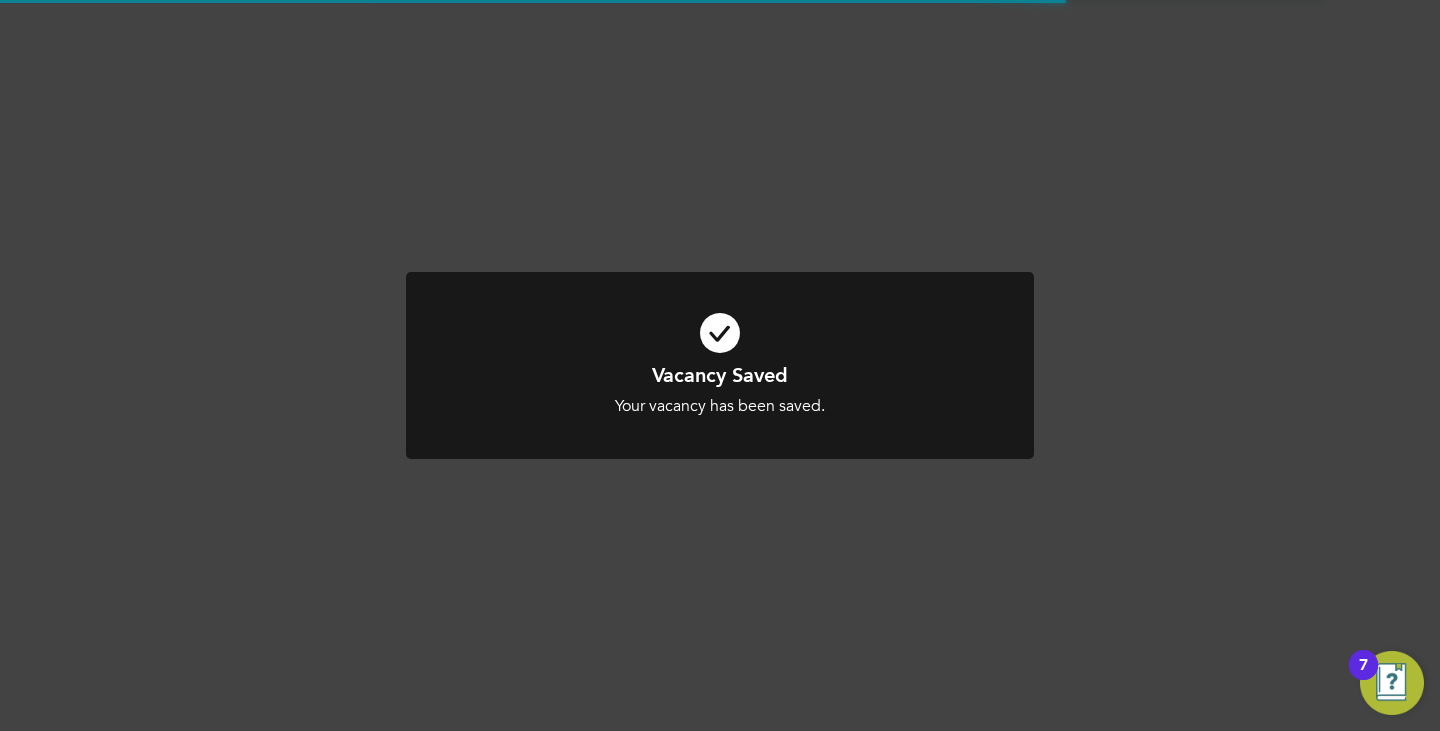 scroll 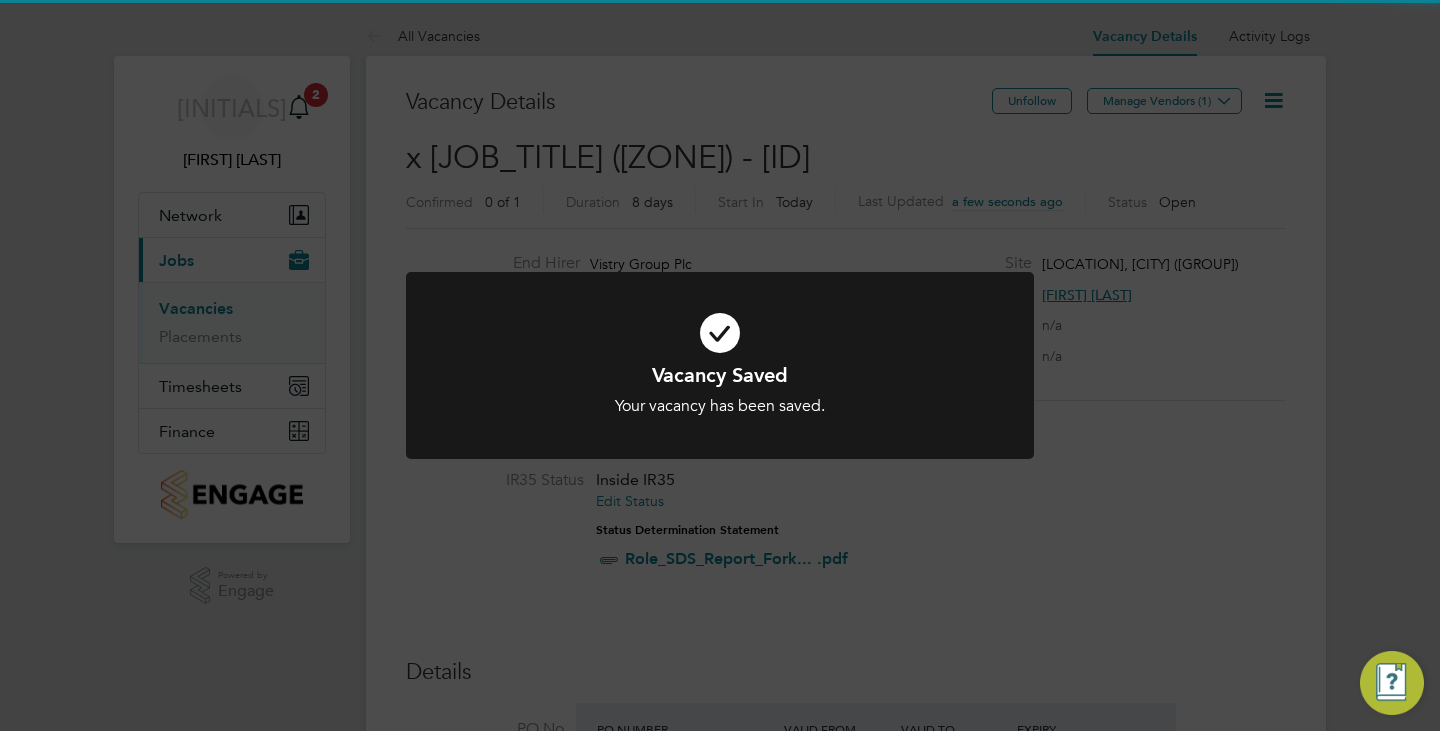 click on "Vacancy Saved Your vacancy has been saved. Cancel Okay" 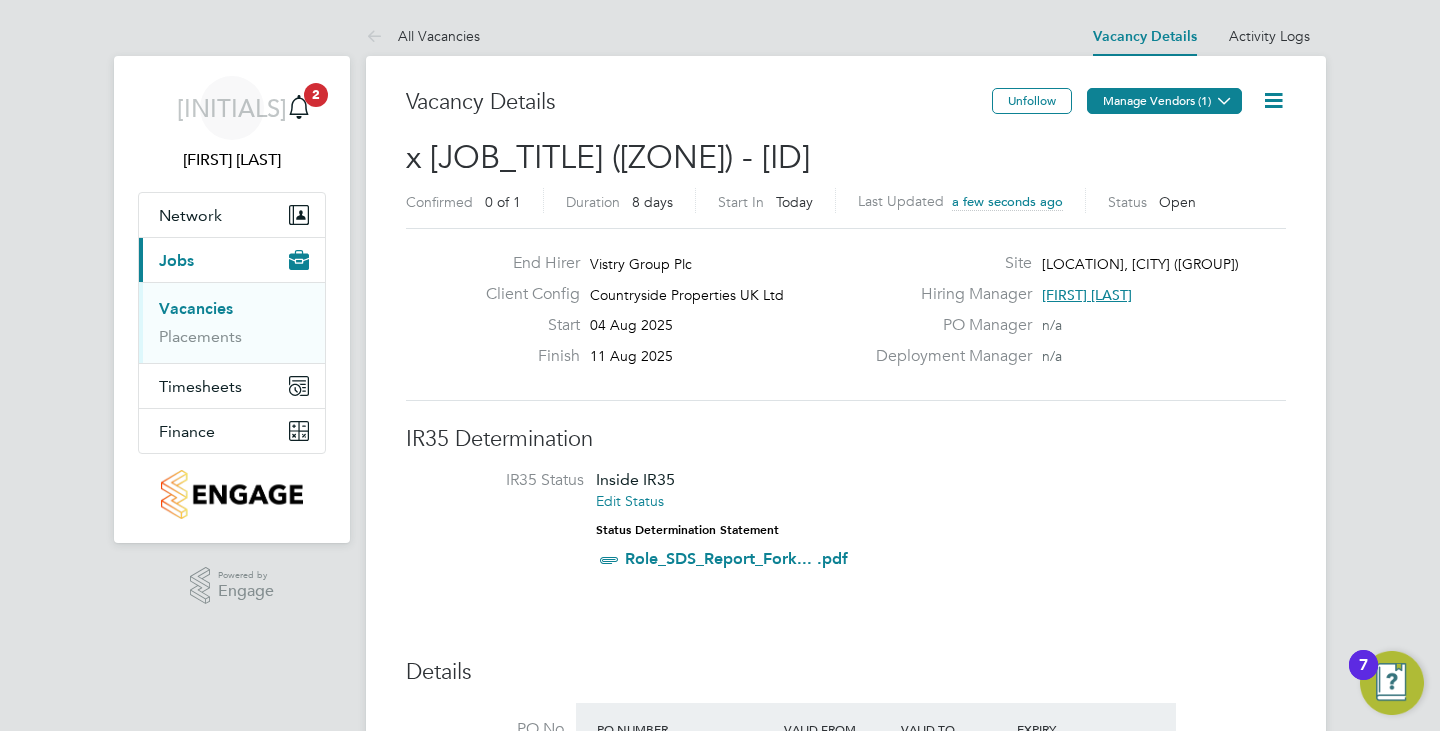 click on "Manage Vendors (1)" 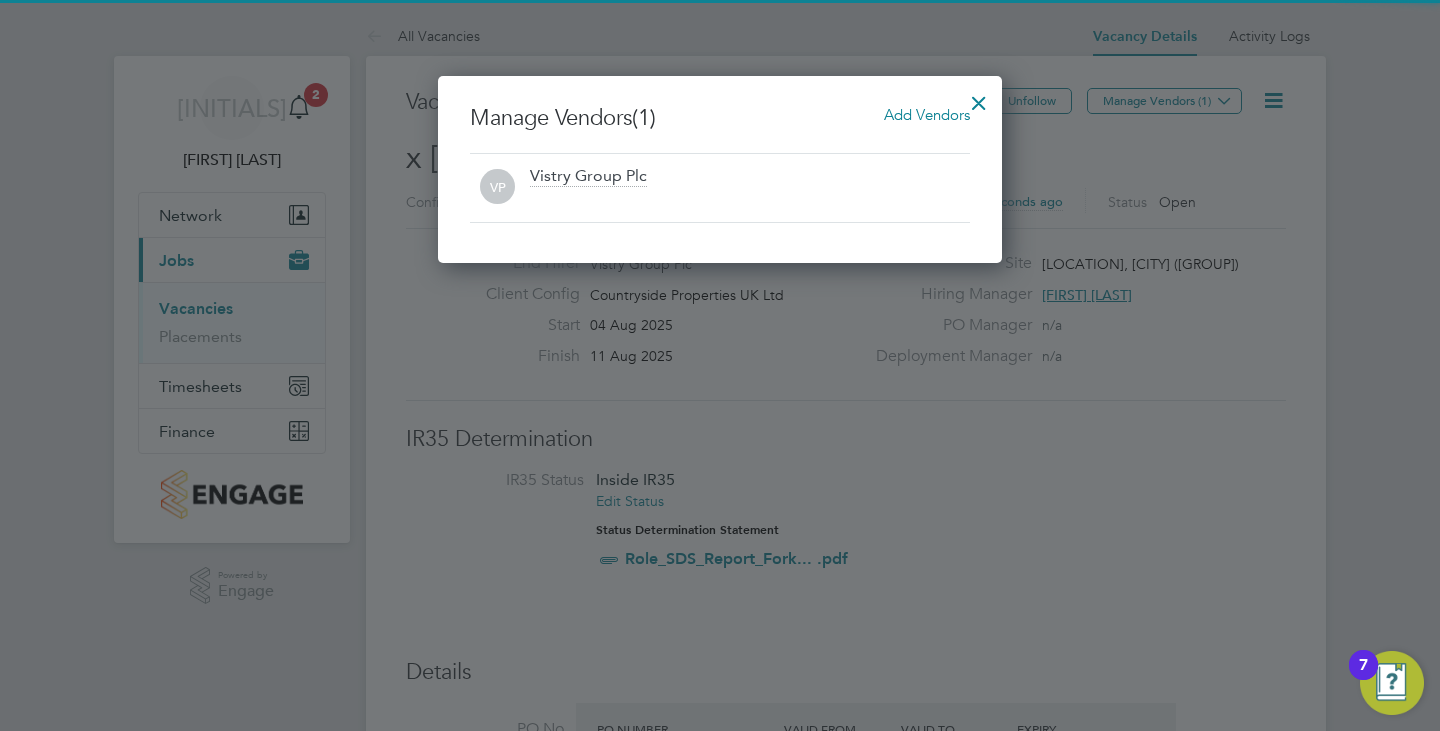 click on "Add Vendors" at bounding box center (927, 114) 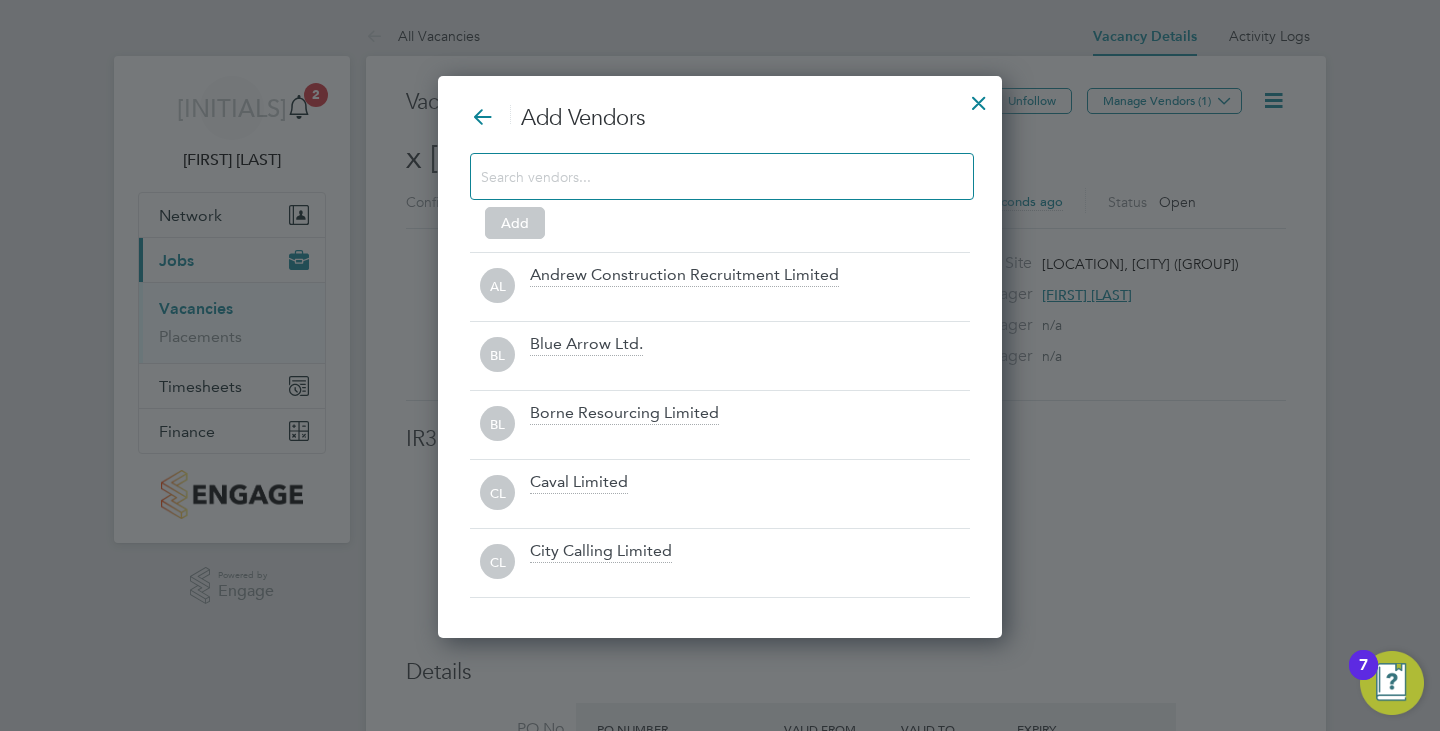 click at bounding box center [706, 176] 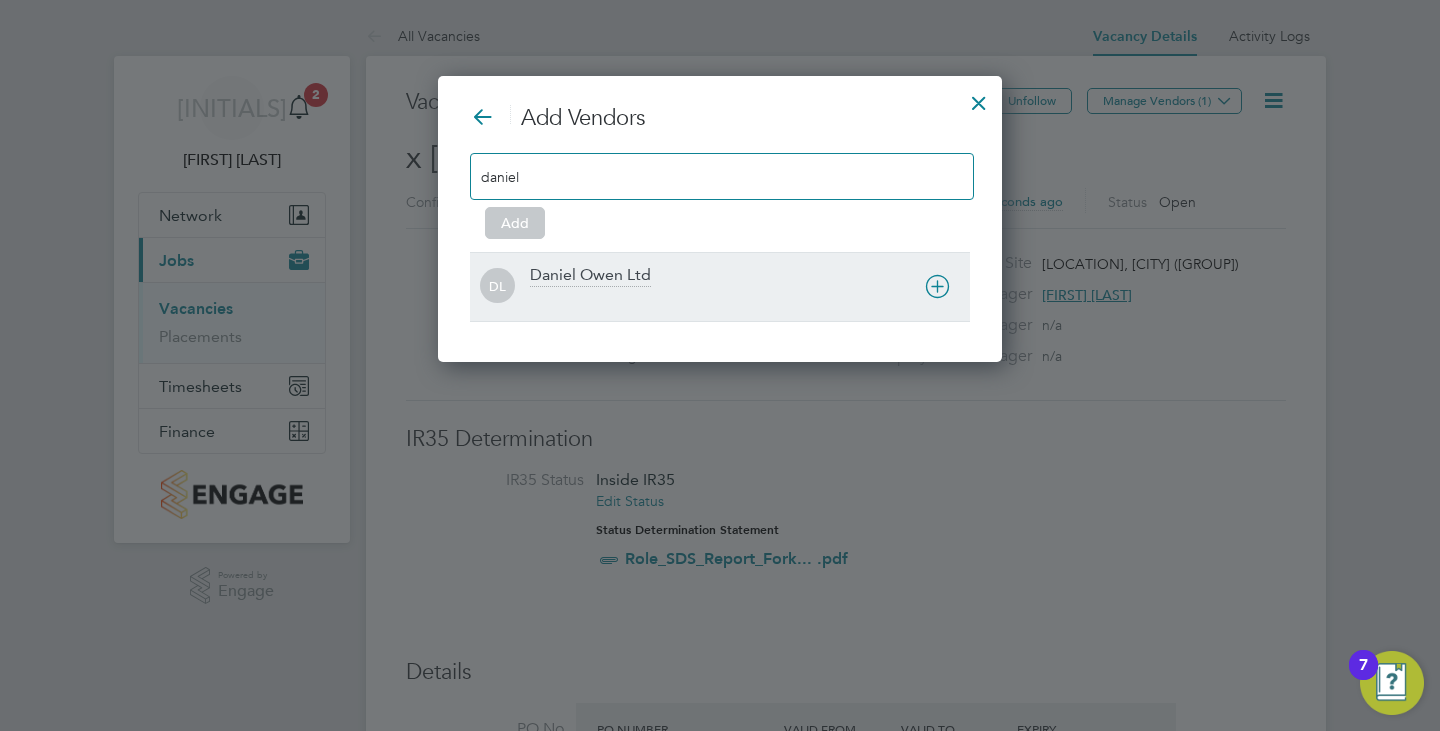 type on "daniel" 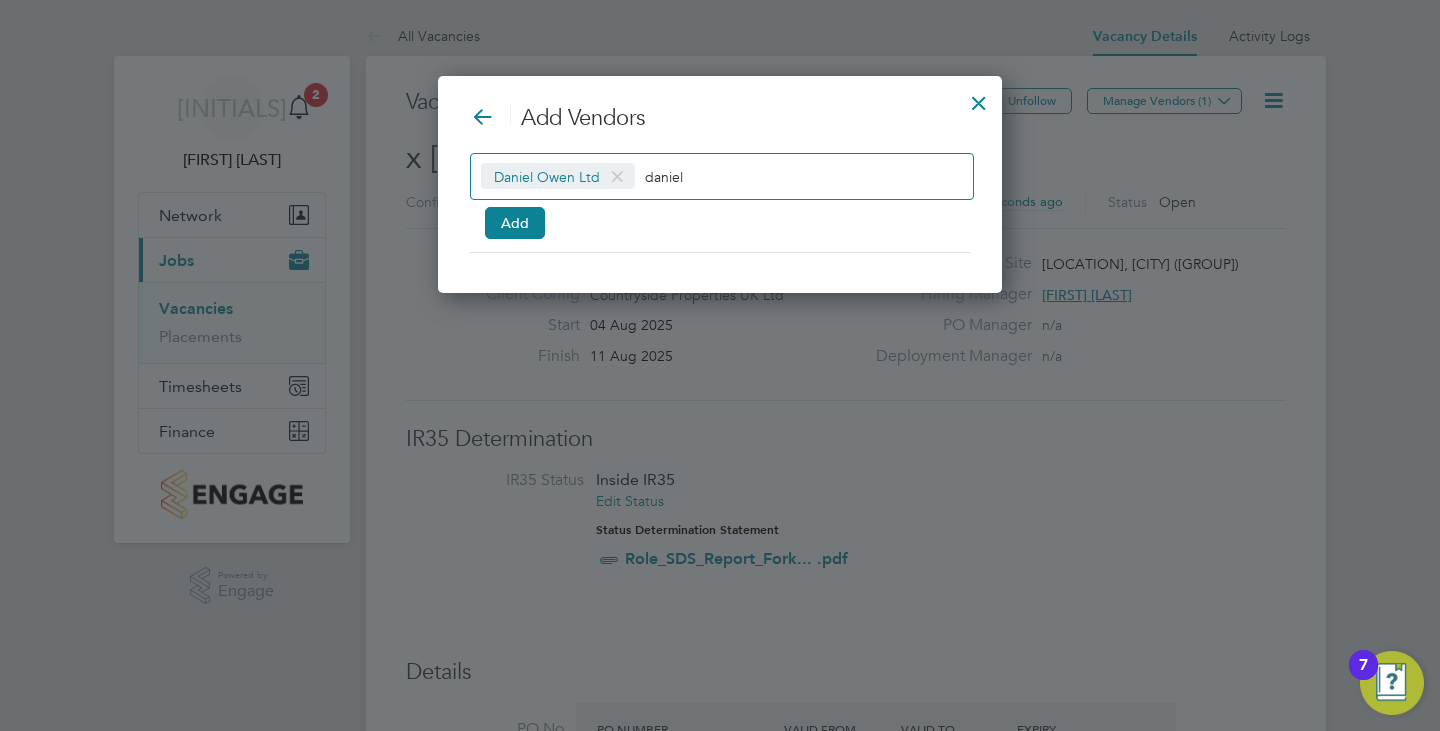 drag, startPoint x: 694, startPoint y: 175, endPoint x: 622, endPoint y: 188, distance: 73.1642 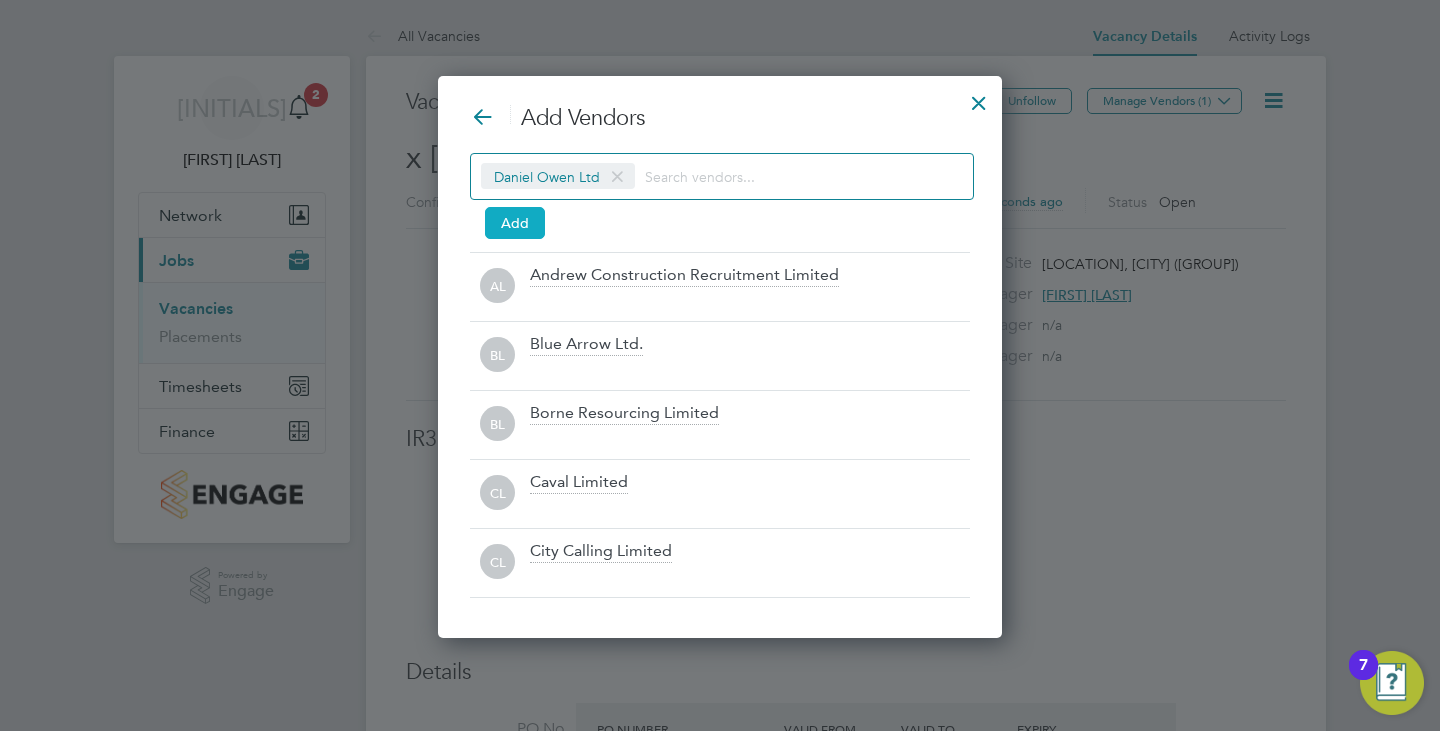 type 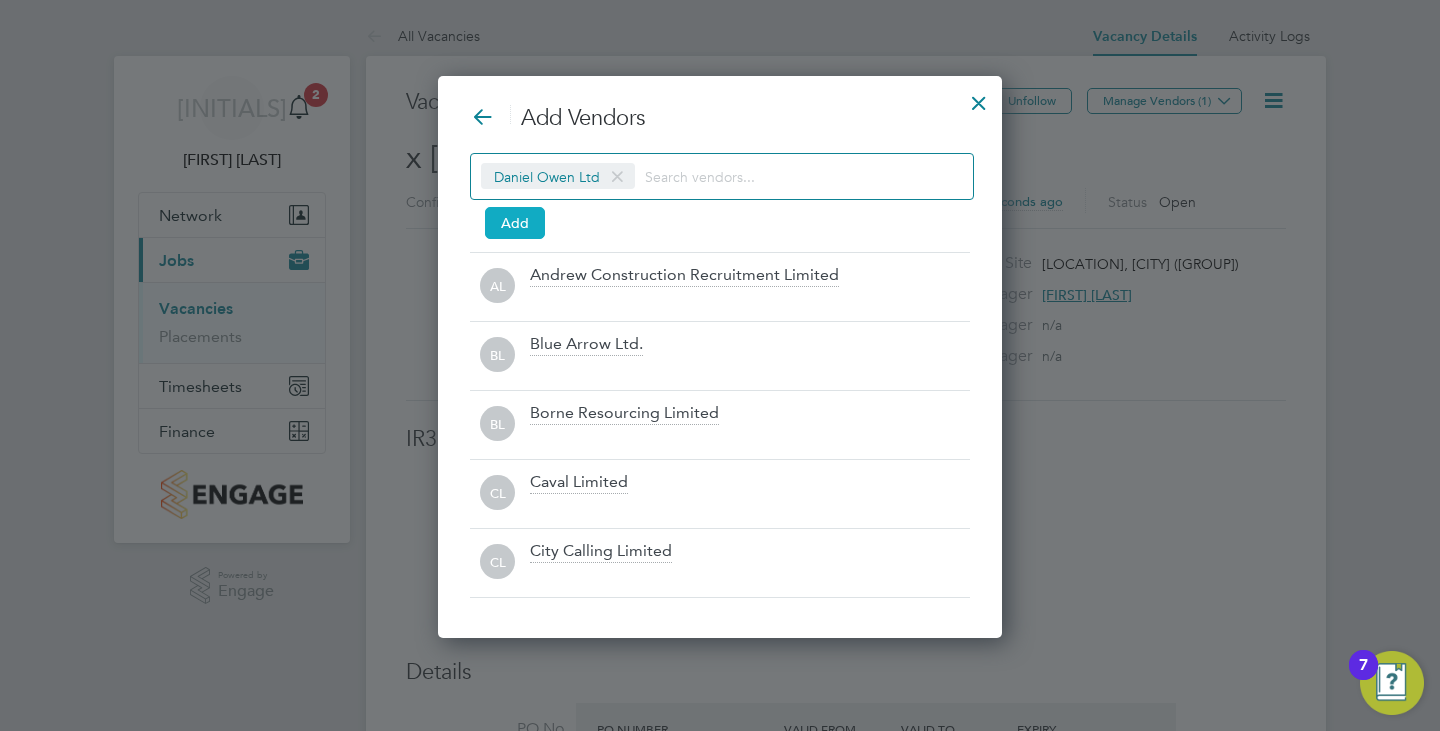 click on "Add" at bounding box center [515, 223] 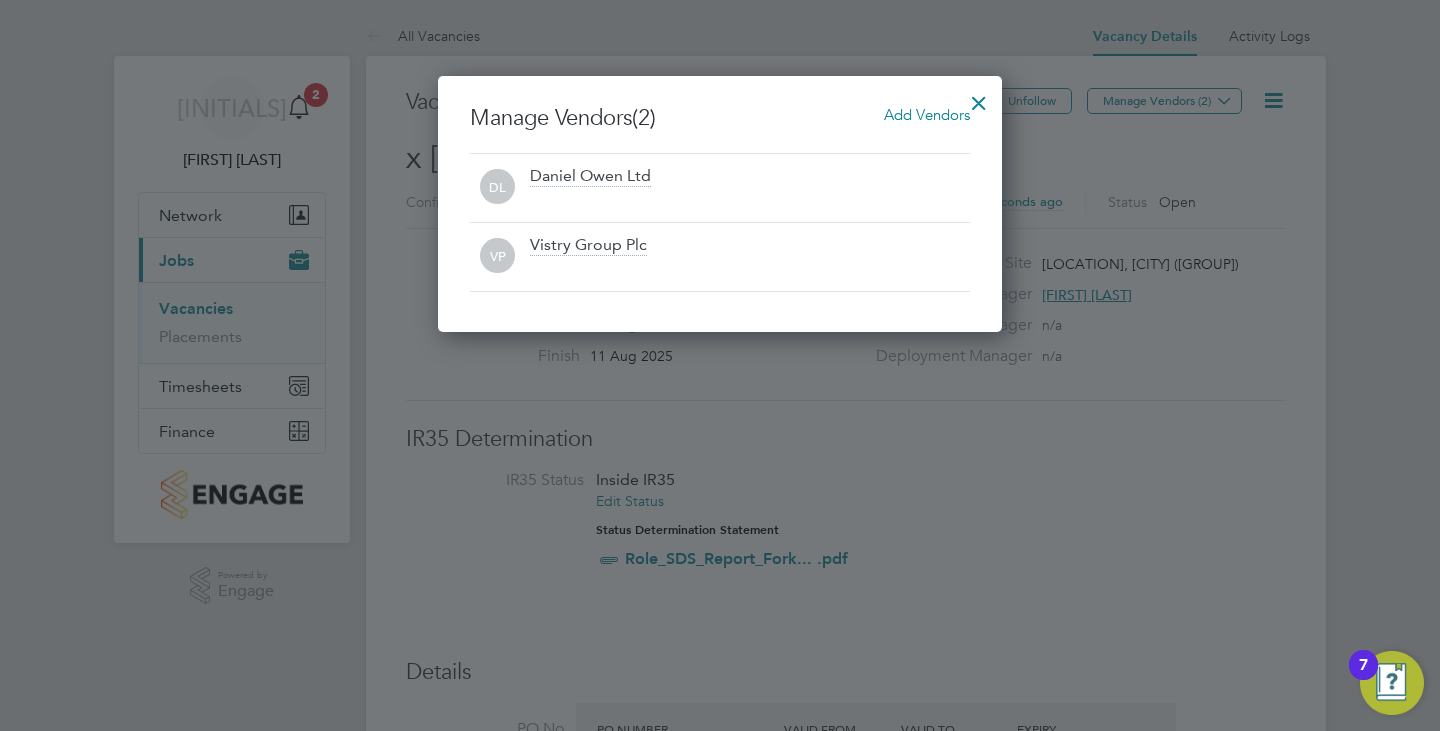 click at bounding box center (979, 98) 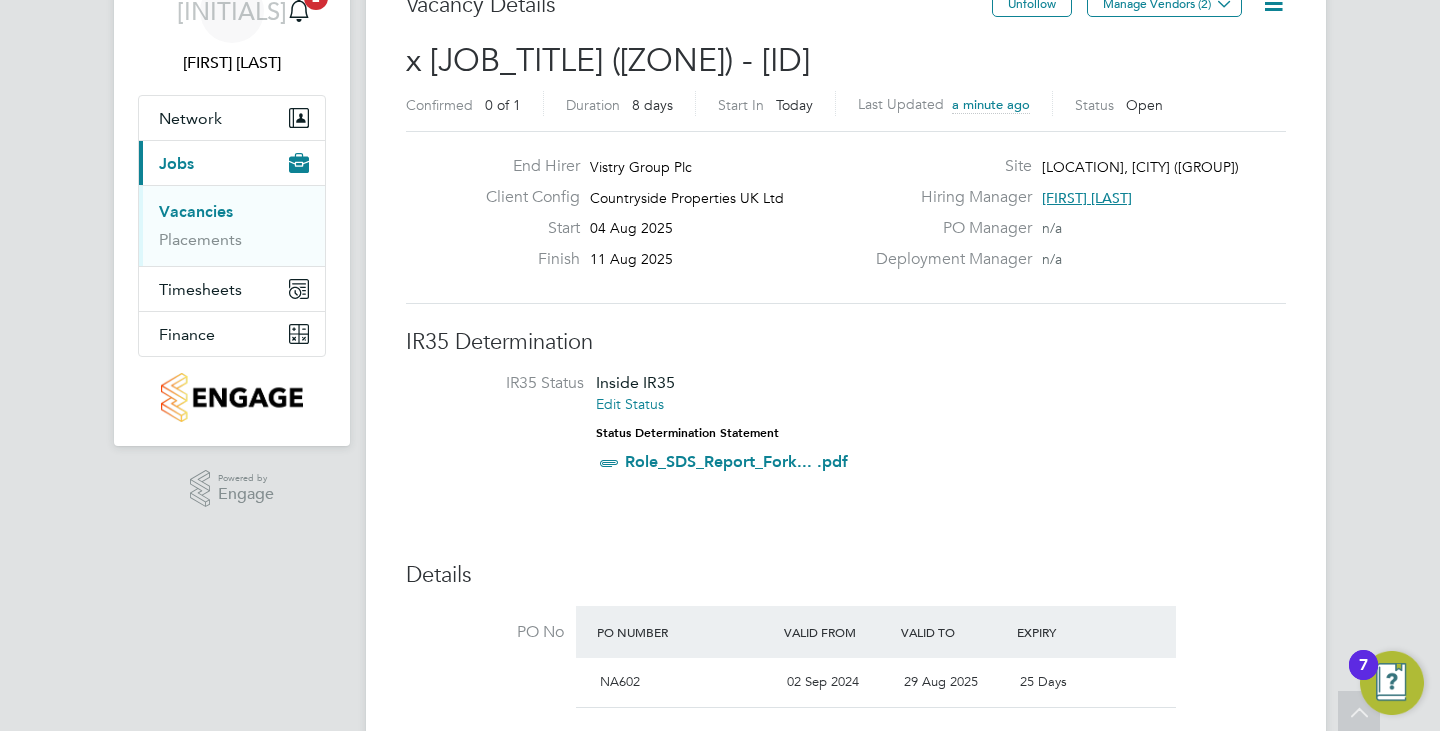 scroll, scrollTop: 0, scrollLeft: 0, axis: both 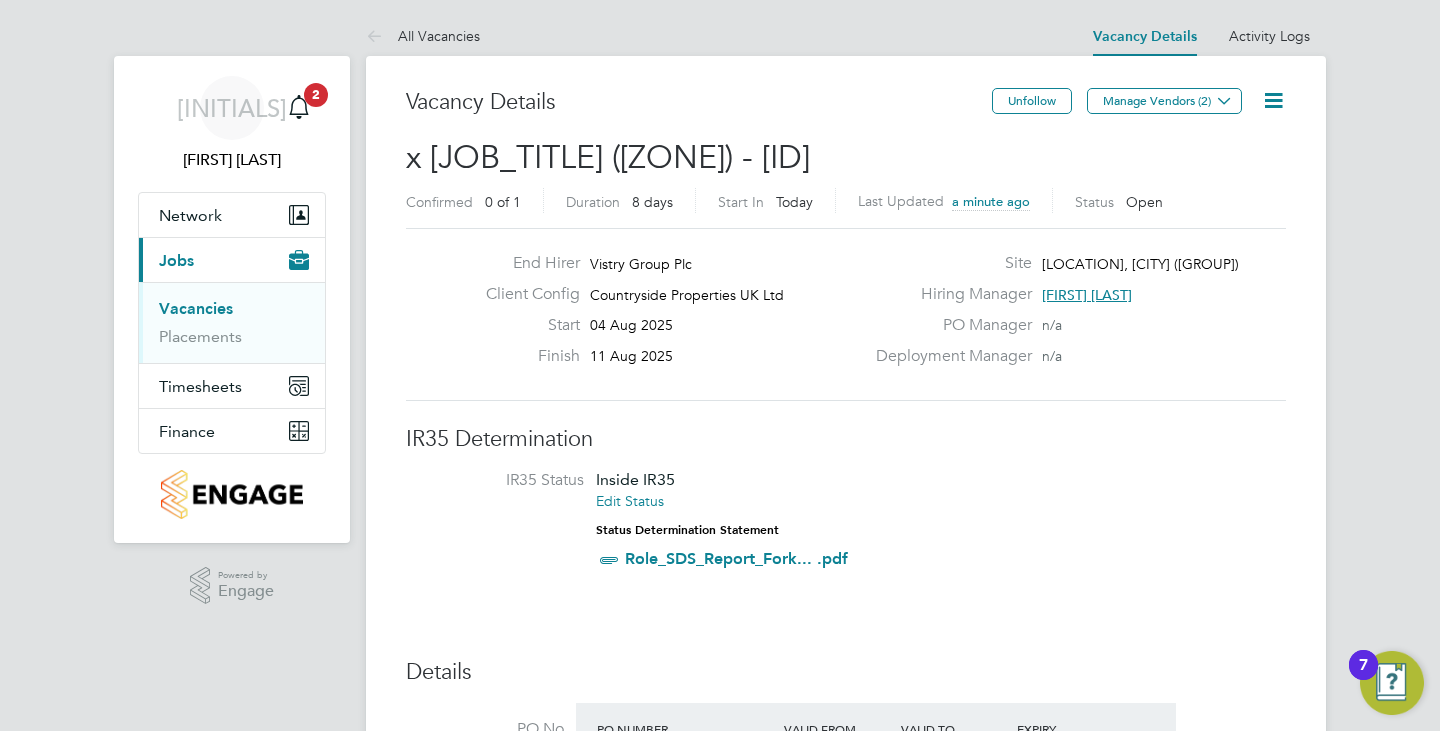 click on "Vacancies" at bounding box center [196, 308] 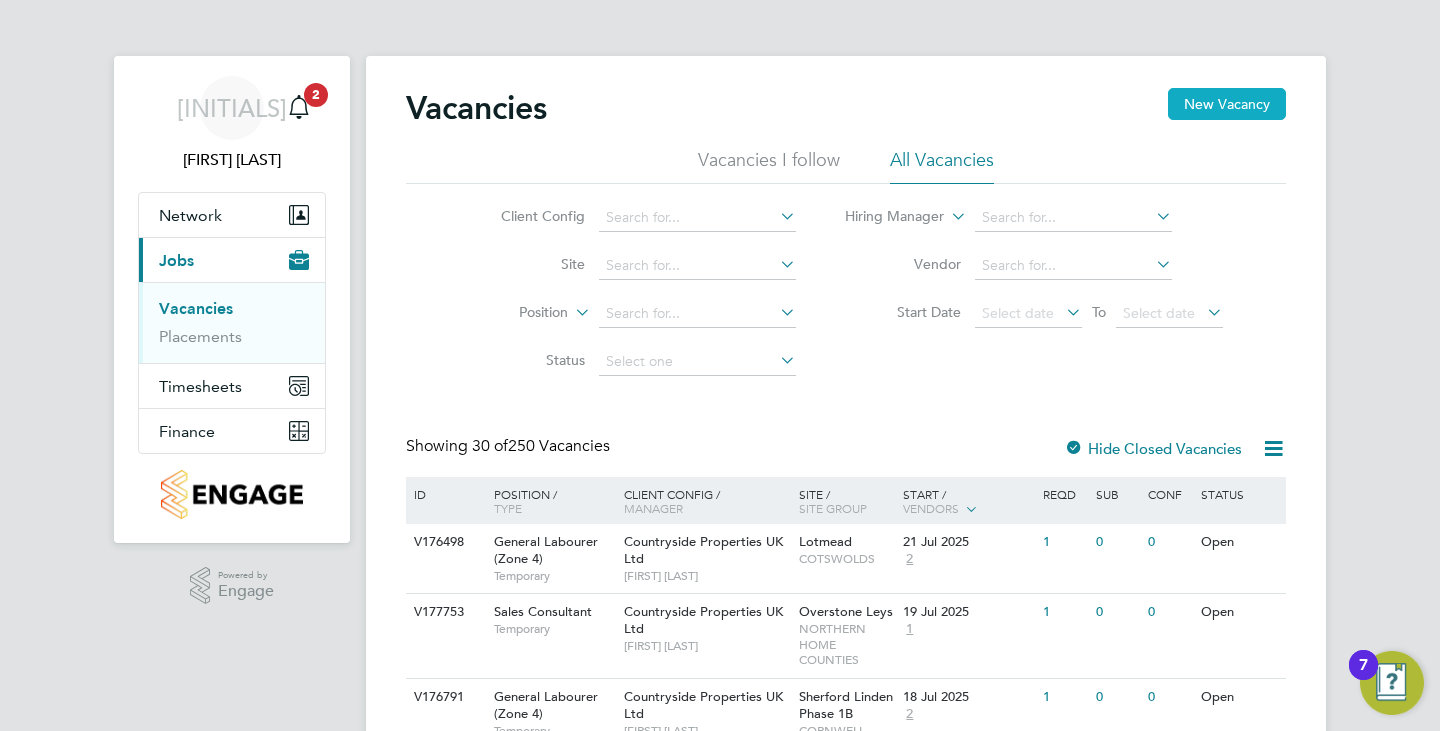 click on "New Vacancy" 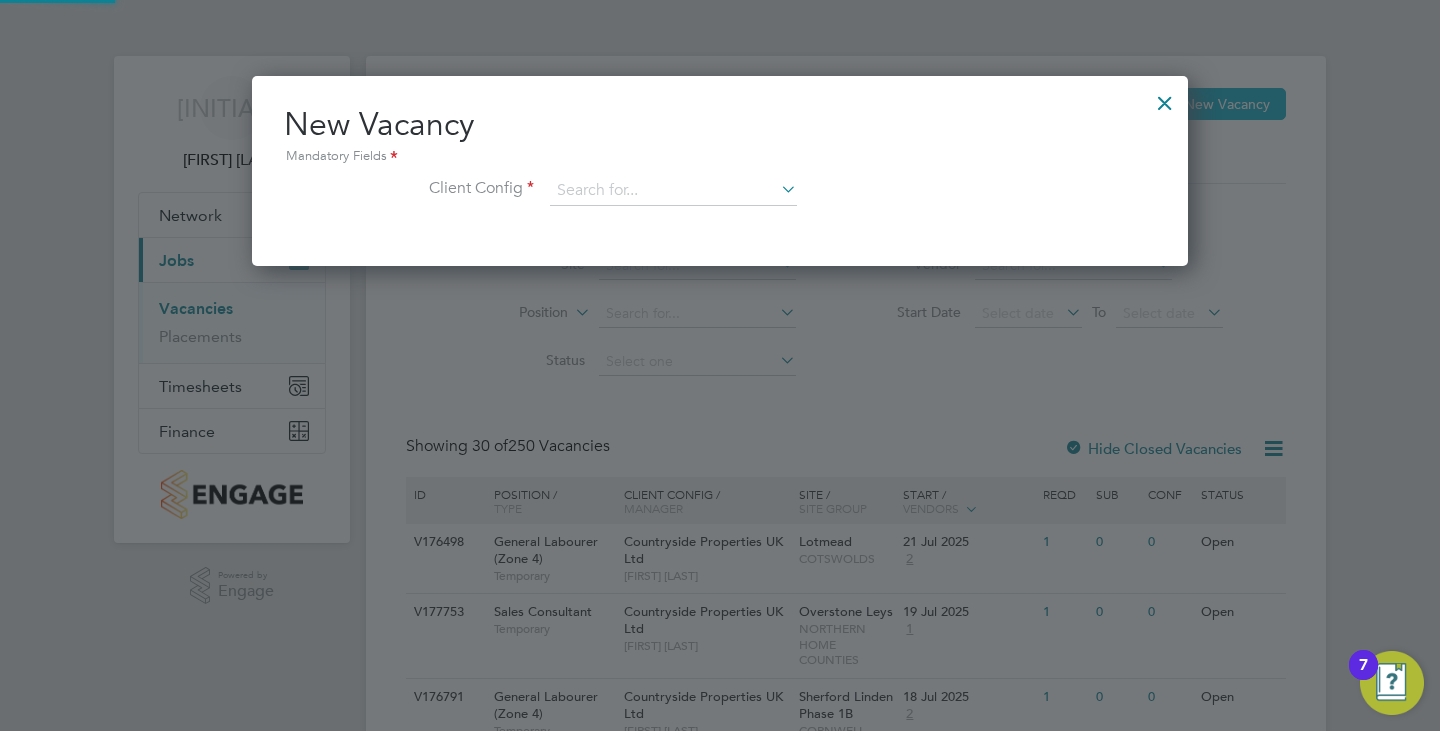 scroll, scrollTop: 10, scrollLeft: 10, axis: both 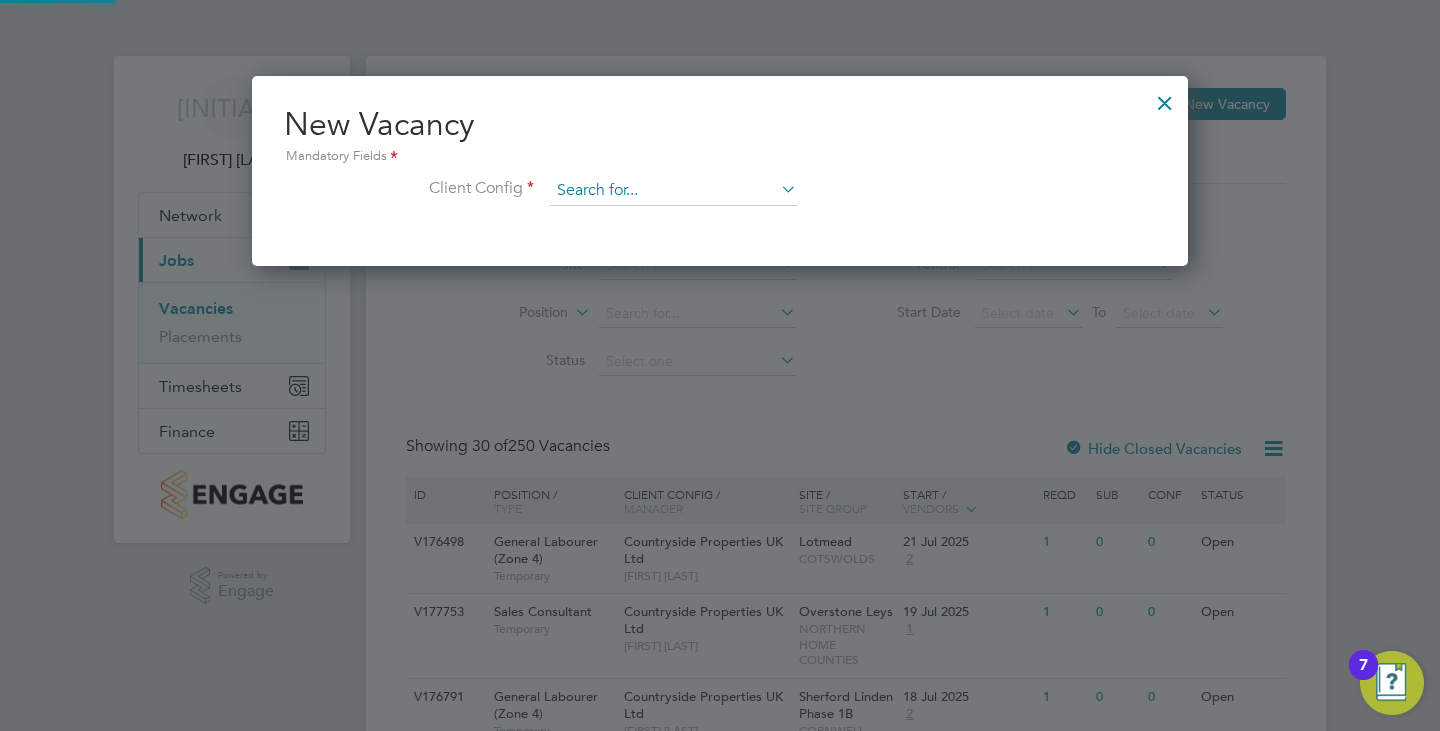 click on "ID [ID] [JOB_TITLE] ([ZONE]) [JOB_TITLE] [COMPANY] [FIRST] [LAST] [LOCATION] [CITY] [DATE] [NUMBER] [NUMBER] [NUMBER] [NUMBER] [STATUS]" 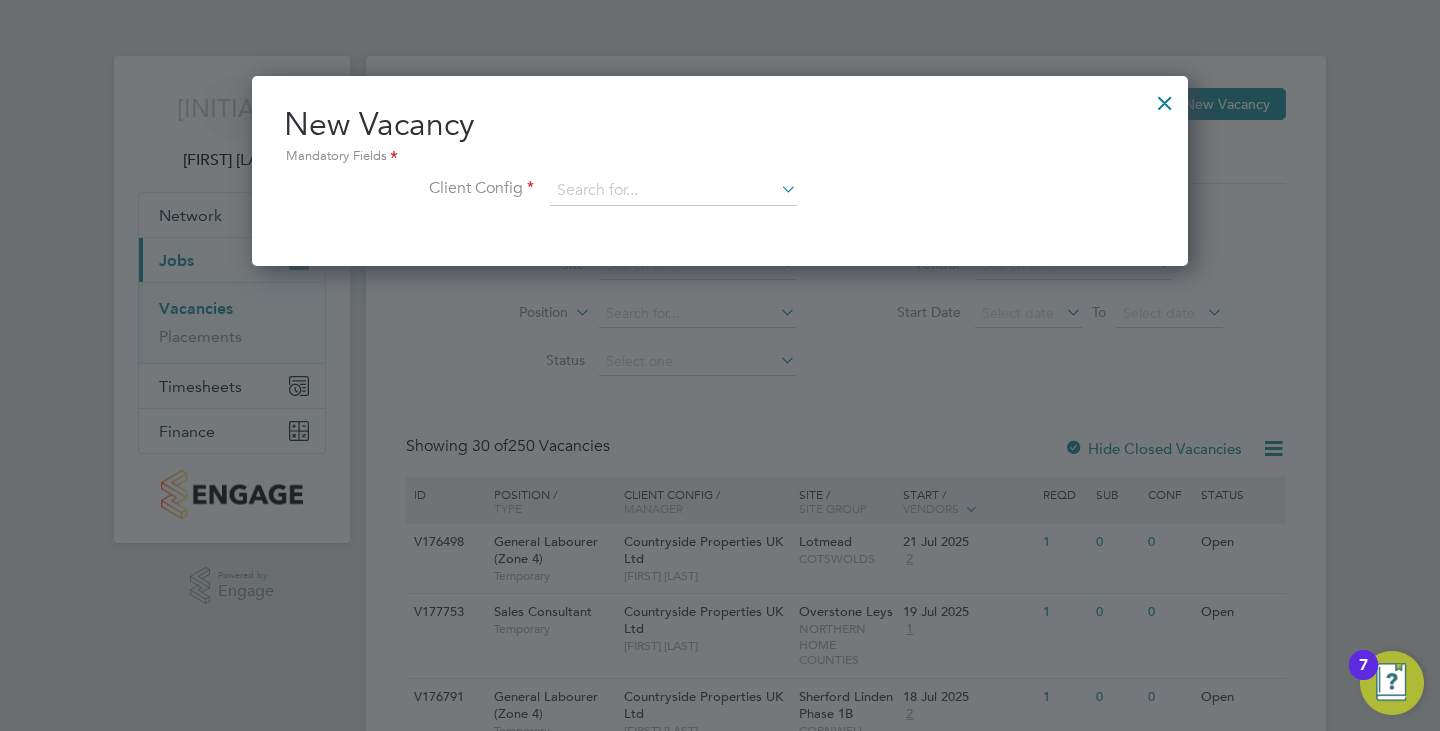 click on "Countryside Properties UK Ltd" 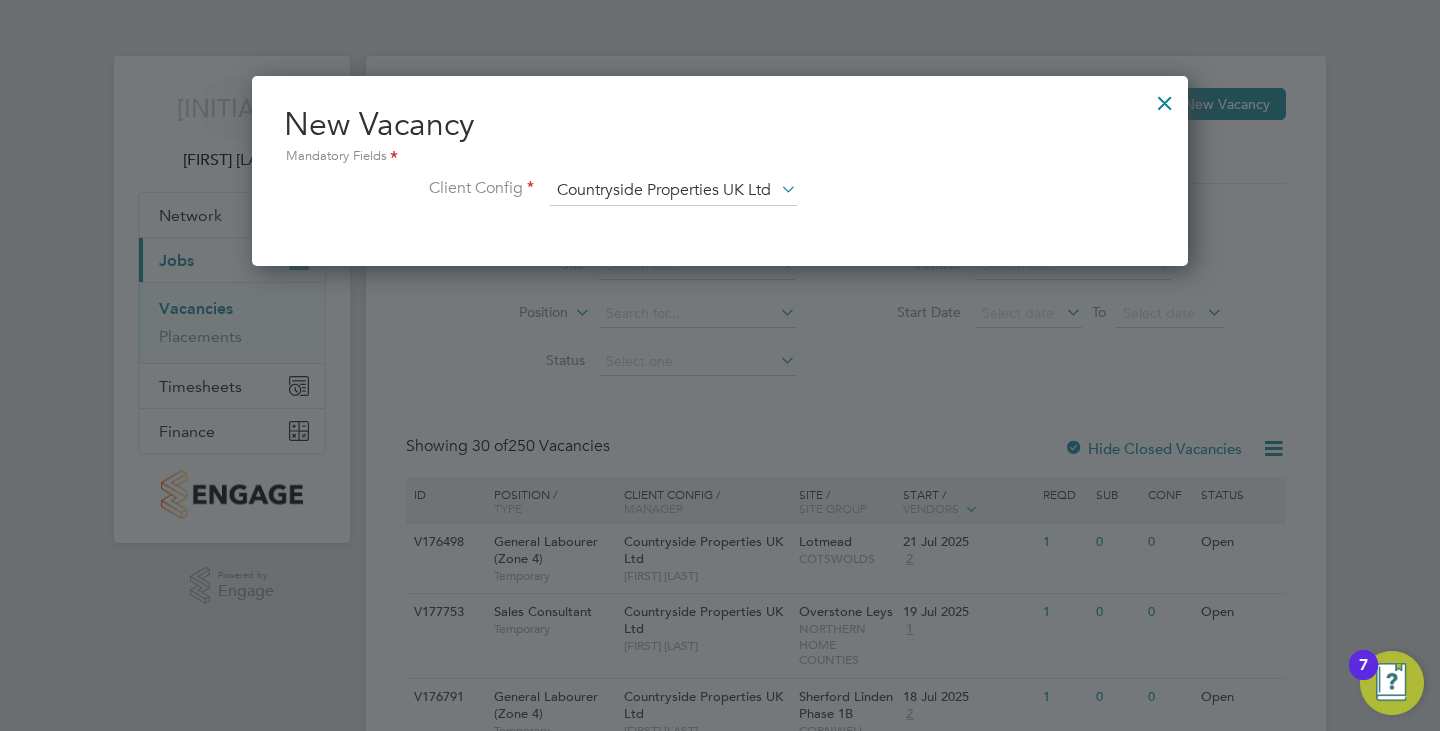scroll, scrollTop: 10, scrollLeft: 10, axis: both 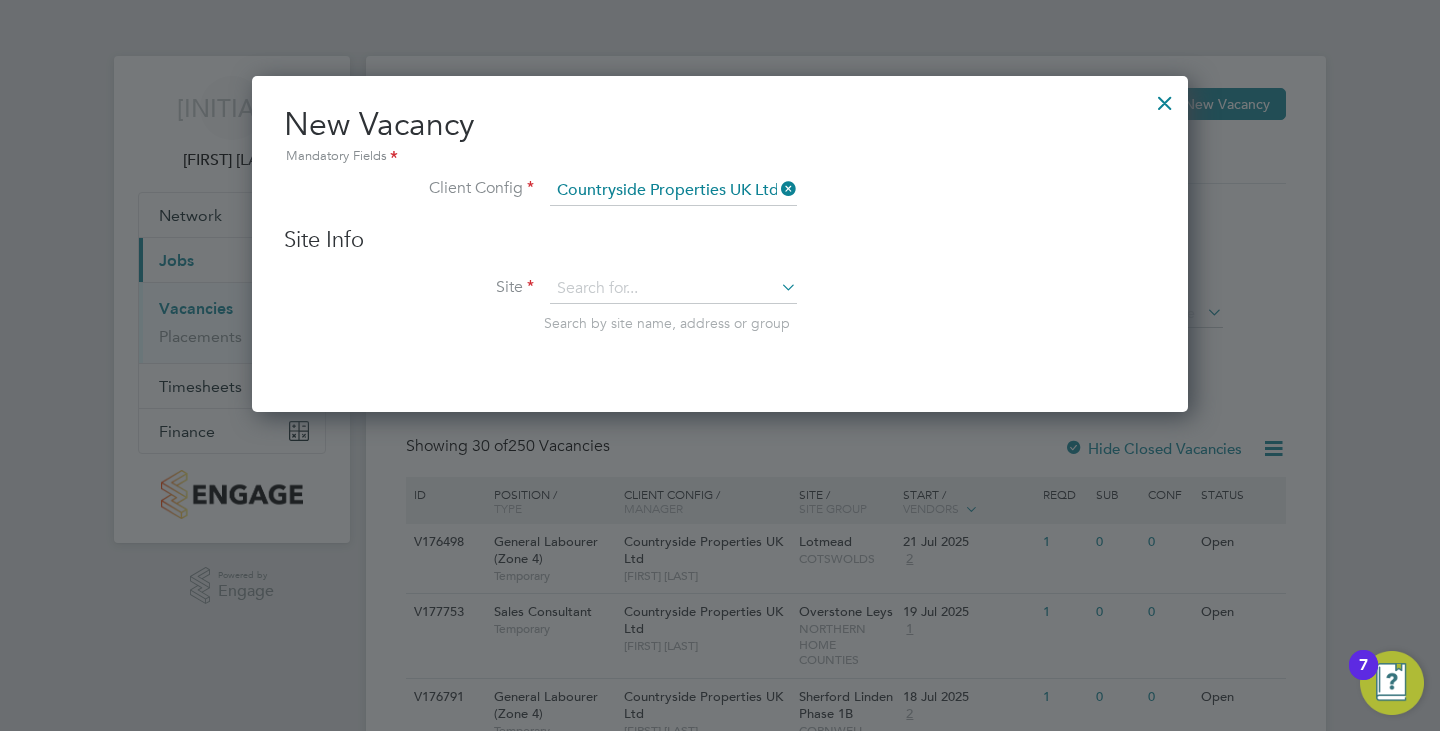 click on "Site   Search by site name, address or group" at bounding box center (720, 323) 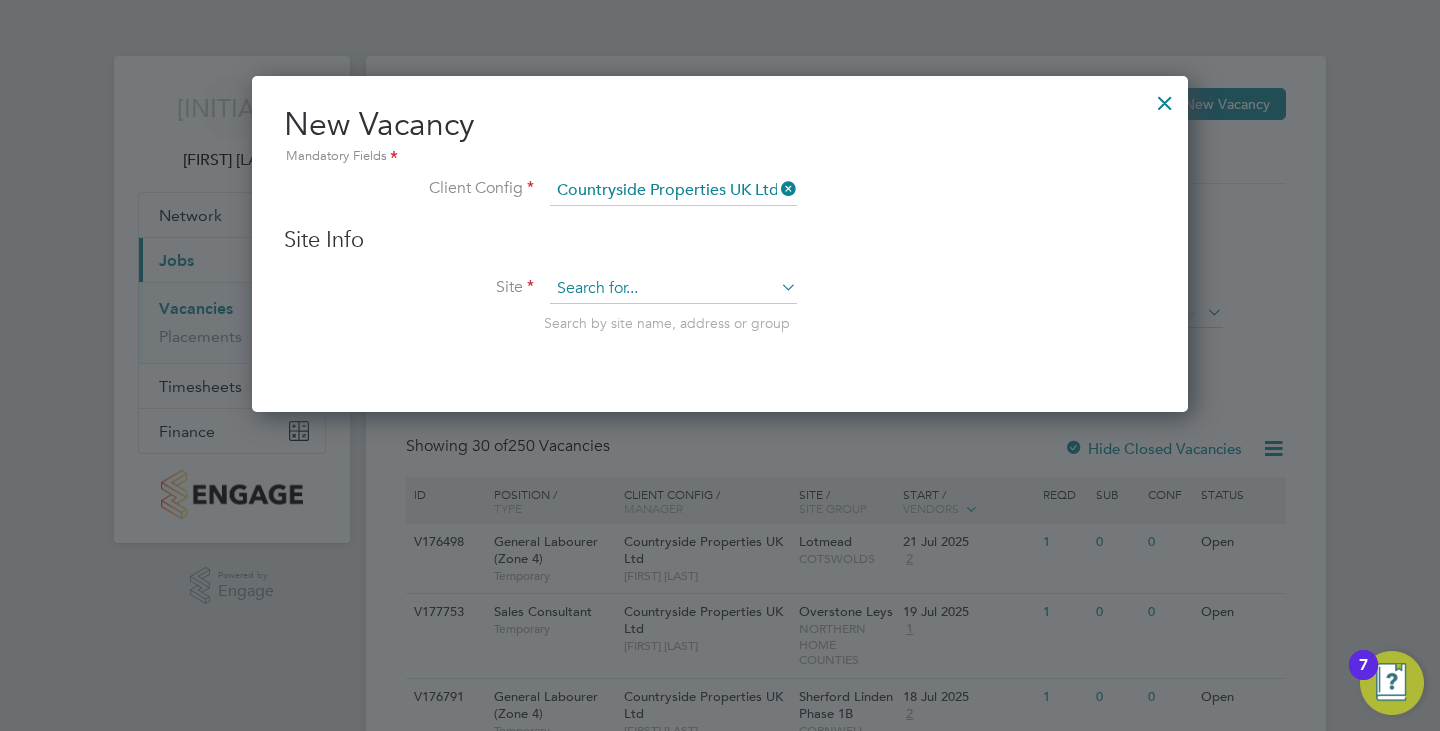 click at bounding box center [673, 289] 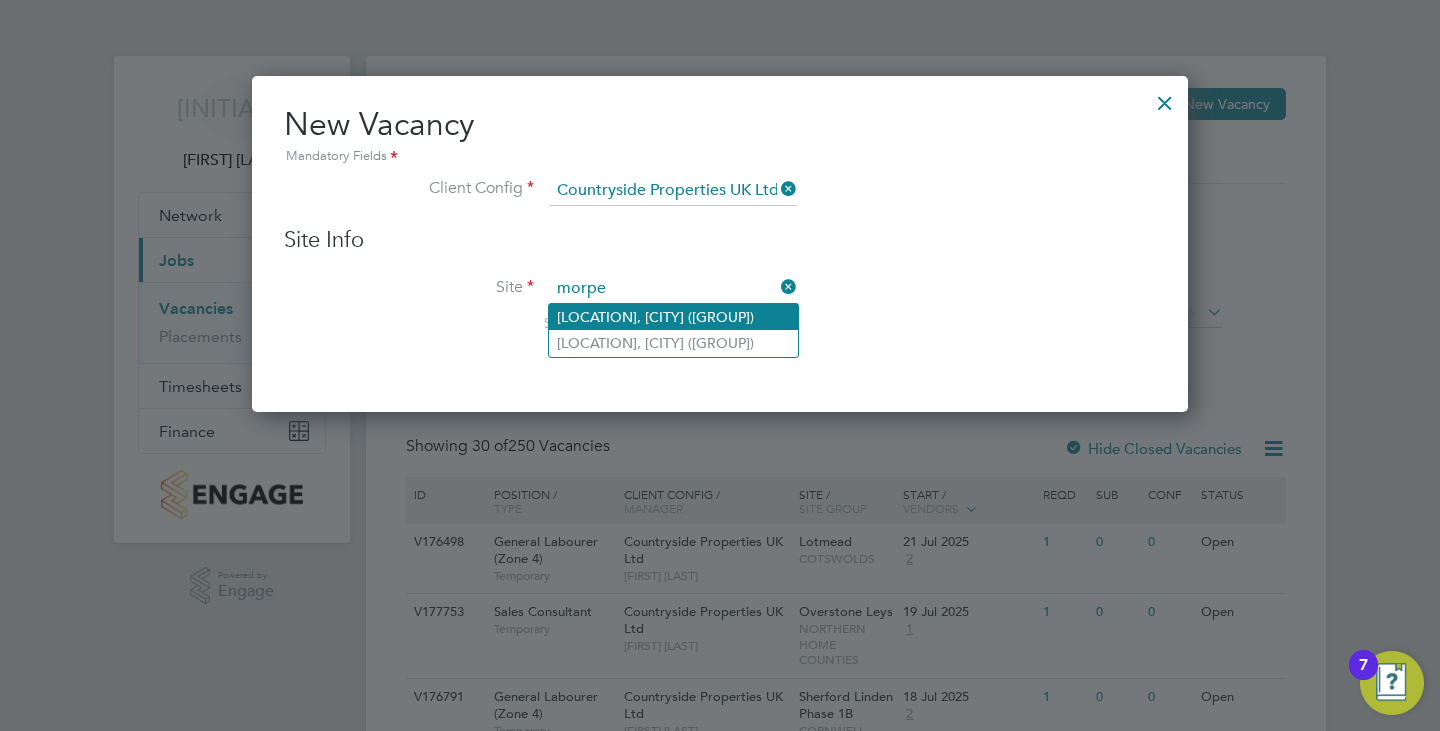 click on "[LOCATION], [CITY] ([GROUP])" 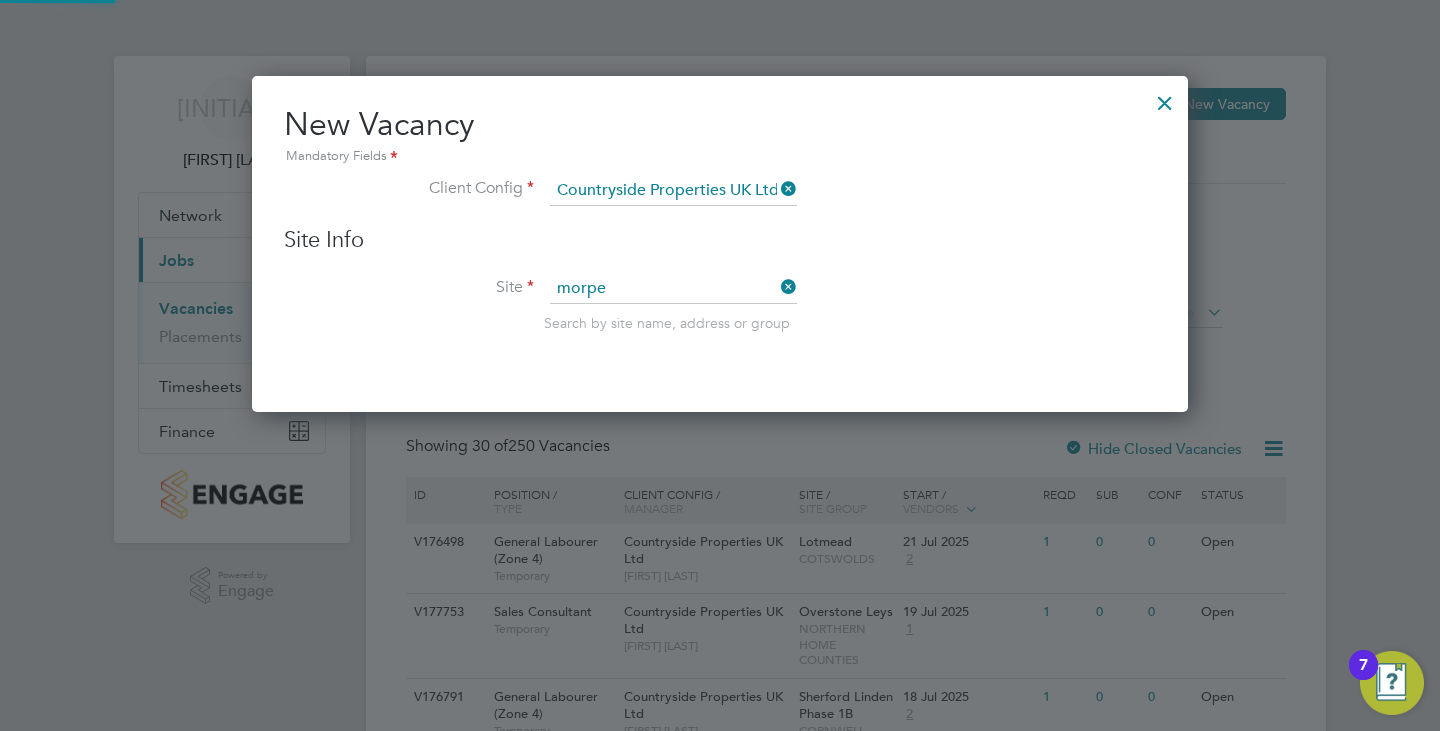 type on "[LOCATION], [CITY] ([GROUP])" 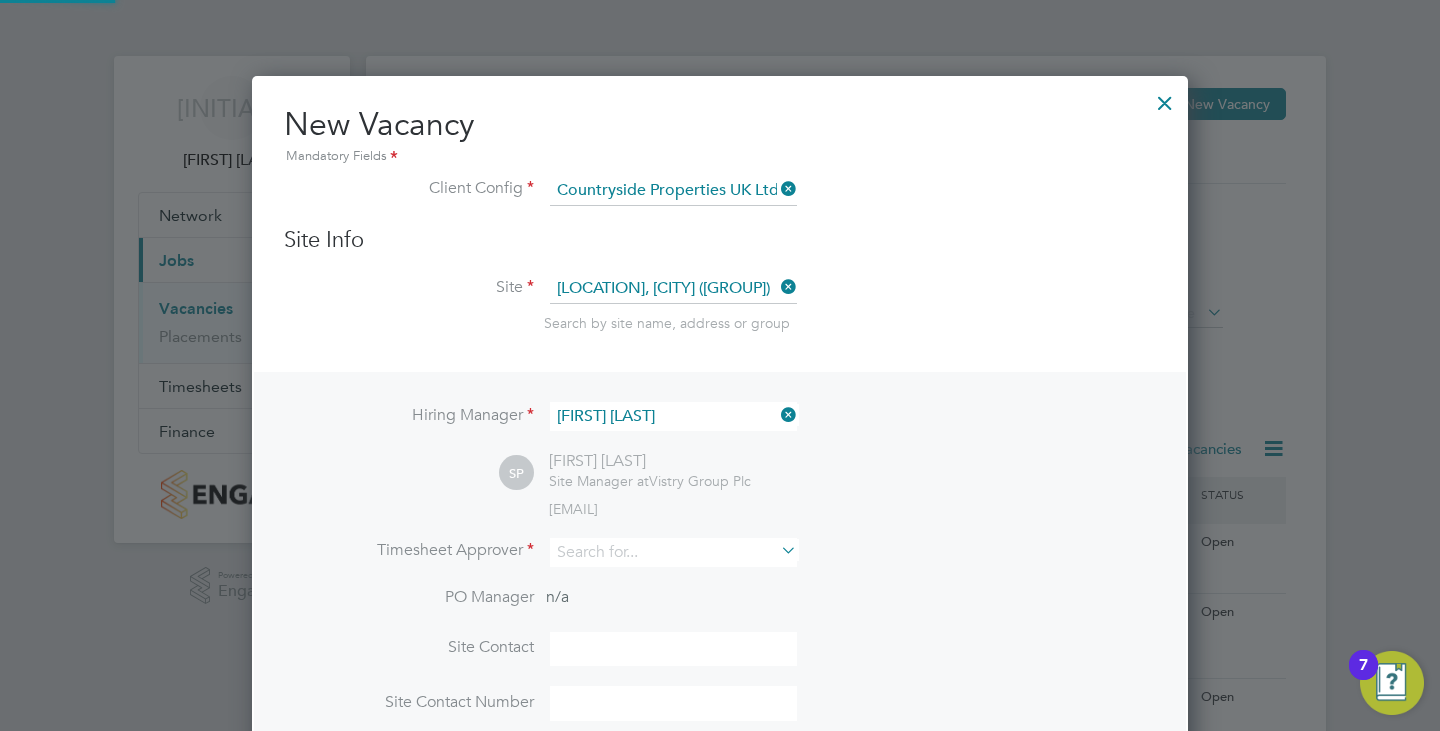 scroll, scrollTop: 10, scrollLeft: 10, axis: both 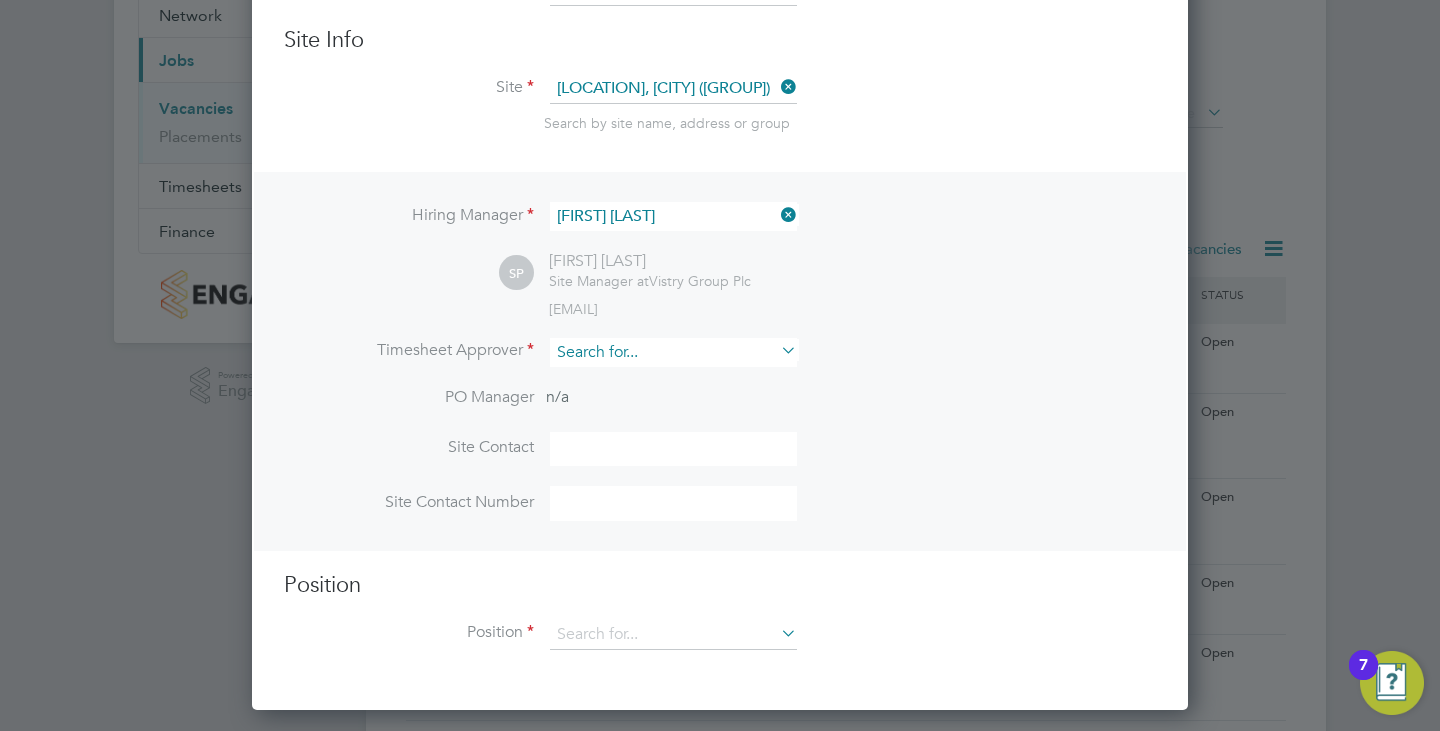click at bounding box center (673, 352) 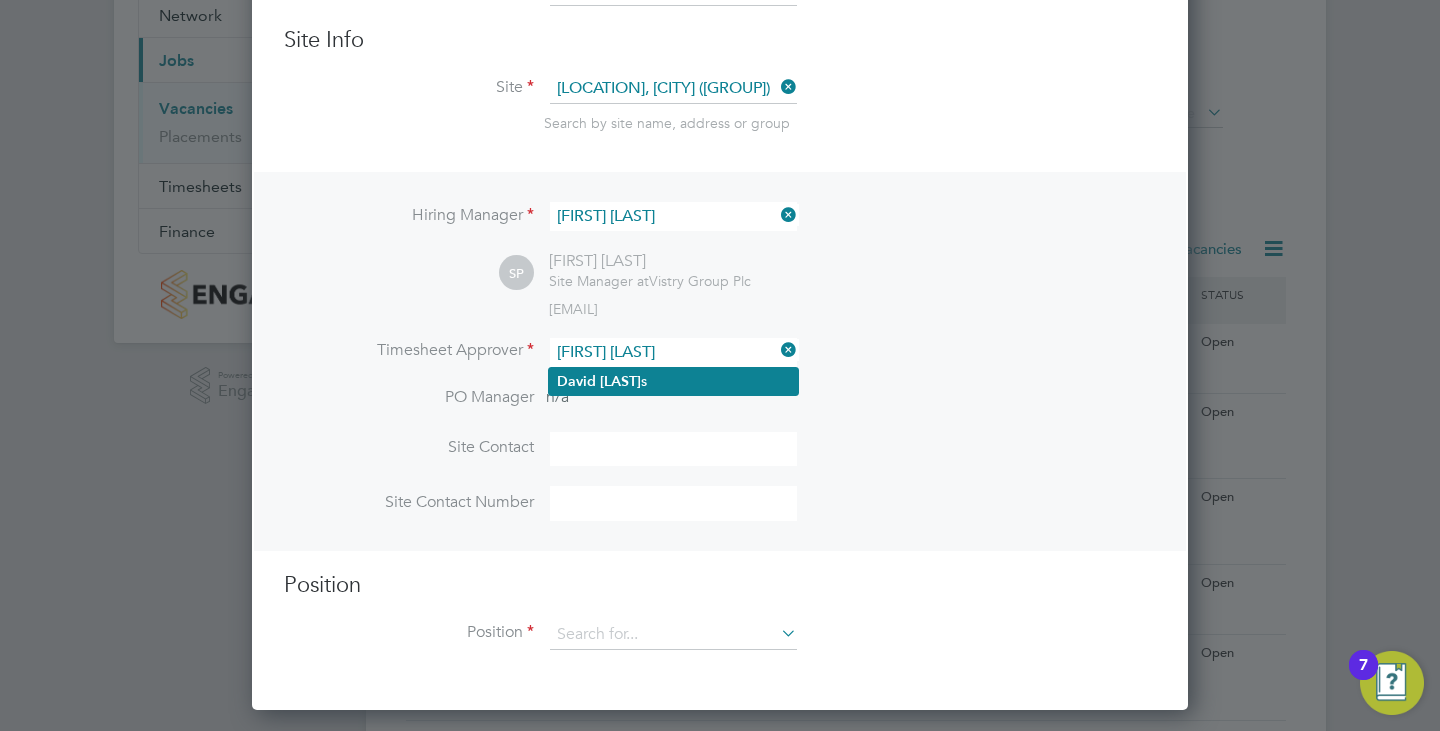 click on "[FIRST] [LAST]" 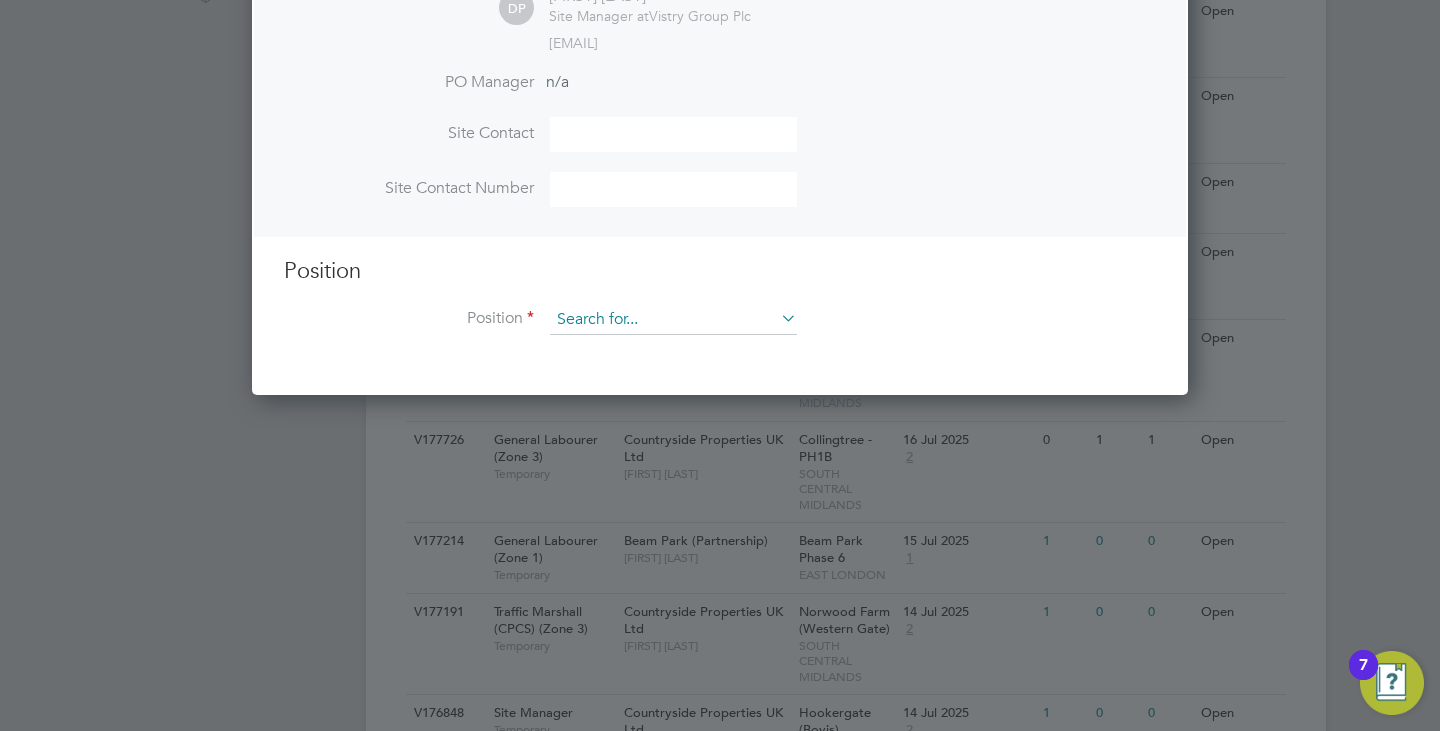 scroll, scrollTop: 600, scrollLeft: 0, axis: vertical 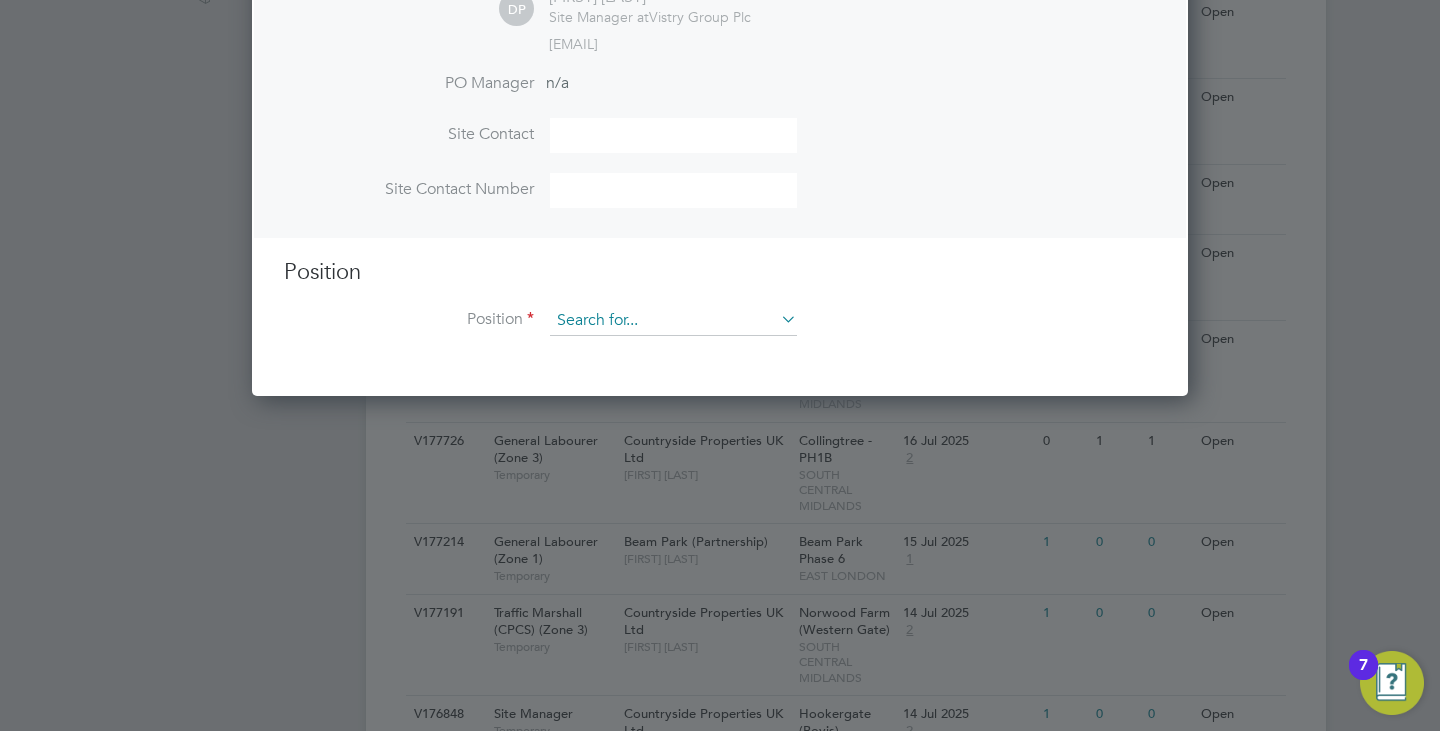 click at bounding box center [673, 321] 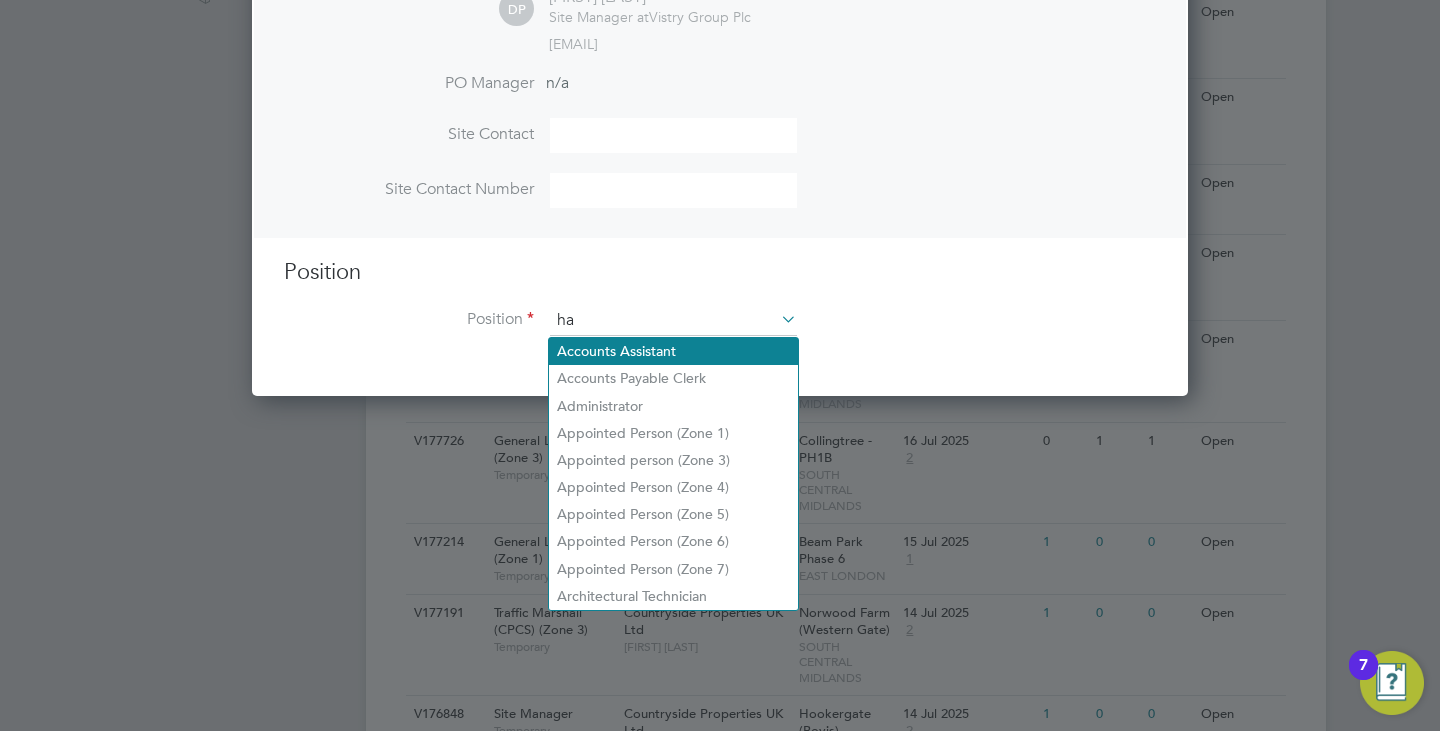 scroll, scrollTop: 10, scrollLeft: 10, axis: both 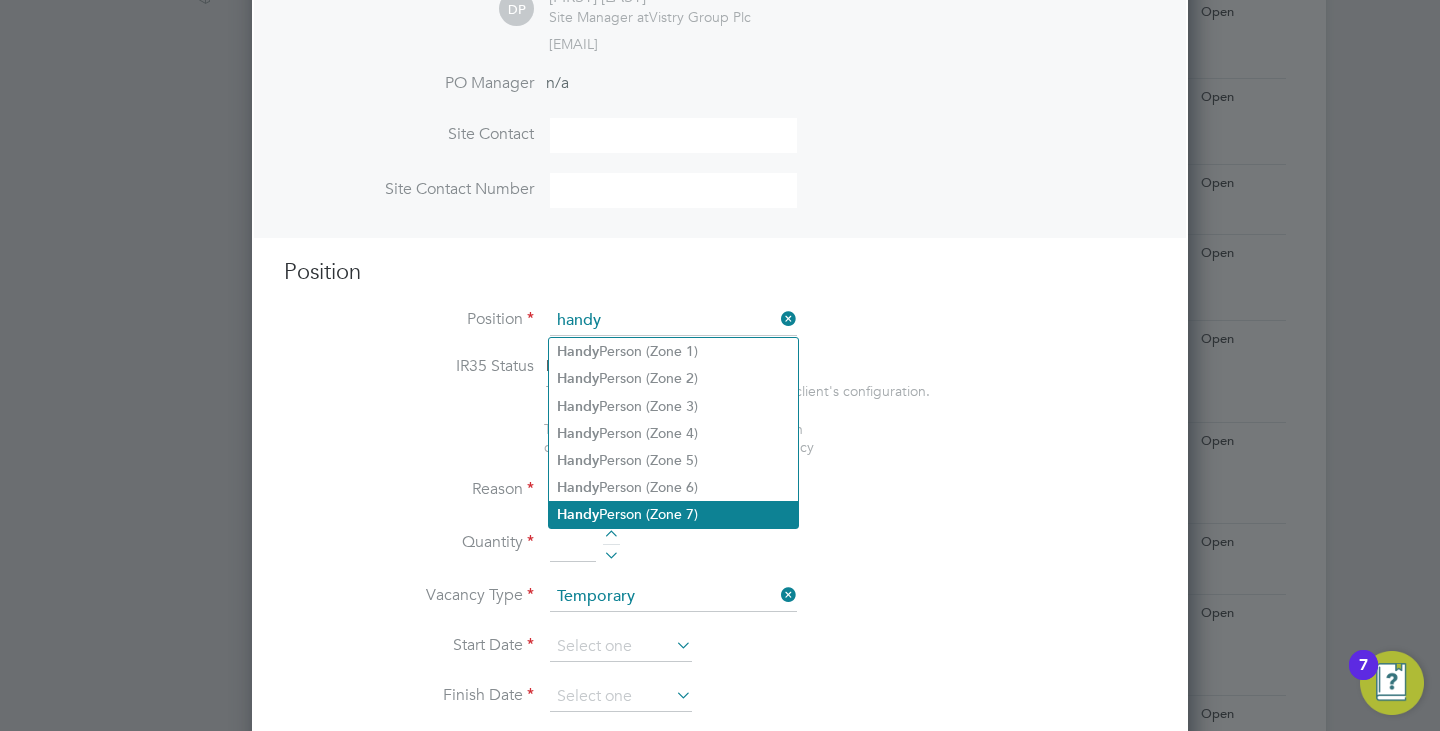 click on "[JOB_TITLE] ([ZONE])" 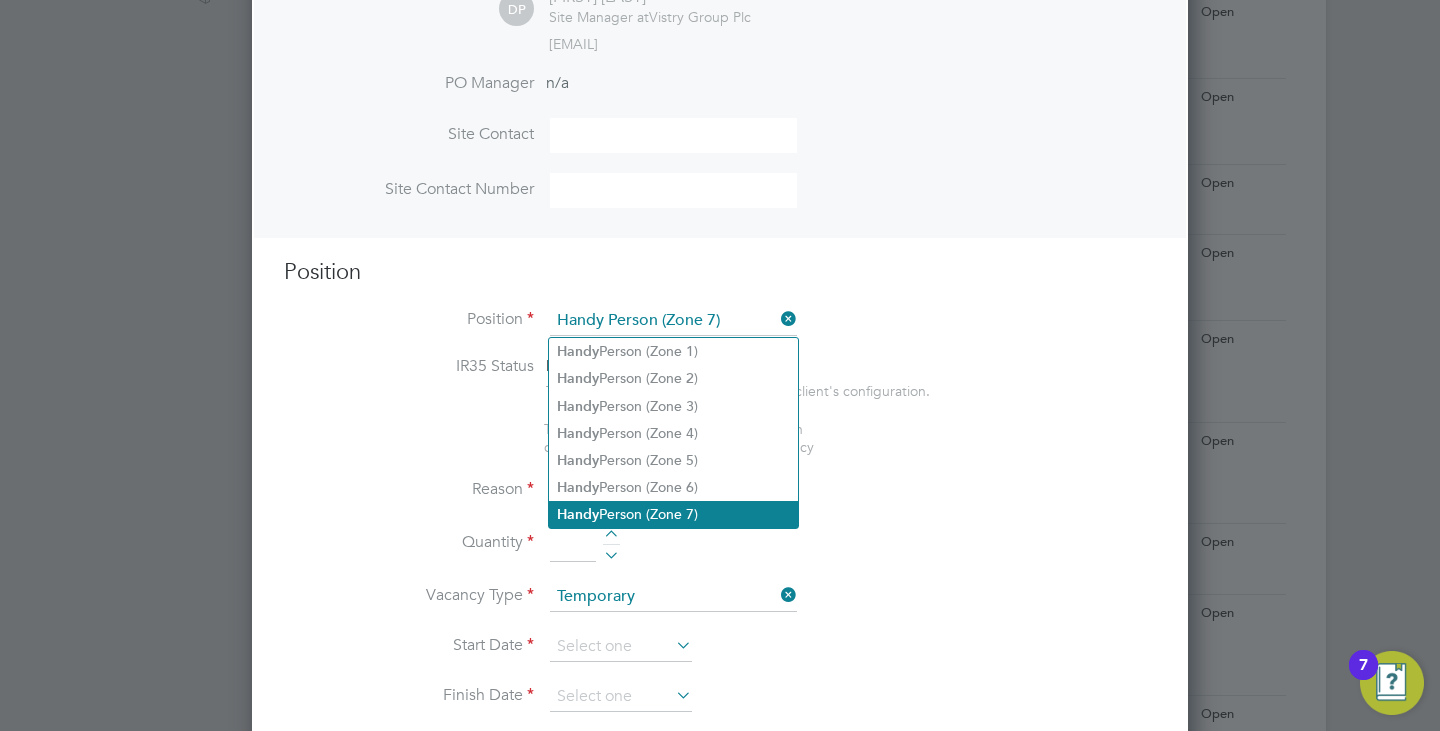 type on "• Perform repair and maintenance tasks on doors, furniture, fixtures and appliances in an effective and timely manner
• Investigate possible problems and propose solutions
• Carry out all kinds of electrical repair, HVAC, carpentry, painting and janitorial duties
• Perform preventative maintenance tasks on a regular basis
• Fix electrical fixtures and handle plumbing/leakage problems effectively
• Determine tools and equipment needed for individual repair or maintenance job
• Maintain and organize building walls, floors and ceilings
• Utilize computers, calculators and telephone to perform duties" 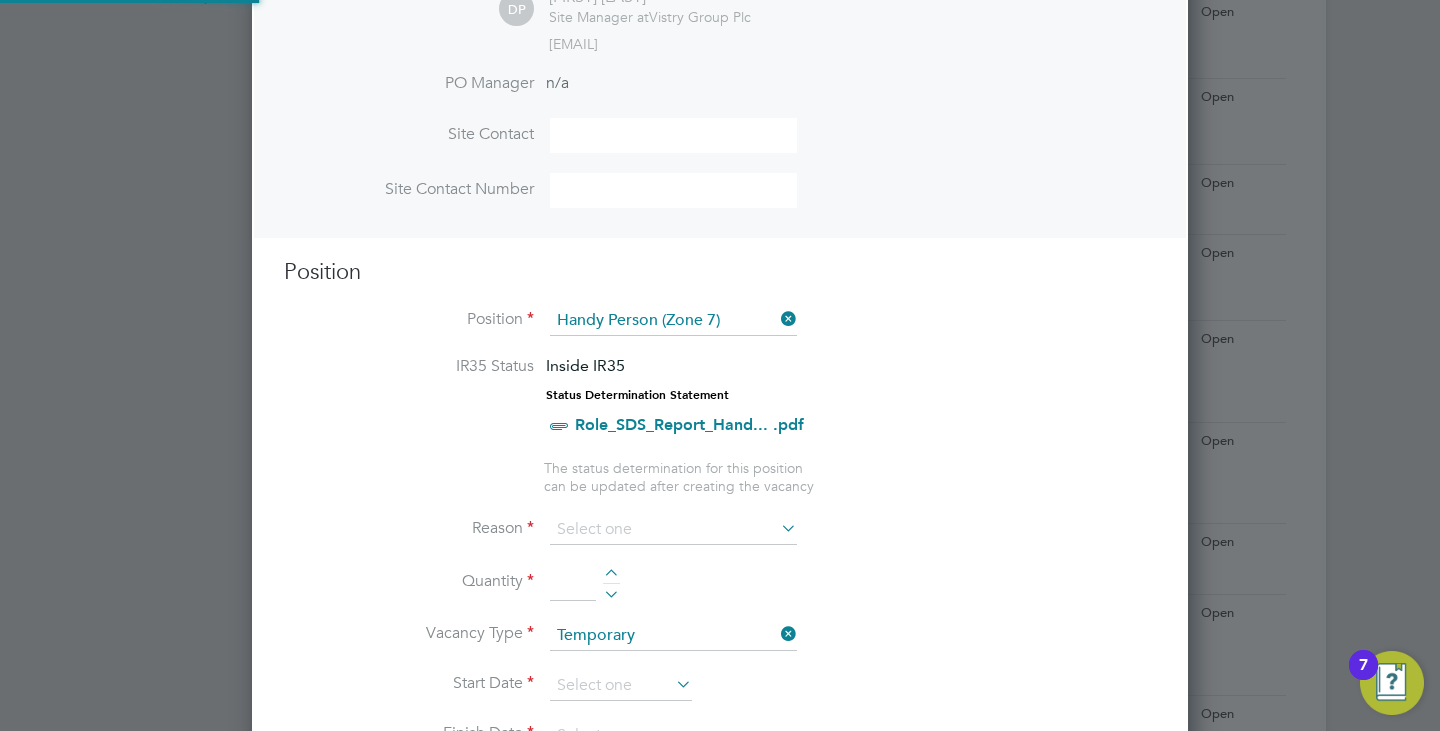 scroll, scrollTop: 10, scrollLeft: 10, axis: both 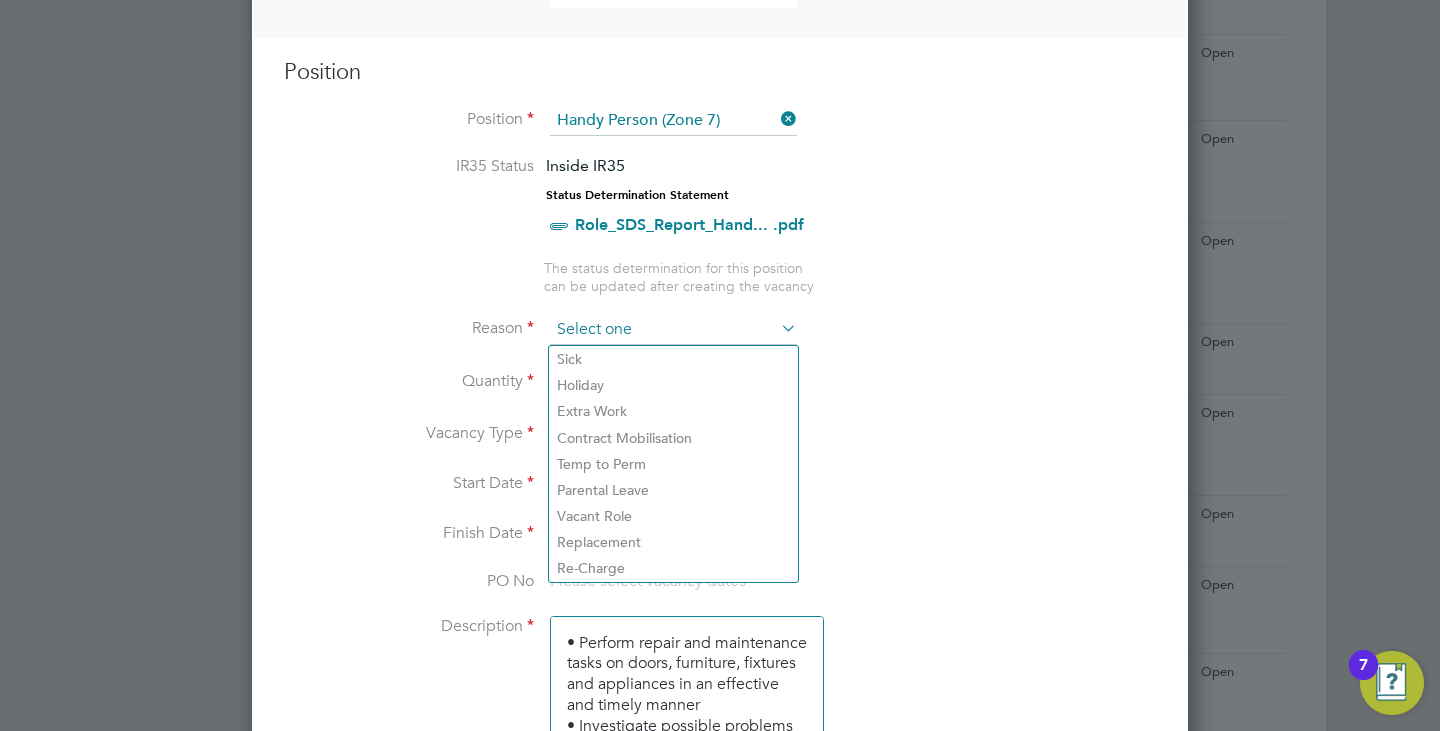 click at bounding box center (673, 330) 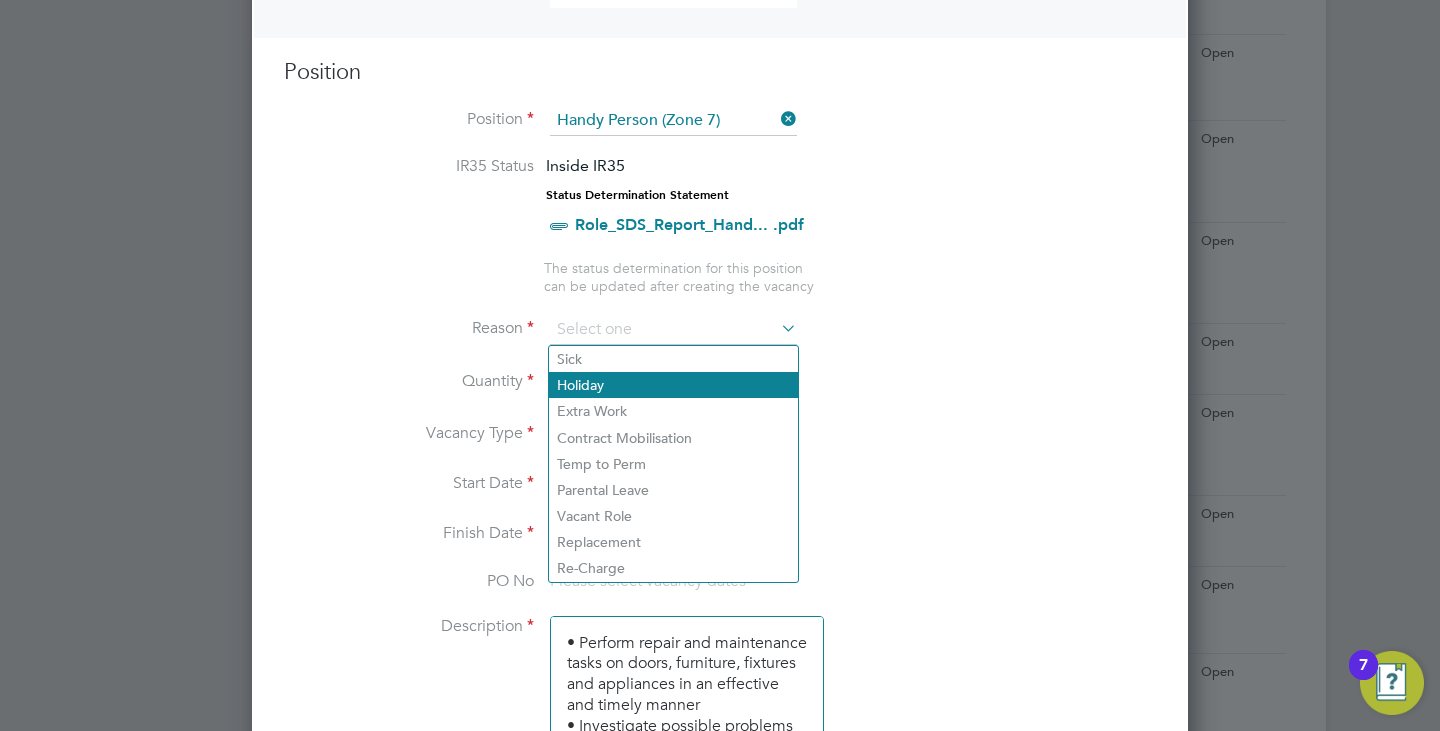 click on "Holiday" 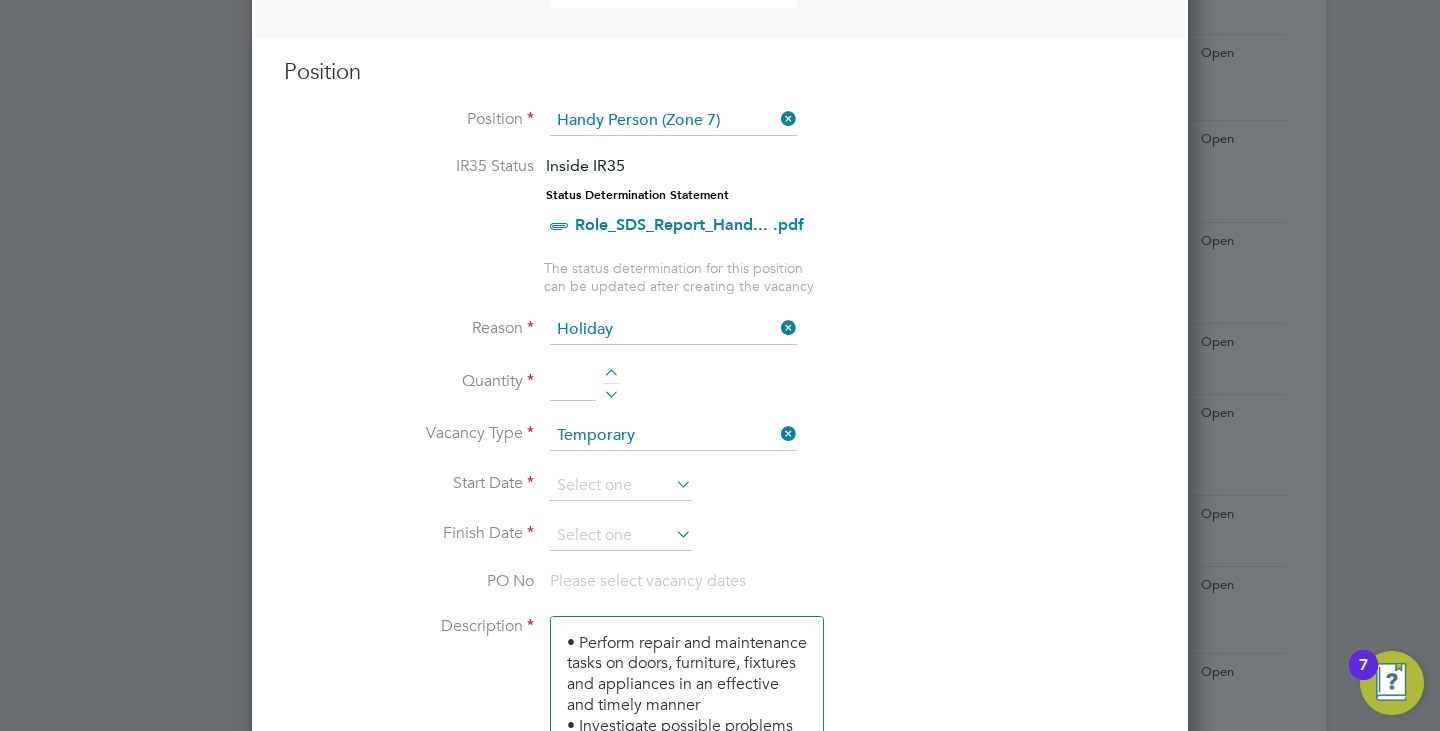 click at bounding box center (611, 376) 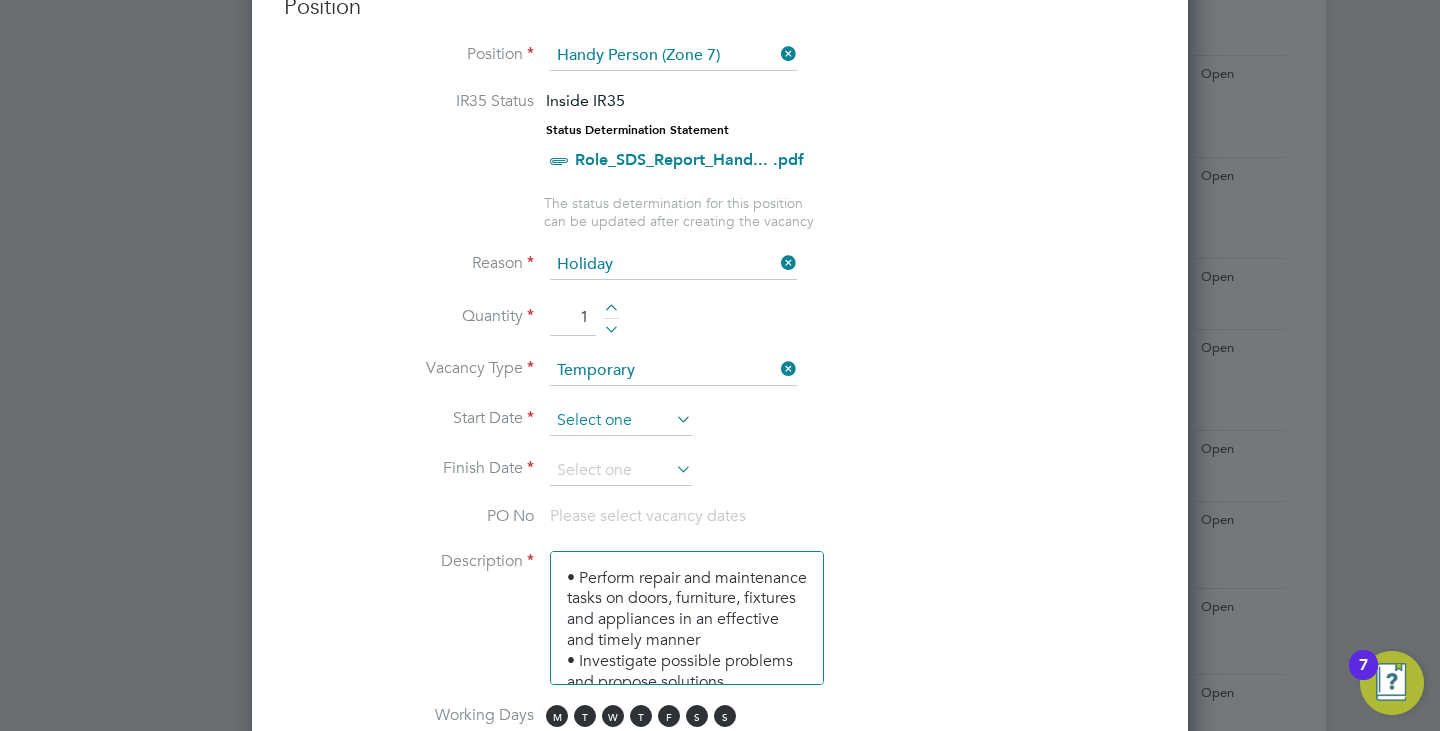 scroll, scrollTop: 900, scrollLeft: 0, axis: vertical 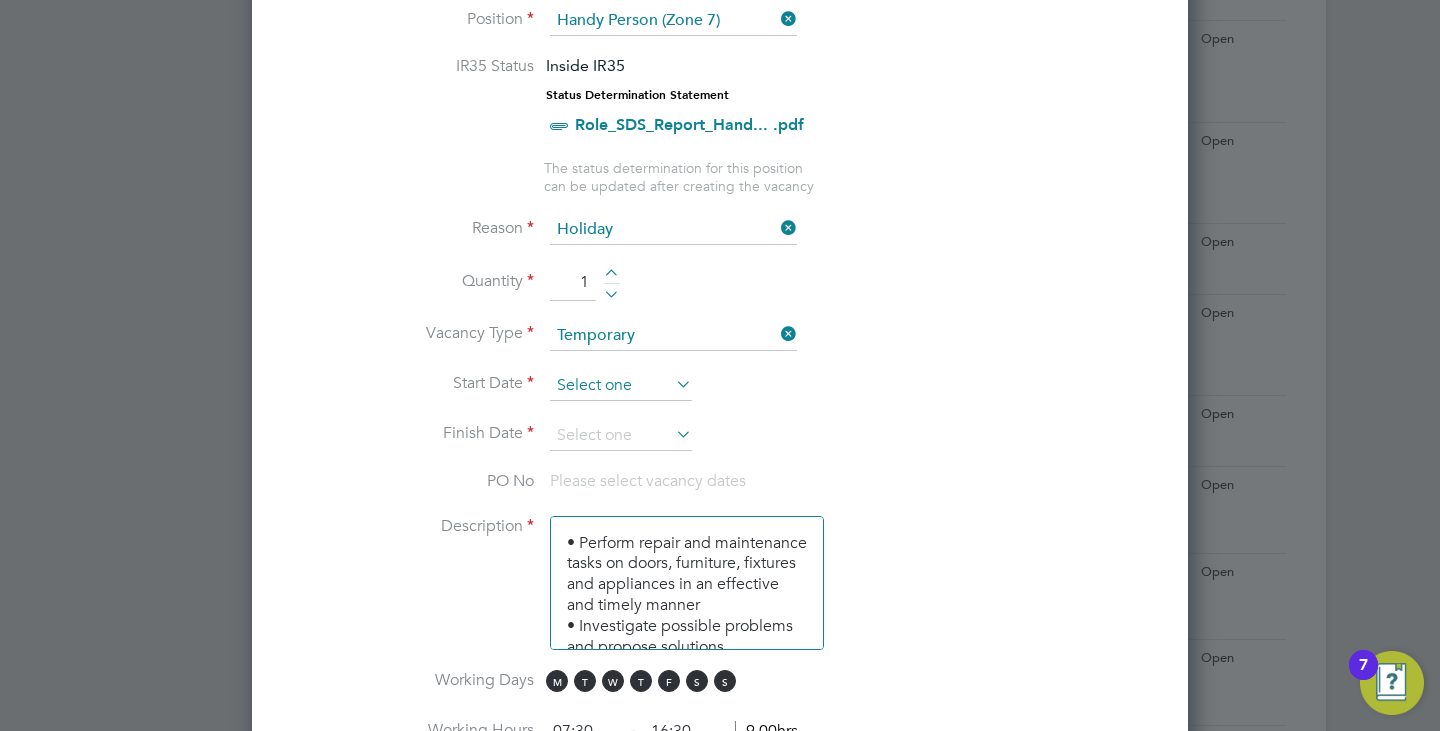 click at bounding box center (621, 386) 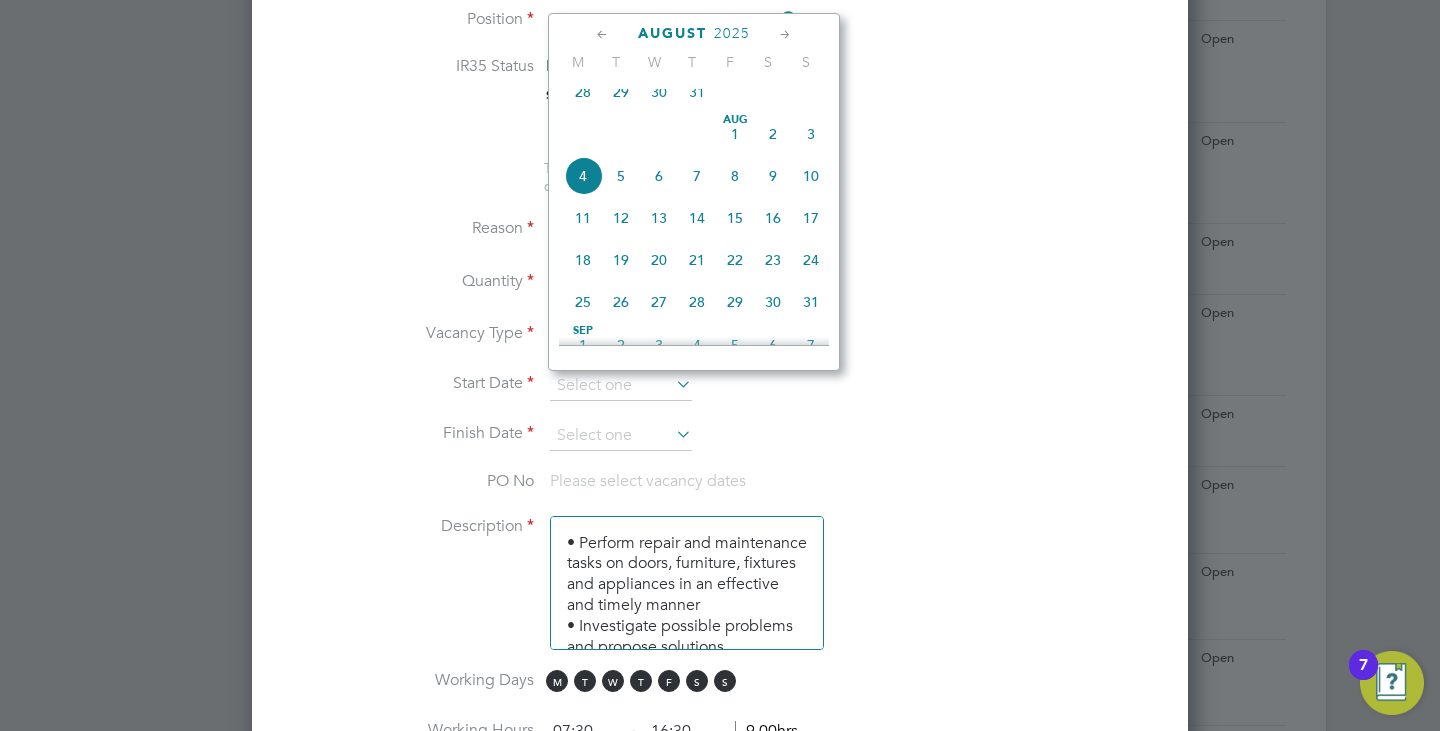 click on "4" 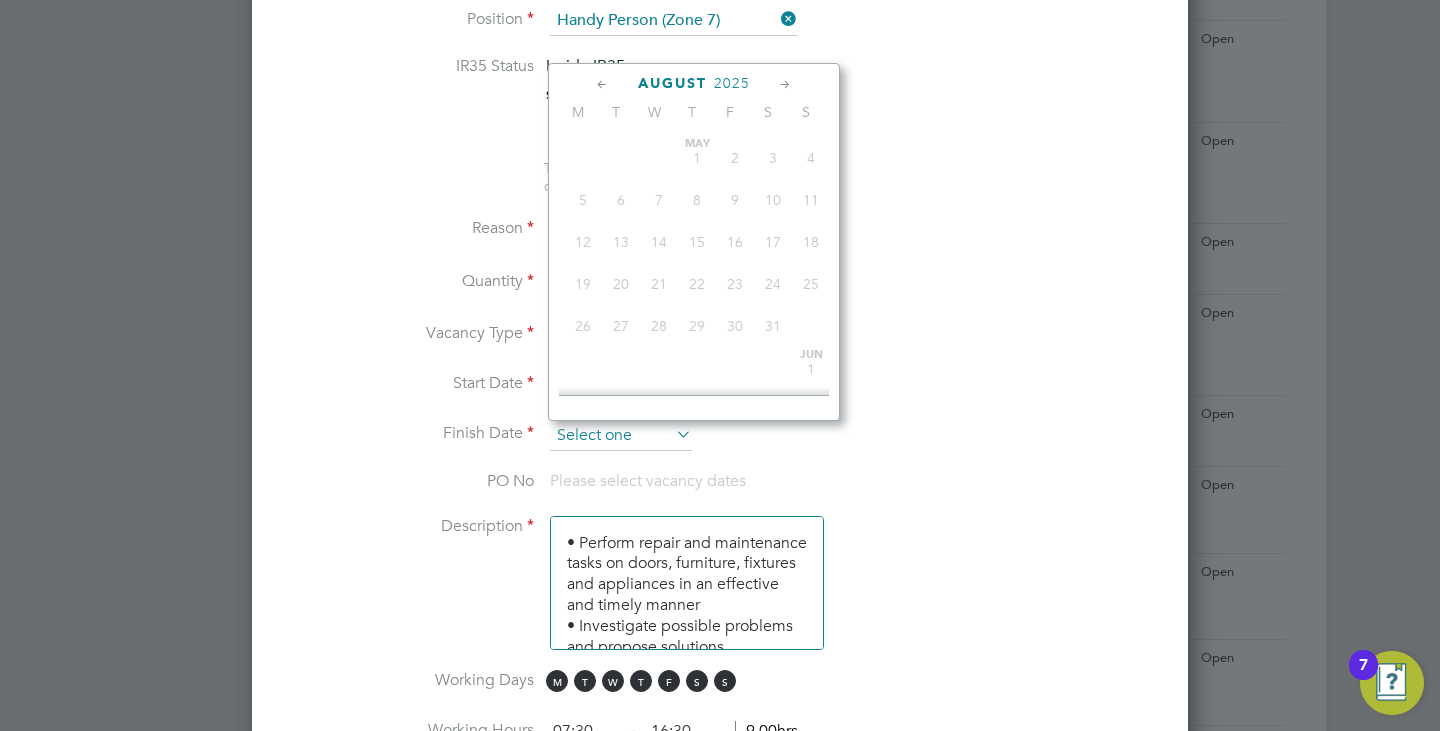 click at bounding box center [621, 436] 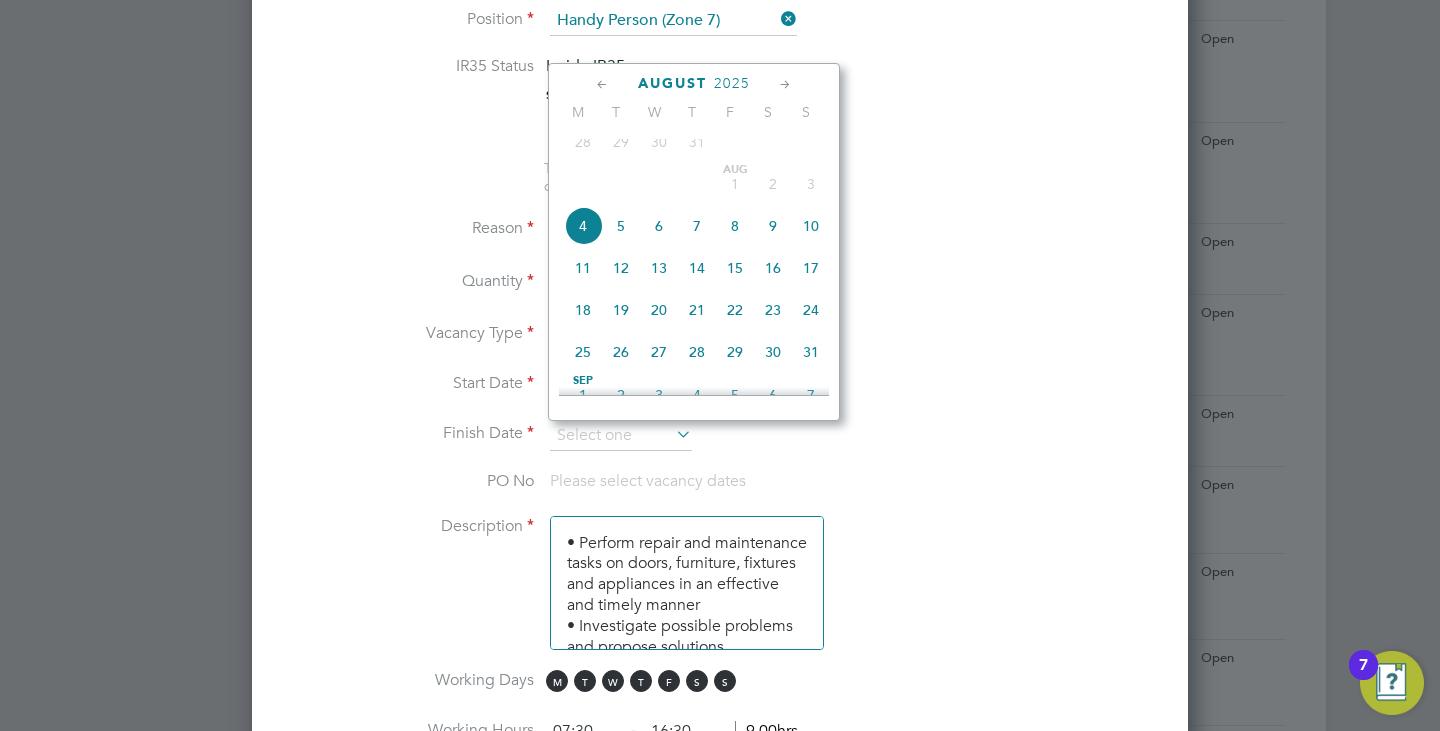 click on "11" 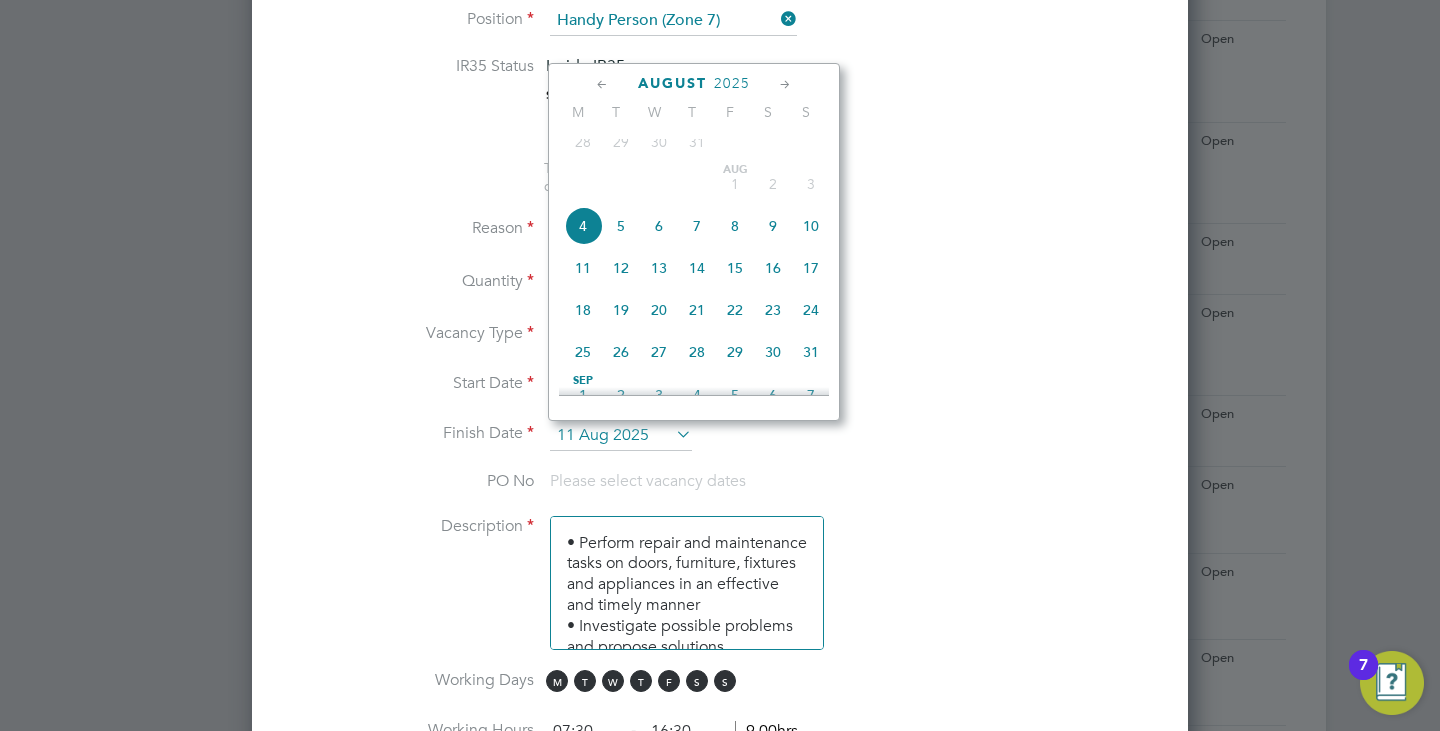 scroll, scrollTop: 10, scrollLeft: 10, axis: both 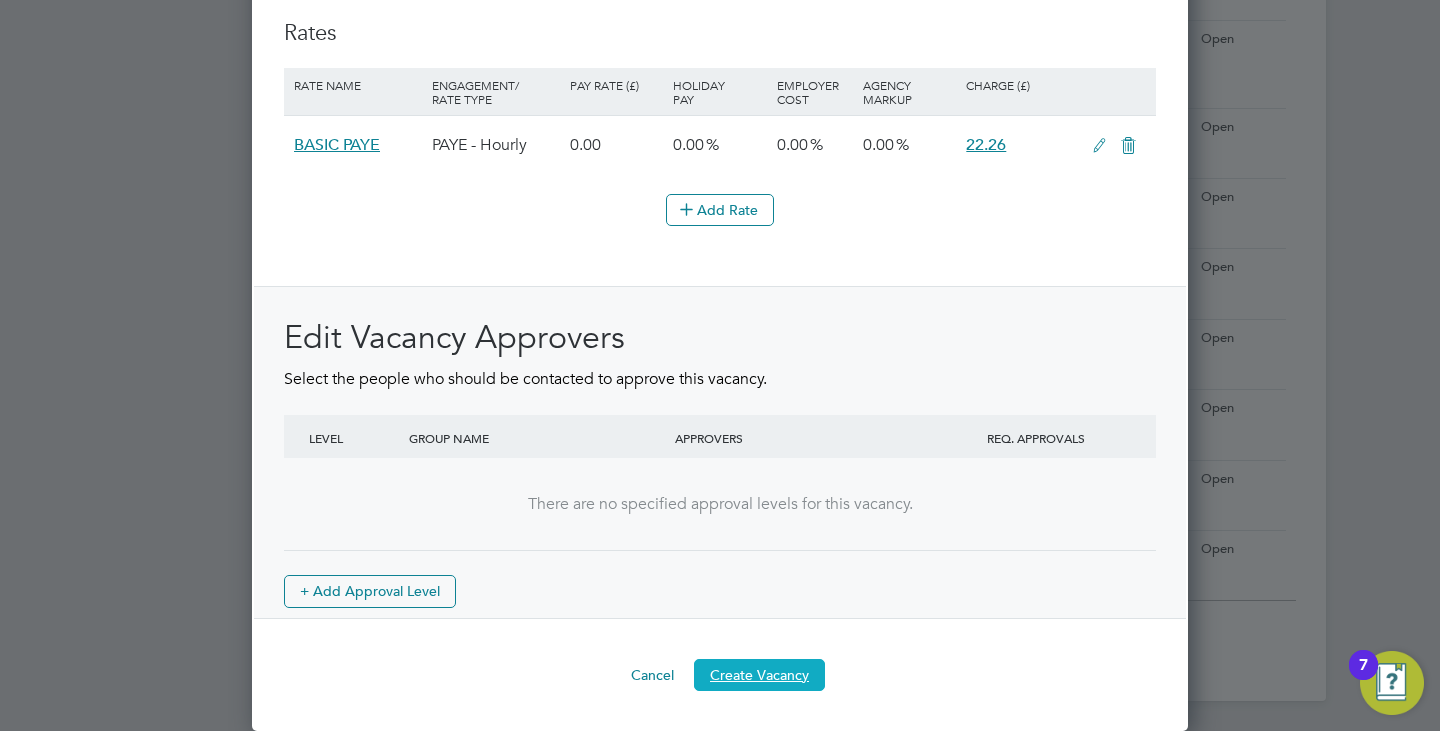 click on "Create Vacancy" at bounding box center (759, 675) 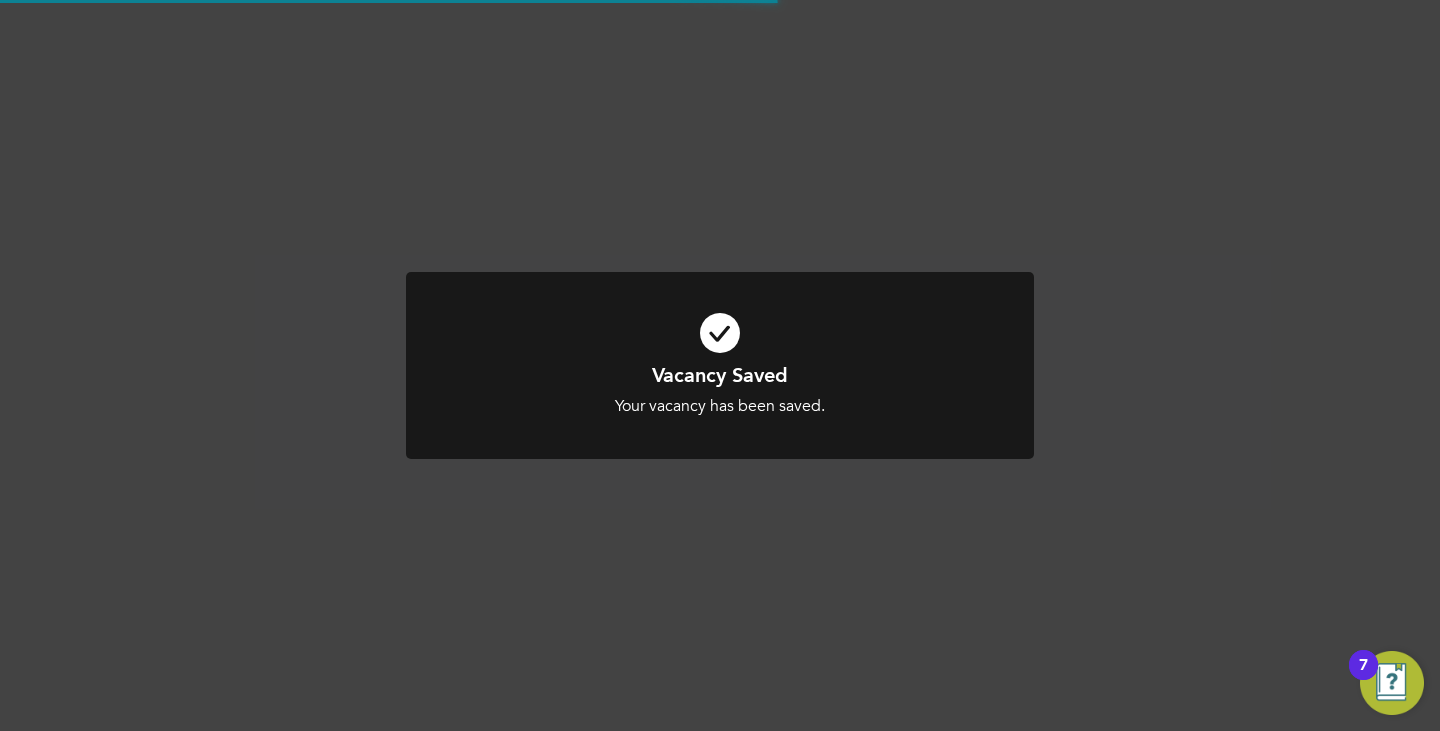 scroll, scrollTop: 1212, scrollLeft: 0, axis: vertical 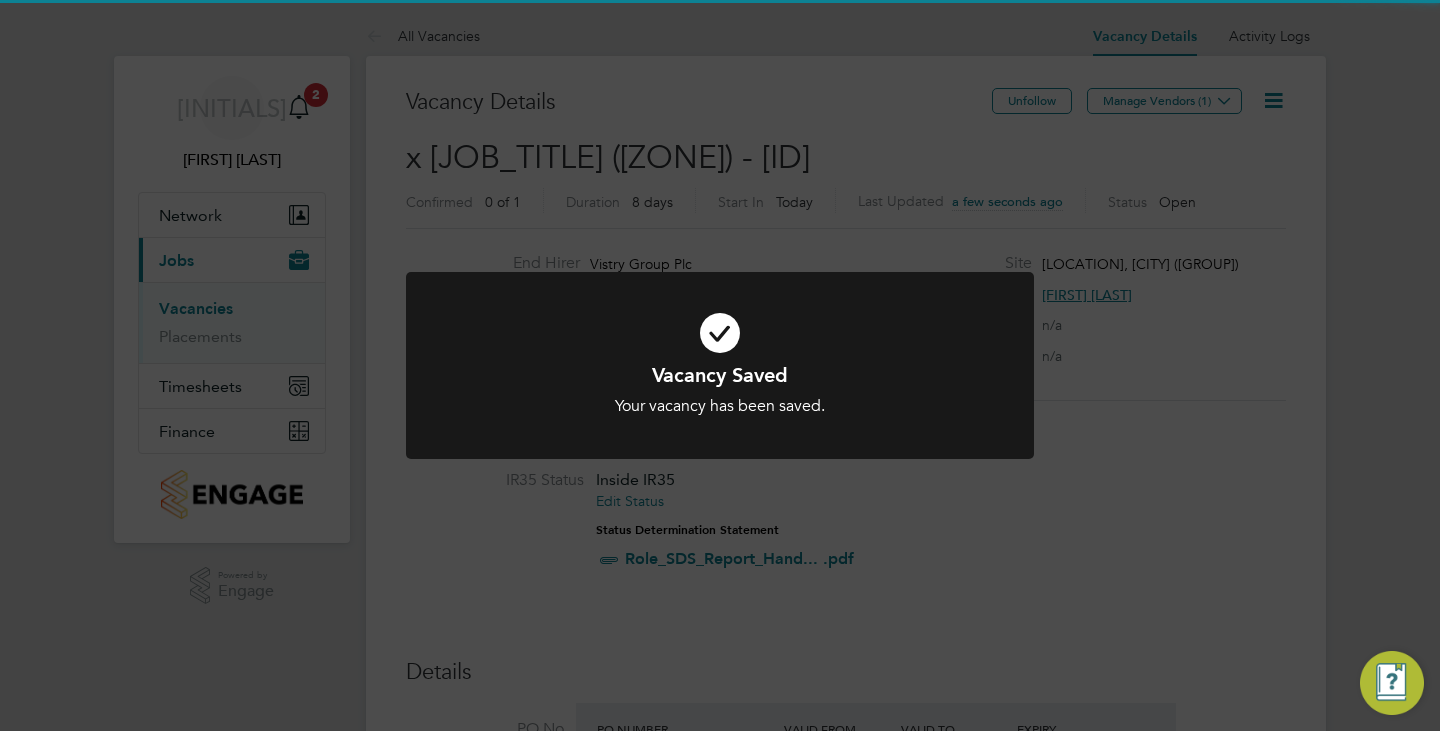 click on "Vacancy Saved Your vacancy has been saved. Cancel Okay" 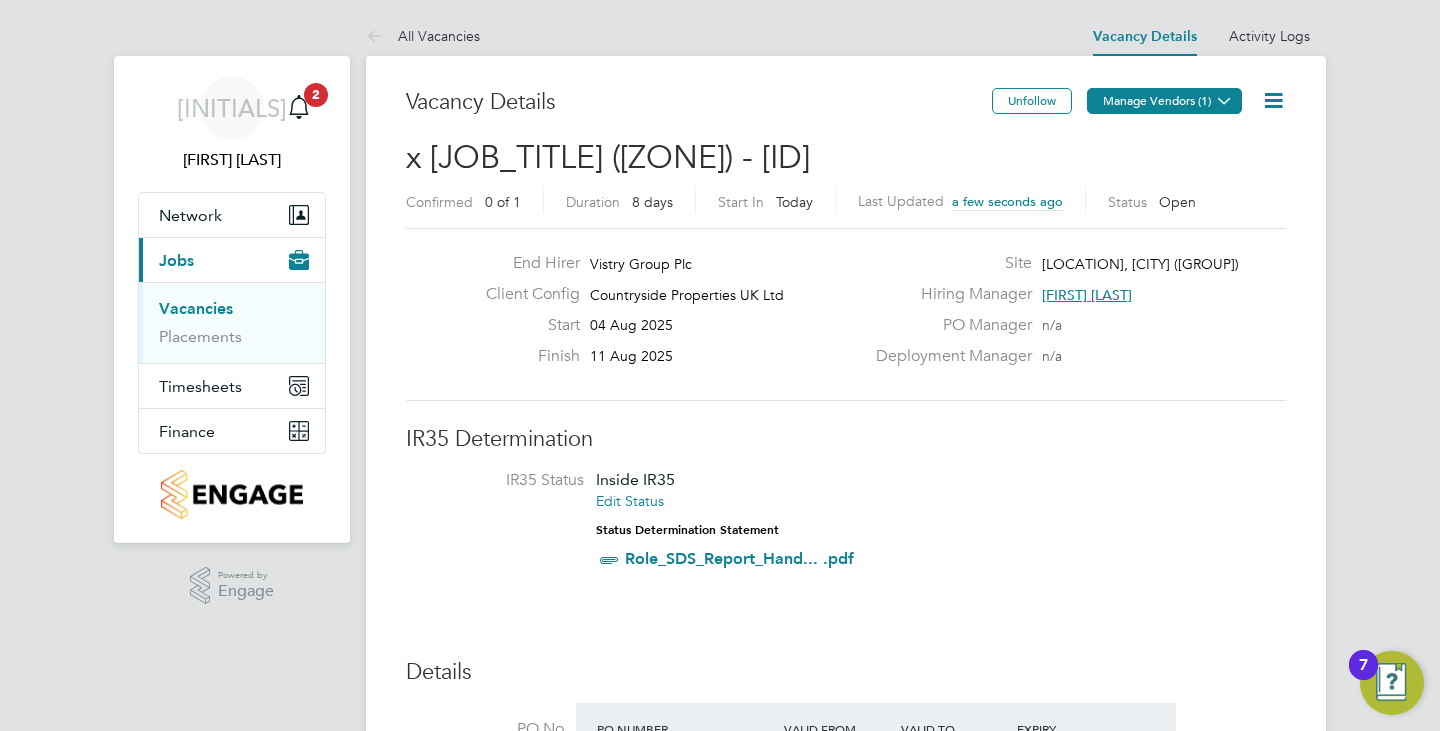 click on "Manage Vendors (1)" 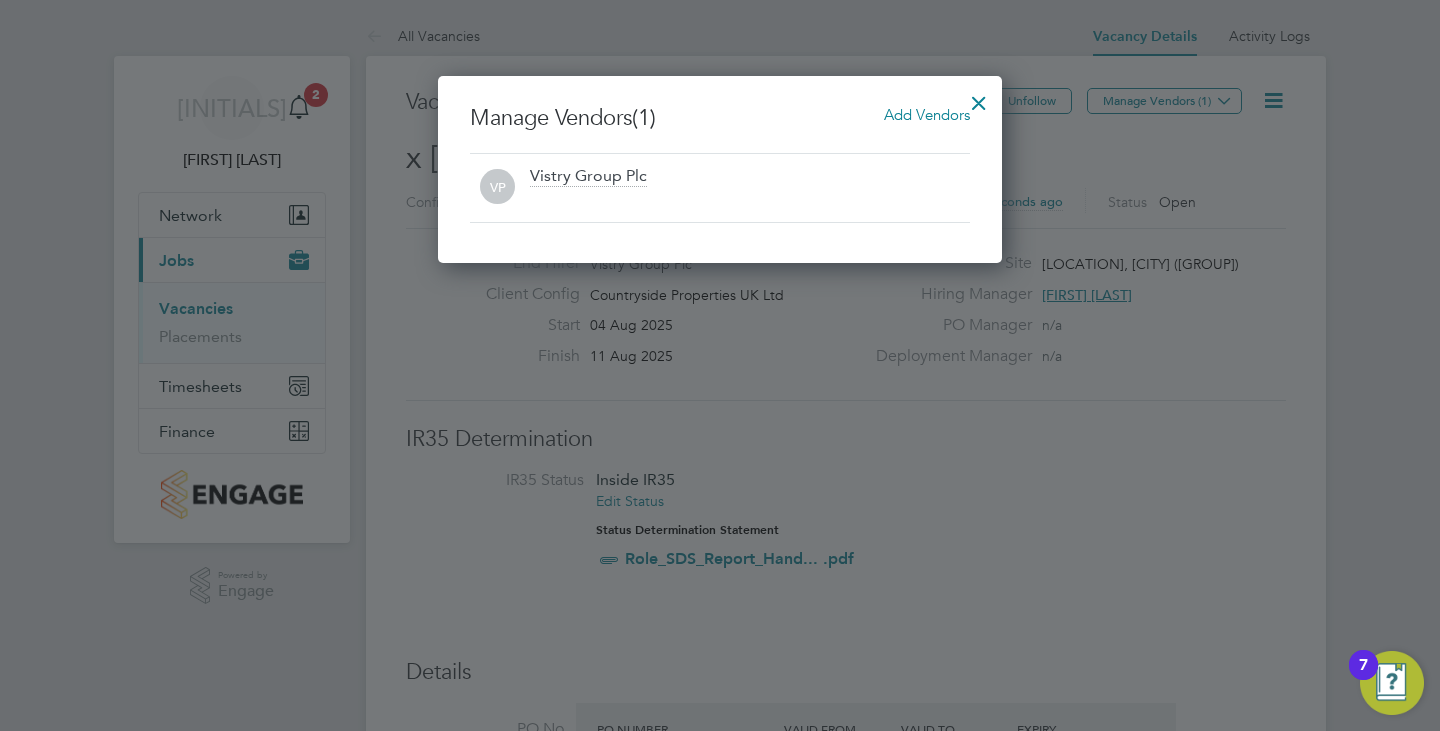 click on "Add Vendors" at bounding box center [927, 114] 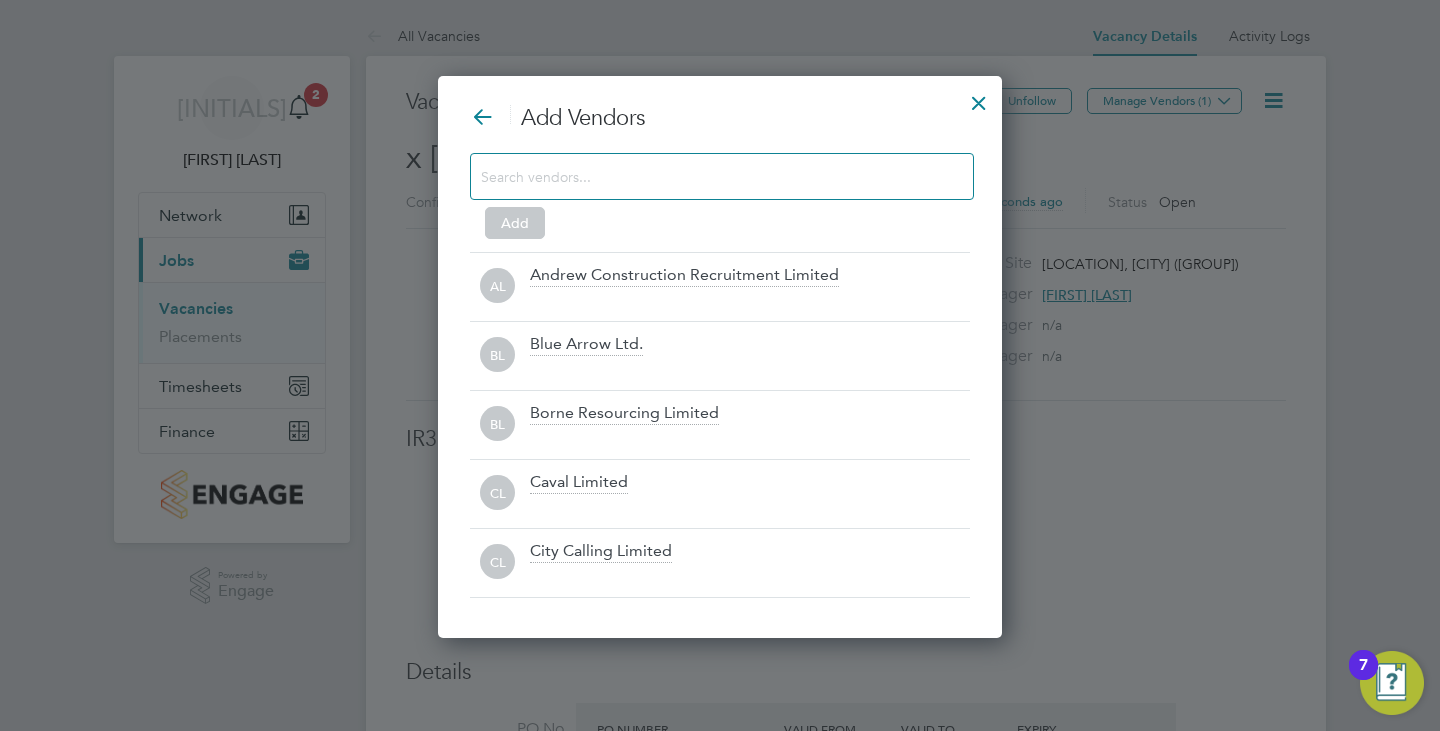 click at bounding box center [706, 176] 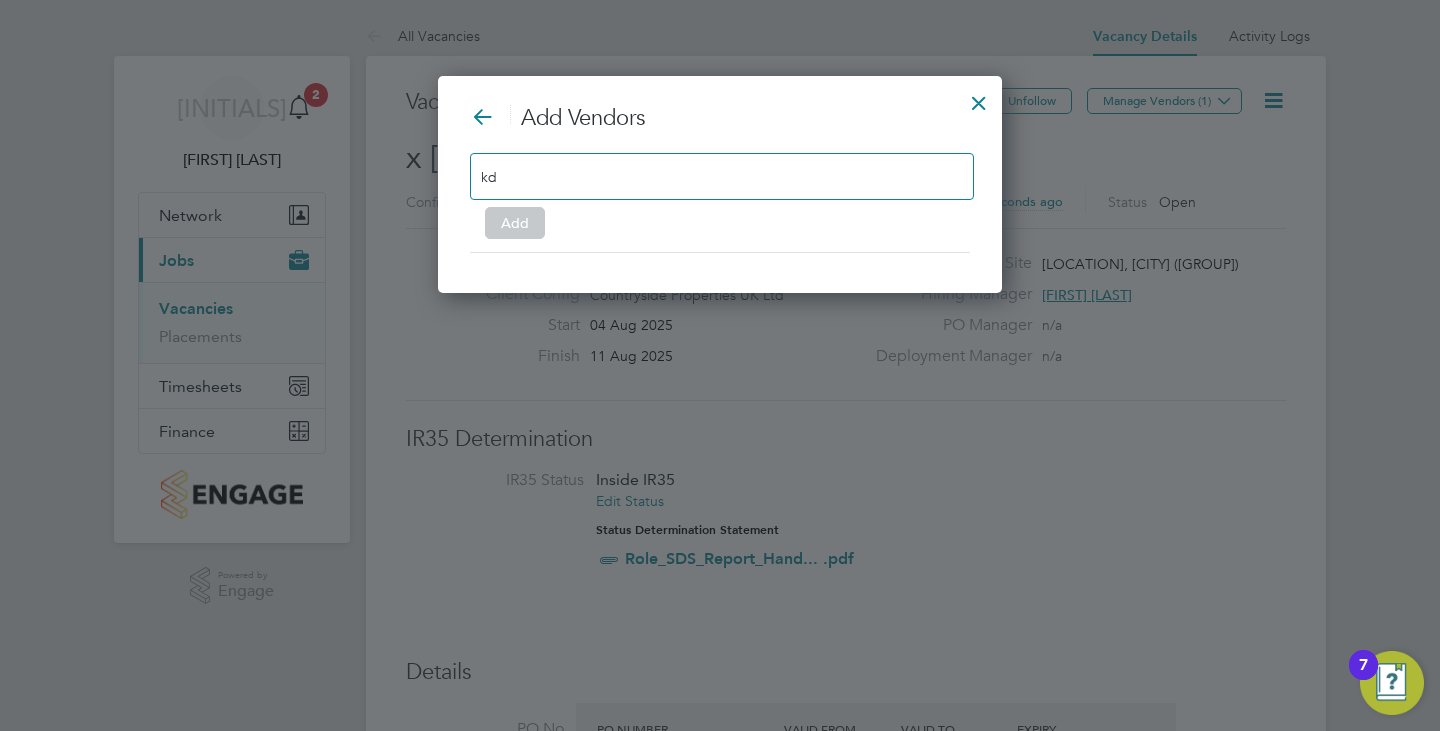 scroll, scrollTop: 218, scrollLeft: 565, axis: both 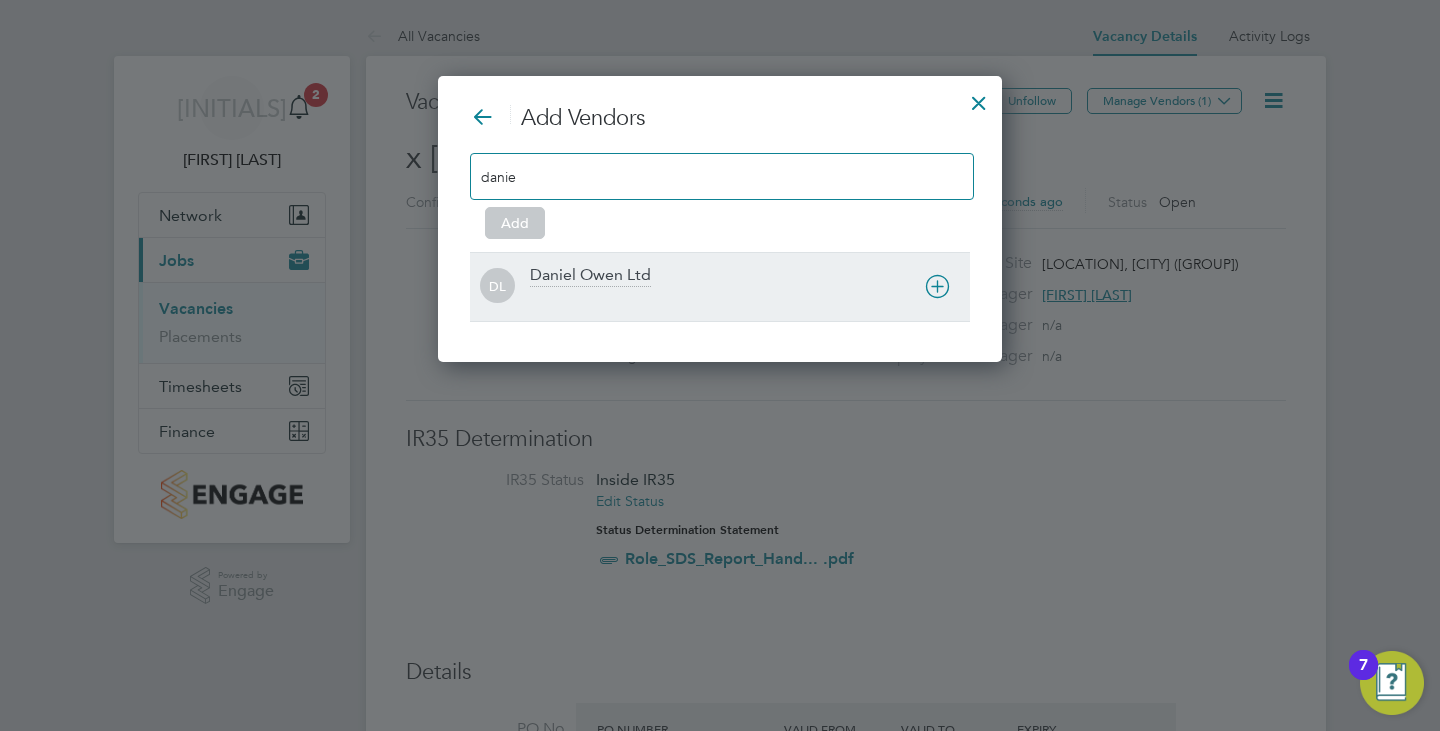 type on "danie" 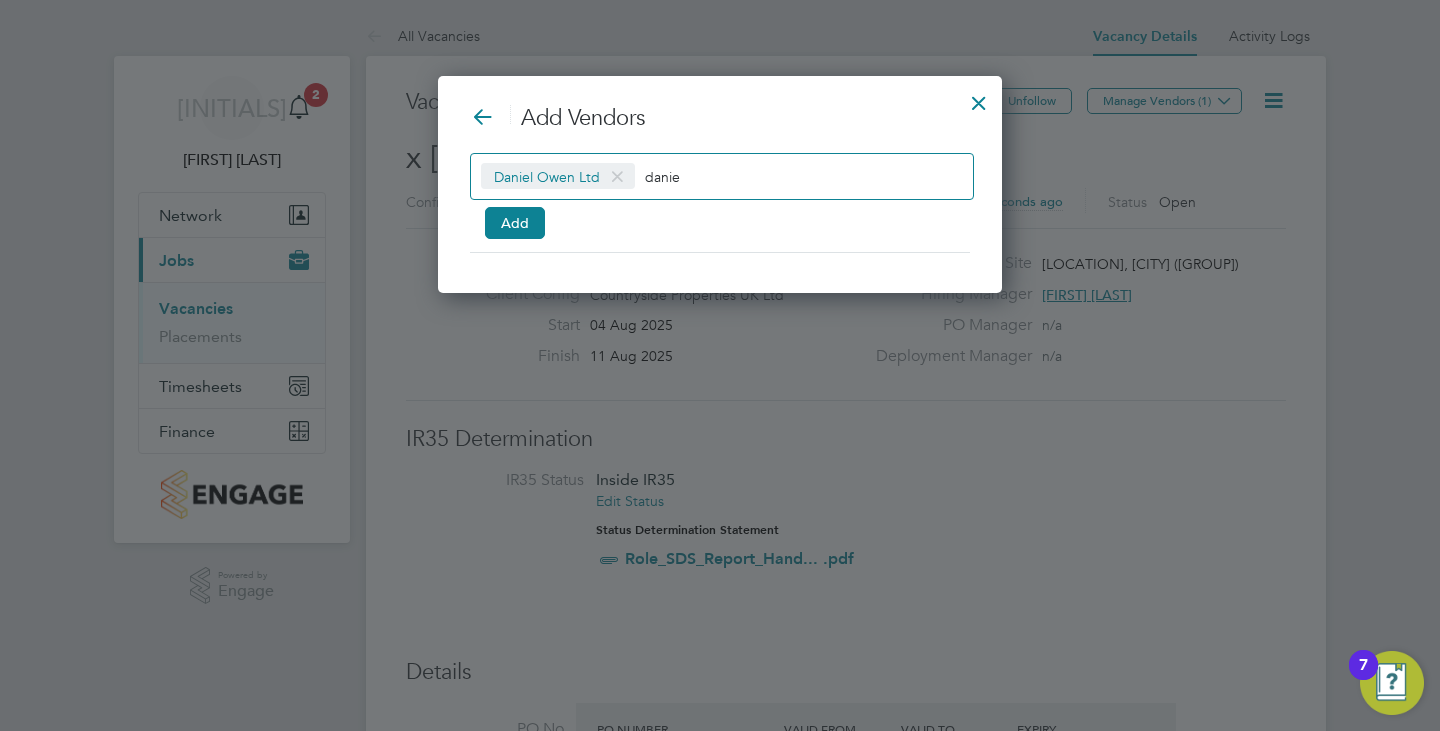 scroll, scrollTop: 218, scrollLeft: 565, axis: both 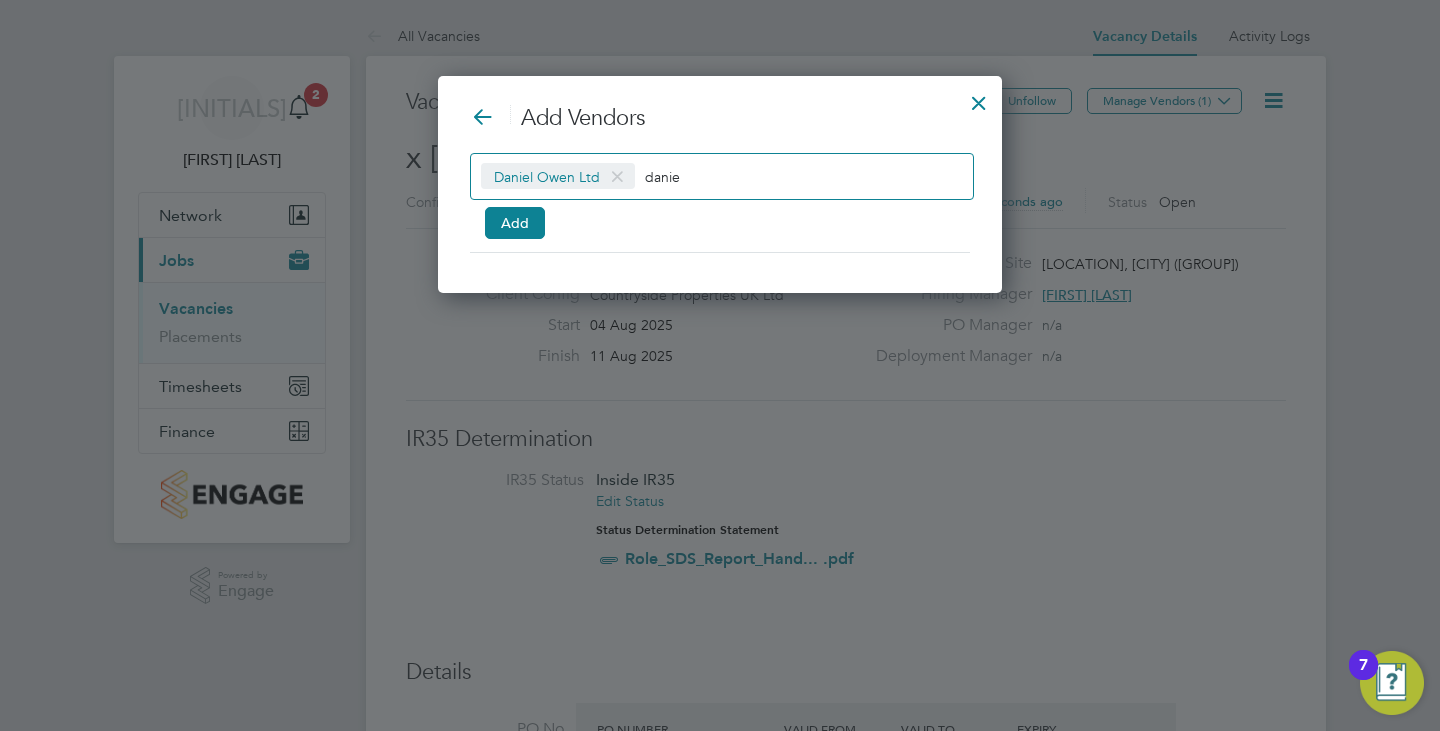 drag, startPoint x: 737, startPoint y: 181, endPoint x: 649, endPoint y: 186, distance: 88.14193 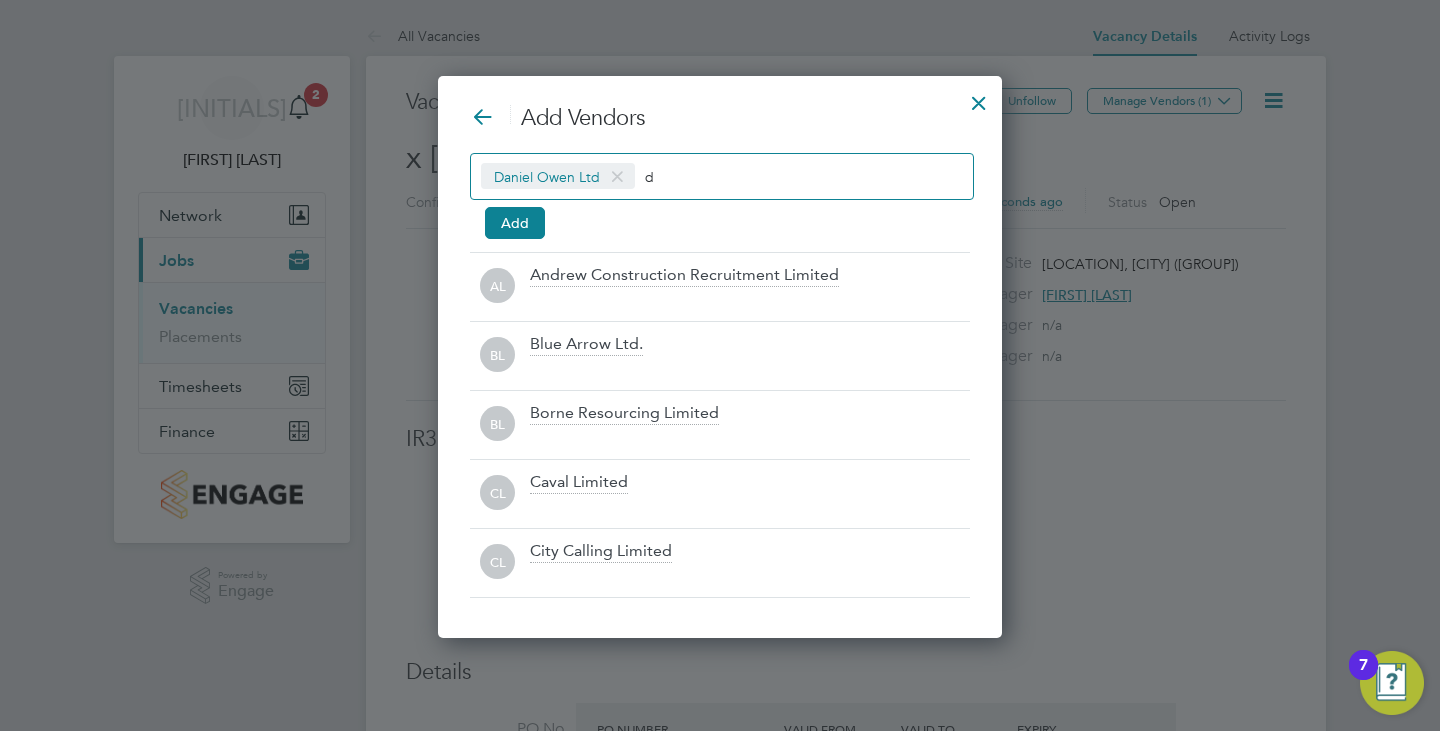 scroll, scrollTop: 10, scrollLeft: 10, axis: both 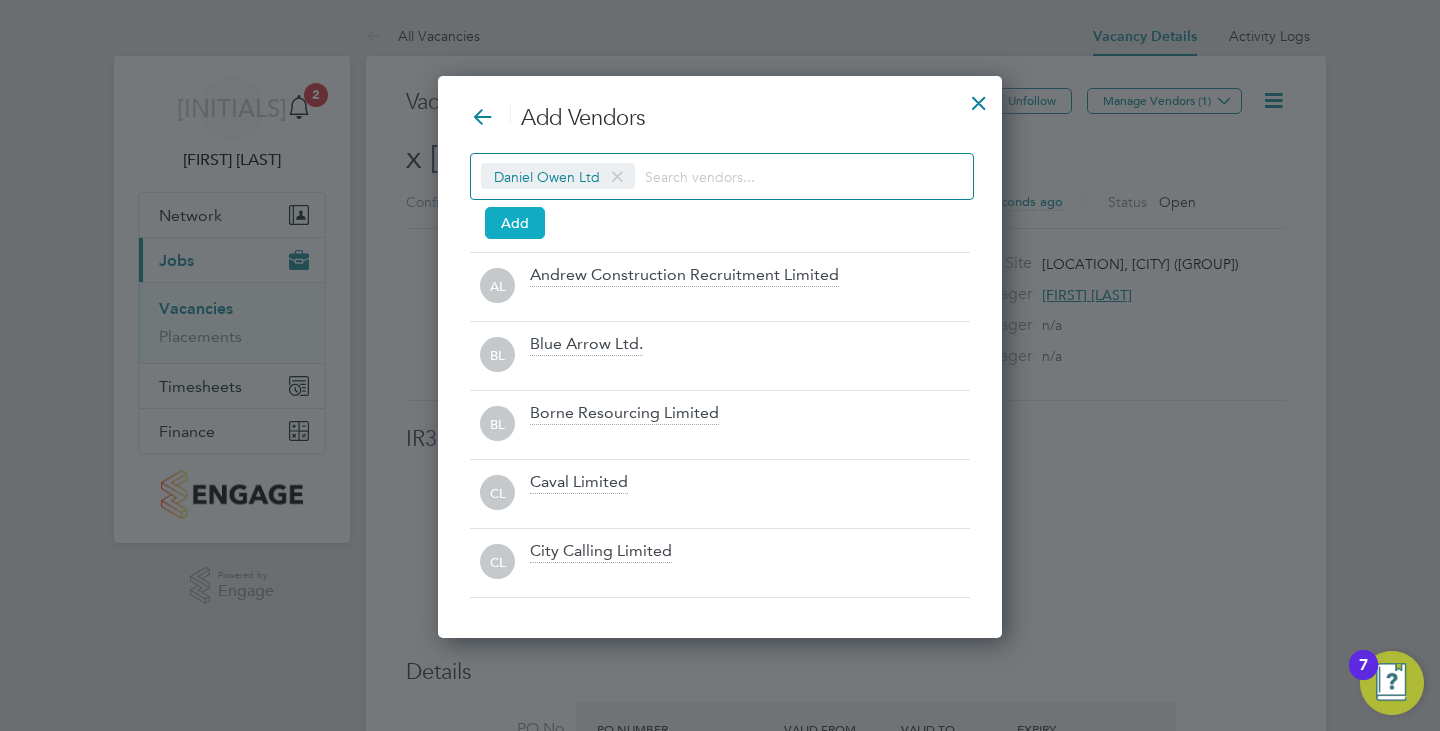 type 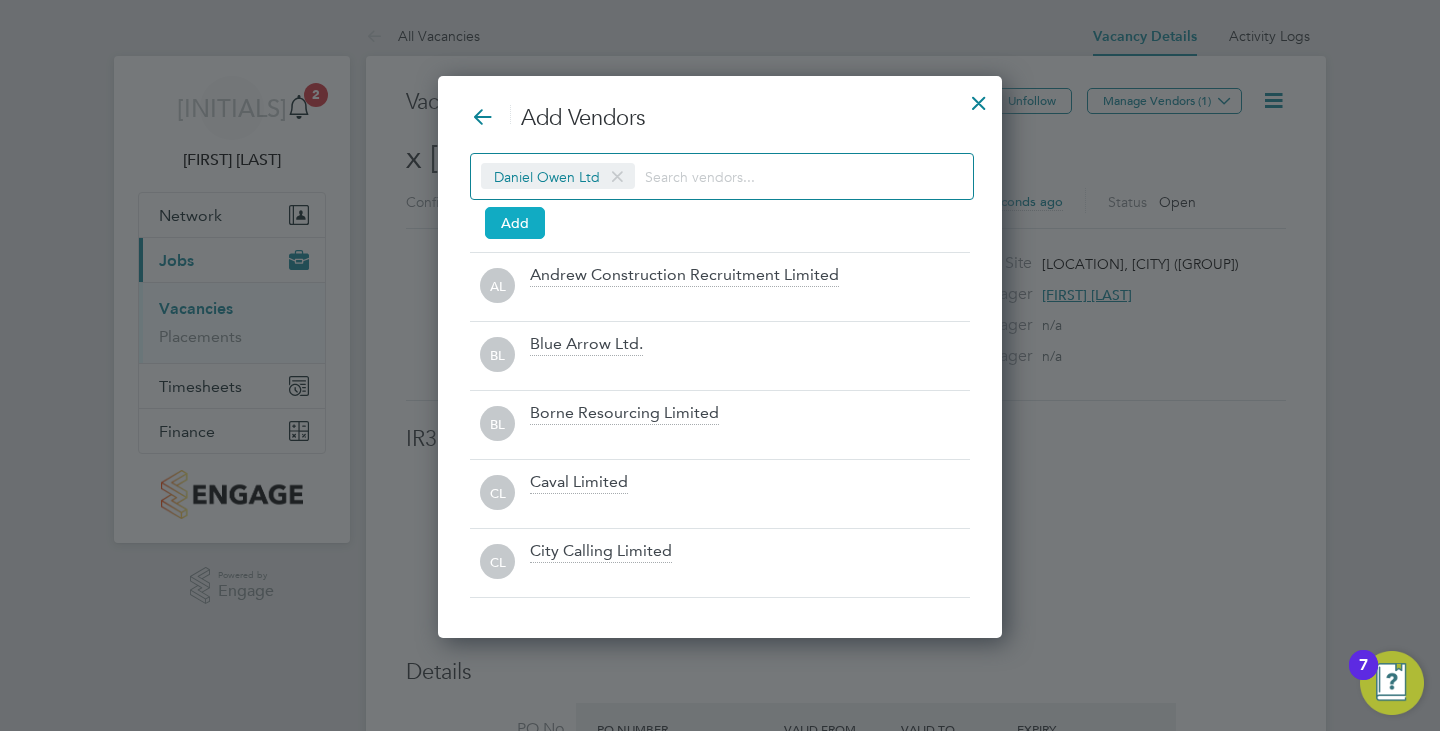 click on "Add" at bounding box center [515, 223] 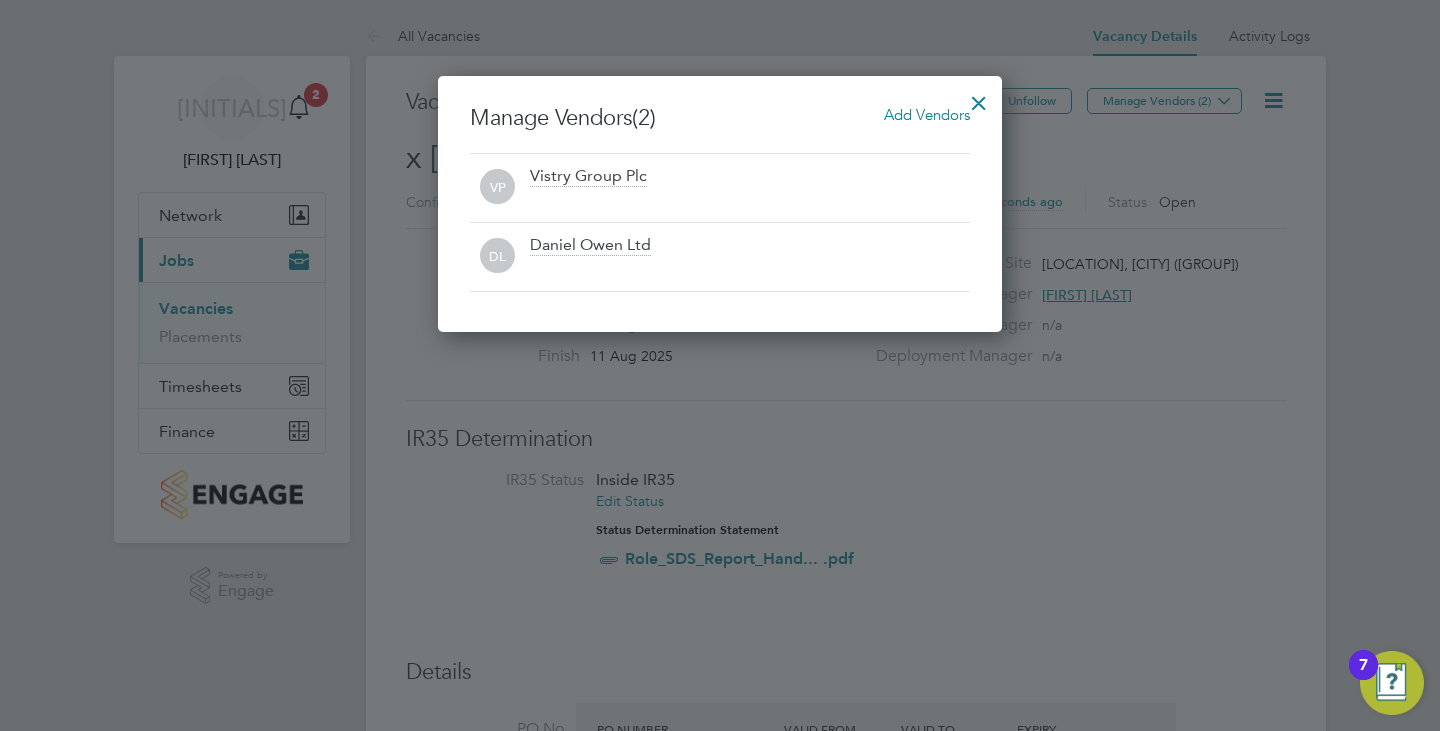 click at bounding box center (979, 98) 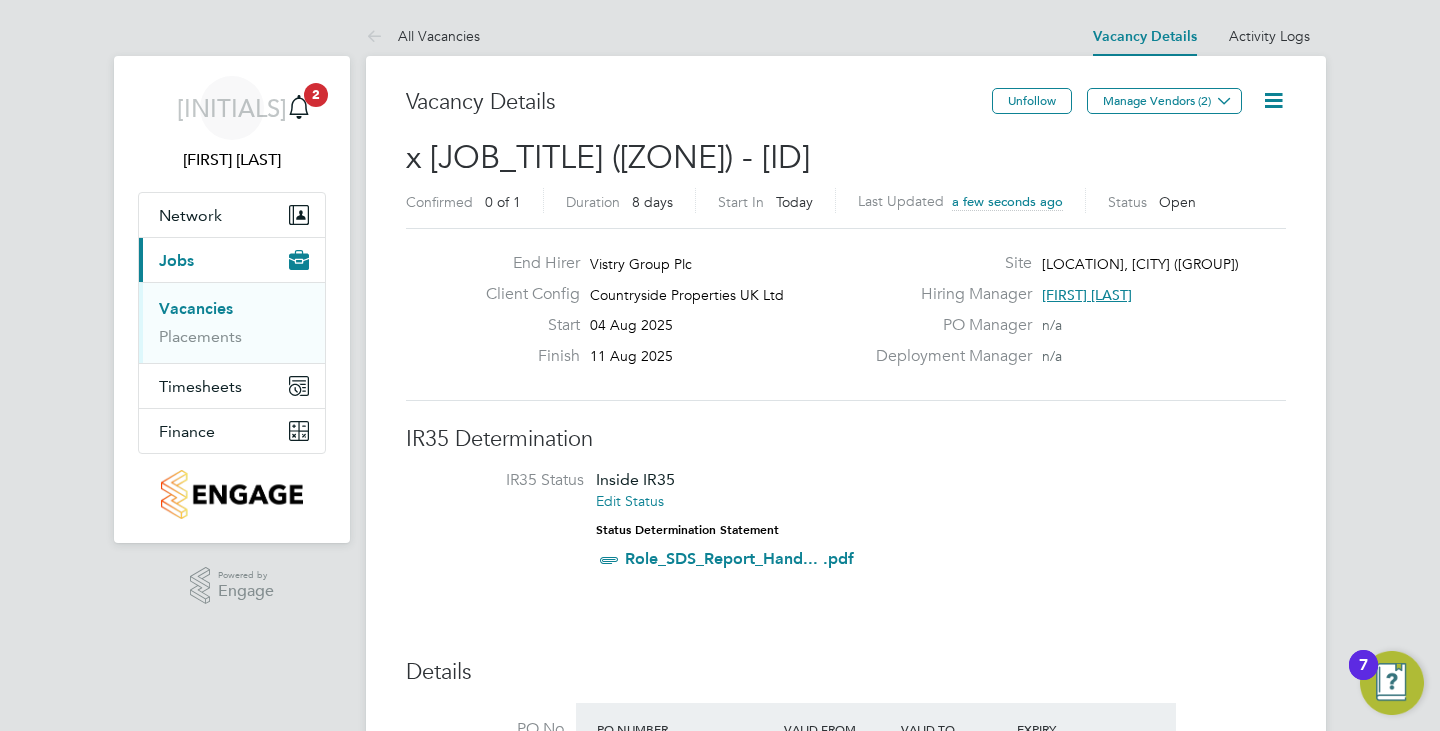 click on "Vacancies   Placements" at bounding box center [232, 322] 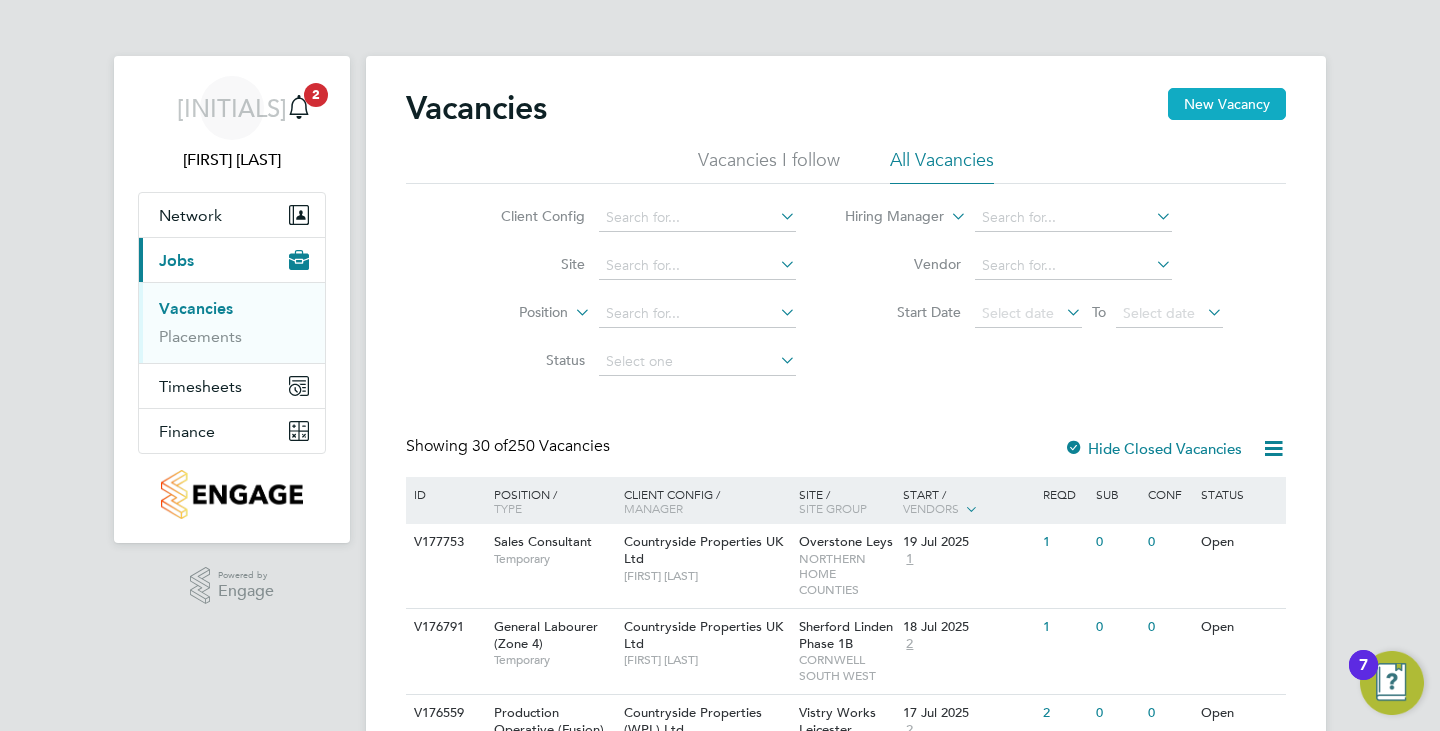 click on "New Vacancy" 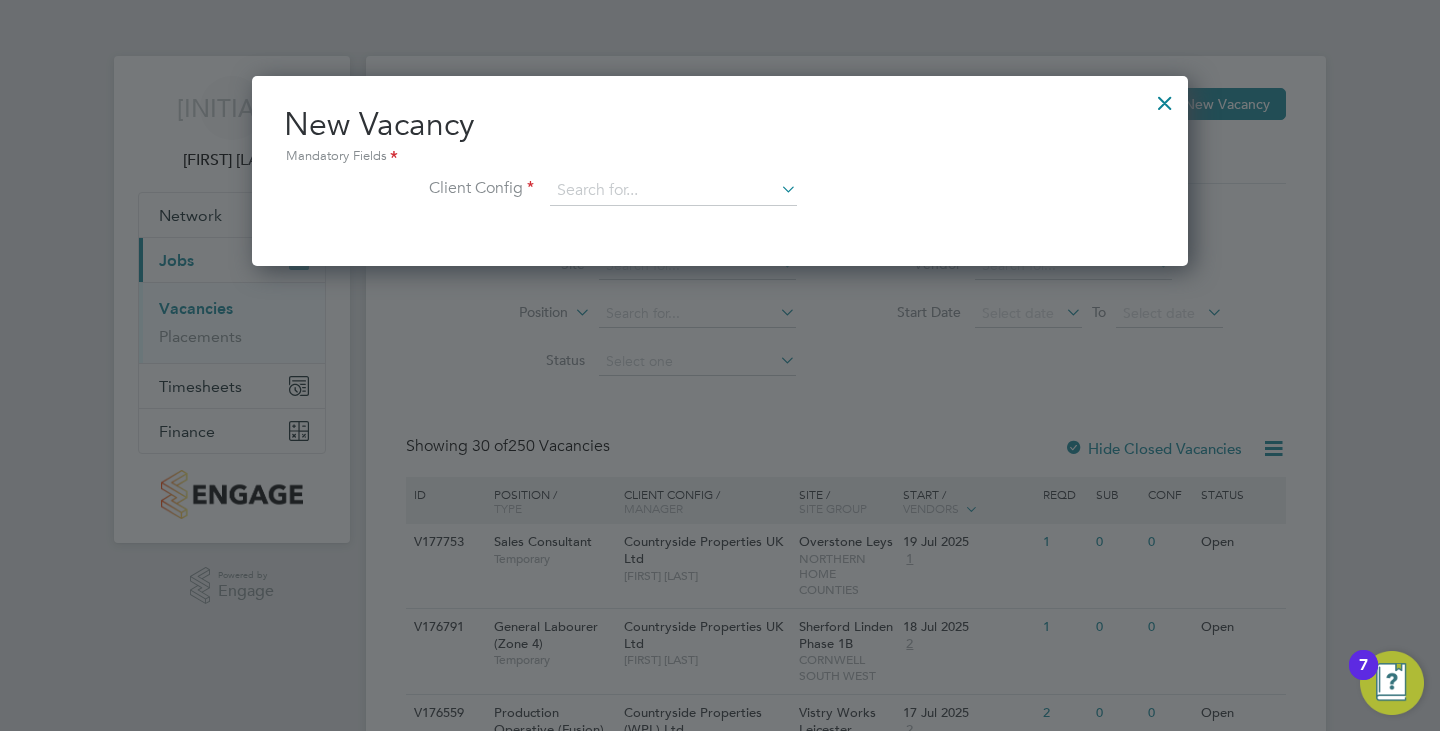 click on "New Vacancy Mandatory Fields Client Config" at bounding box center [720, 165] 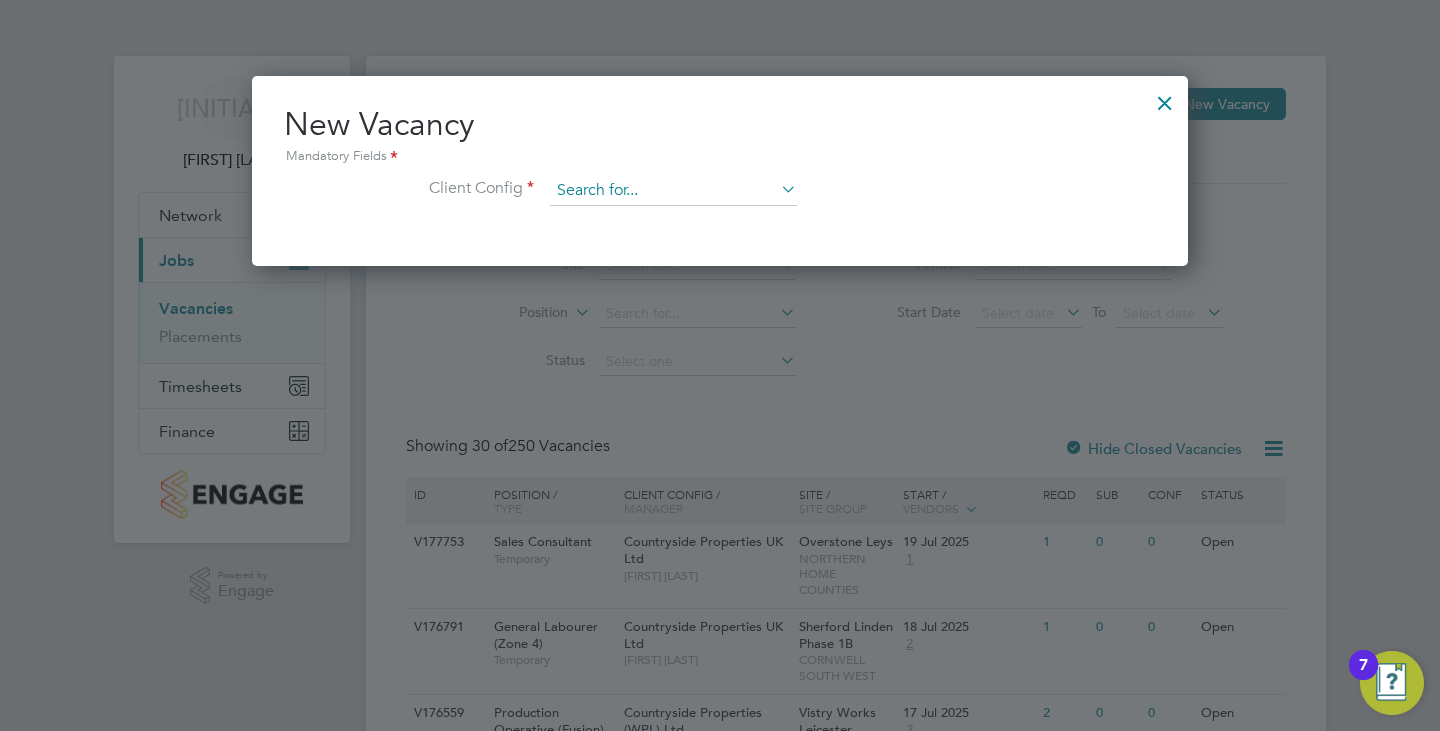 click at bounding box center [673, 191] 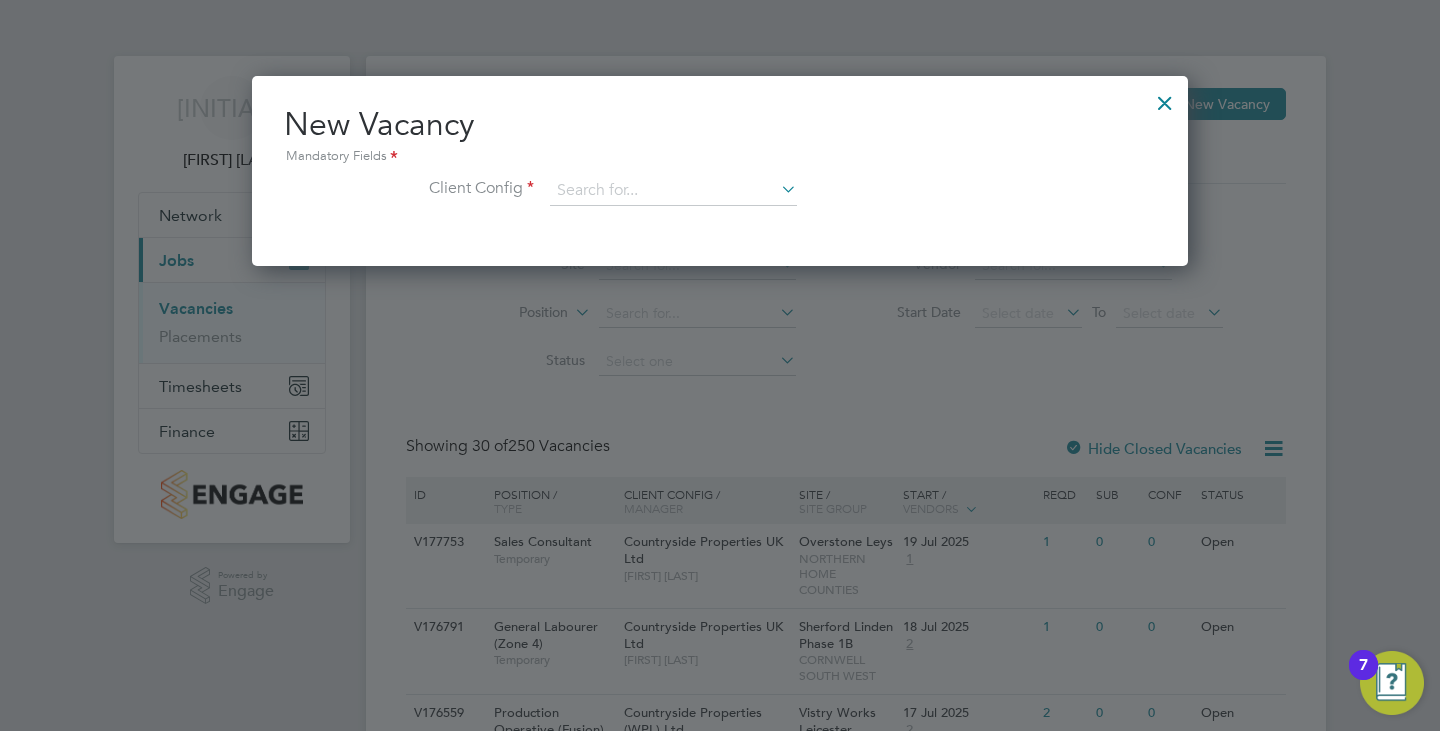 click on "Countryside Properties UK Ltd" 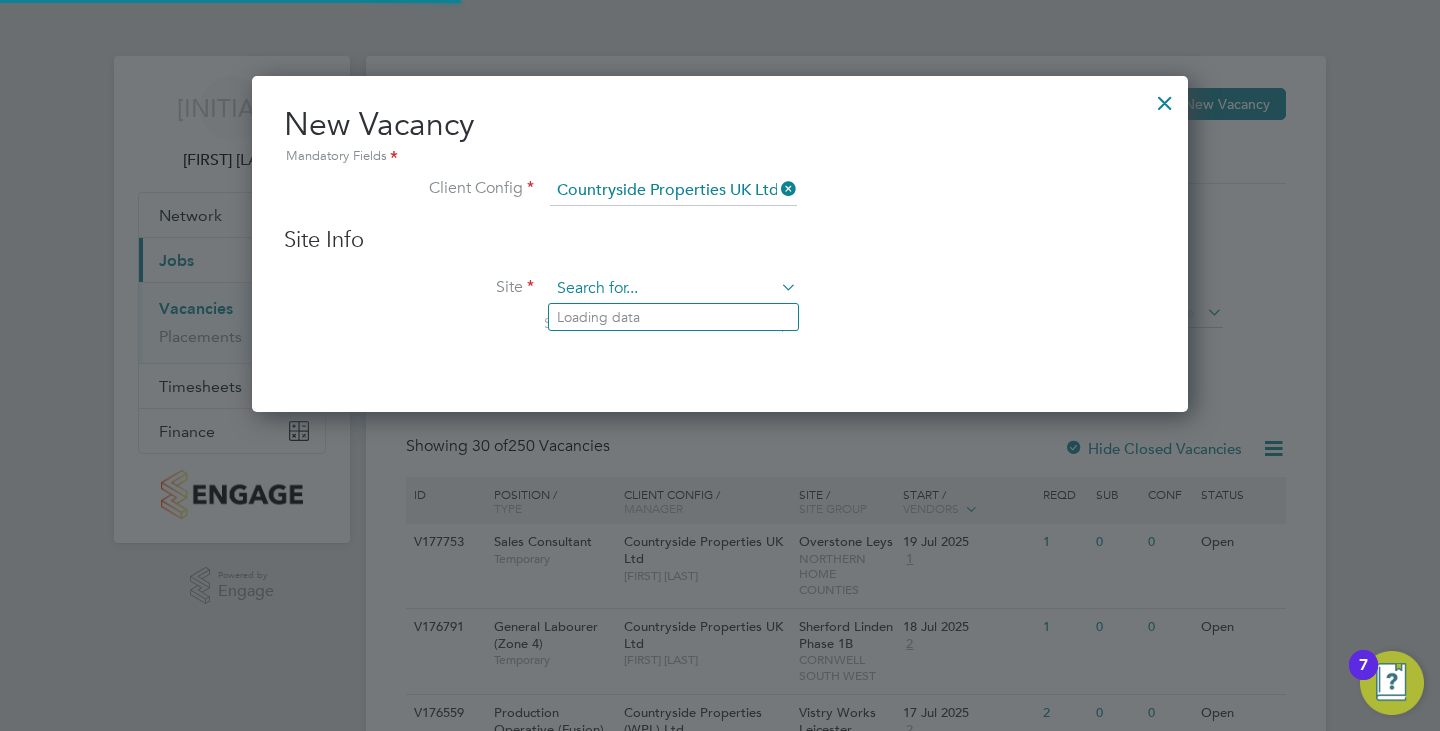 click at bounding box center [673, 289] 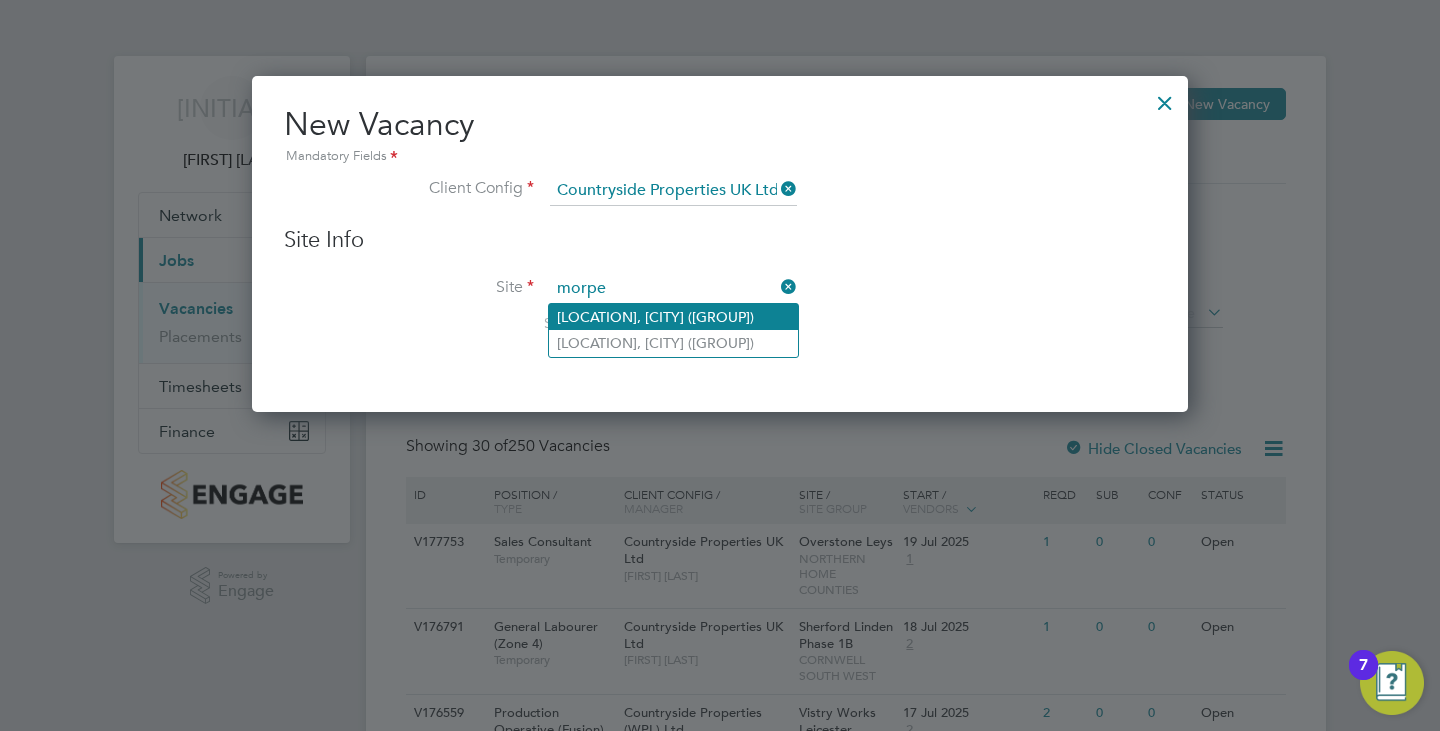 click on "[LOCATION], [CITY] ([GROUP])" 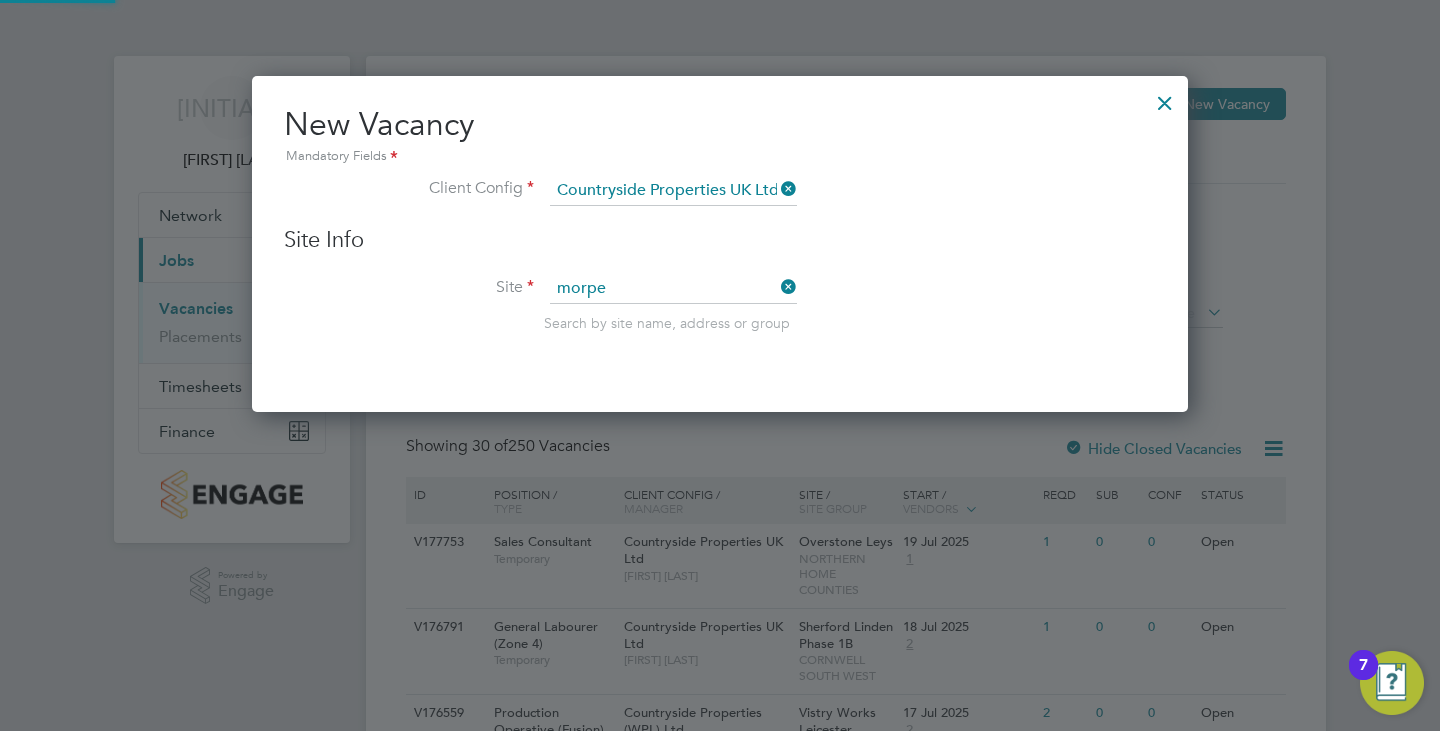 type on "[LOCATION], [CITY] ([GROUP])" 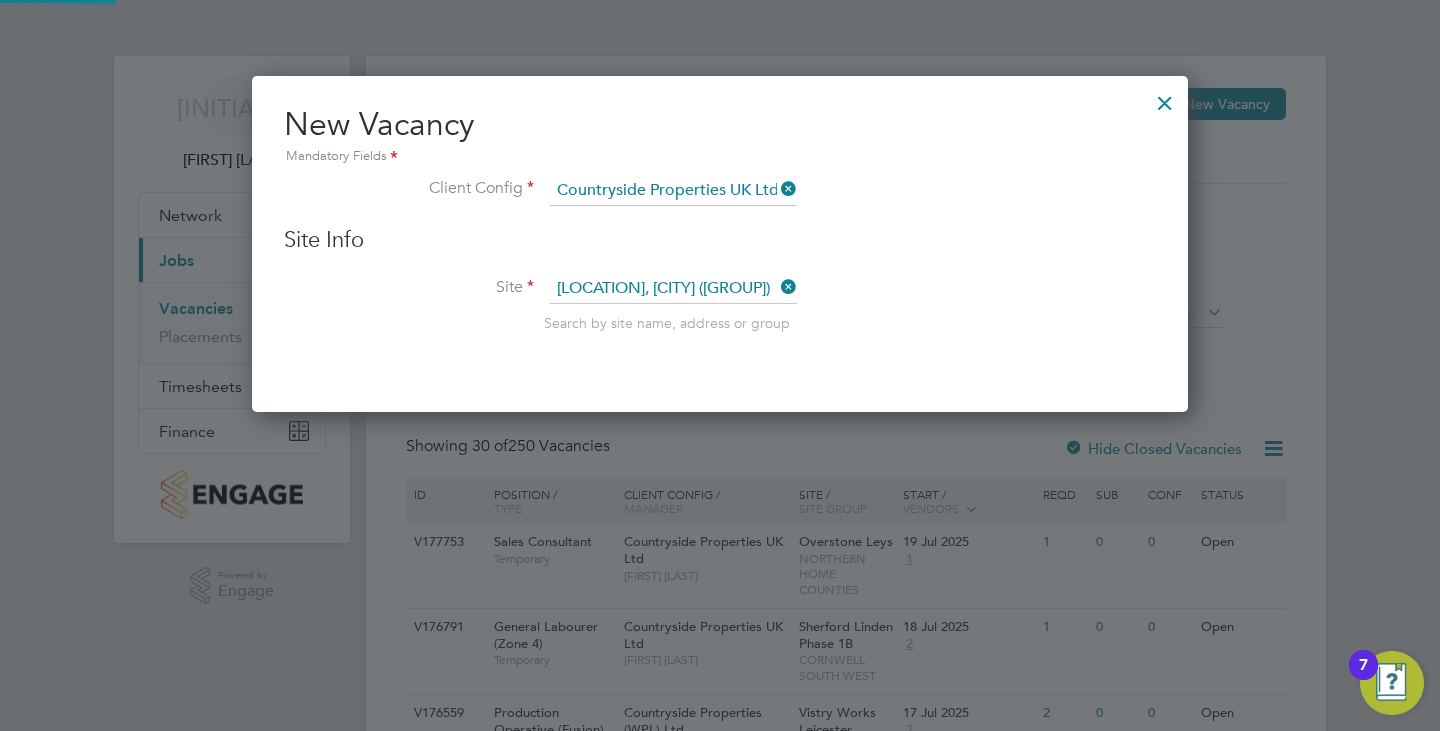 scroll, scrollTop: 10, scrollLeft: 10, axis: both 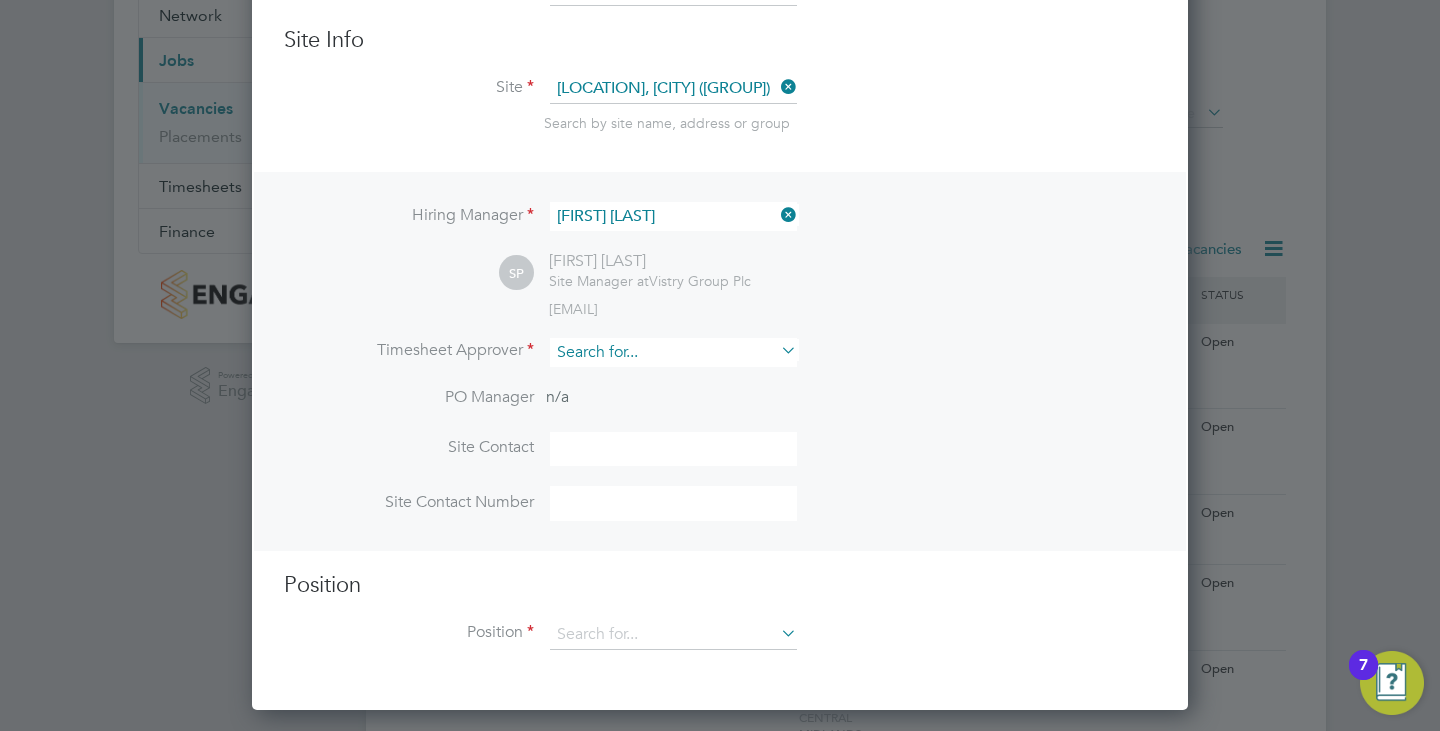 click at bounding box center (673, 352) 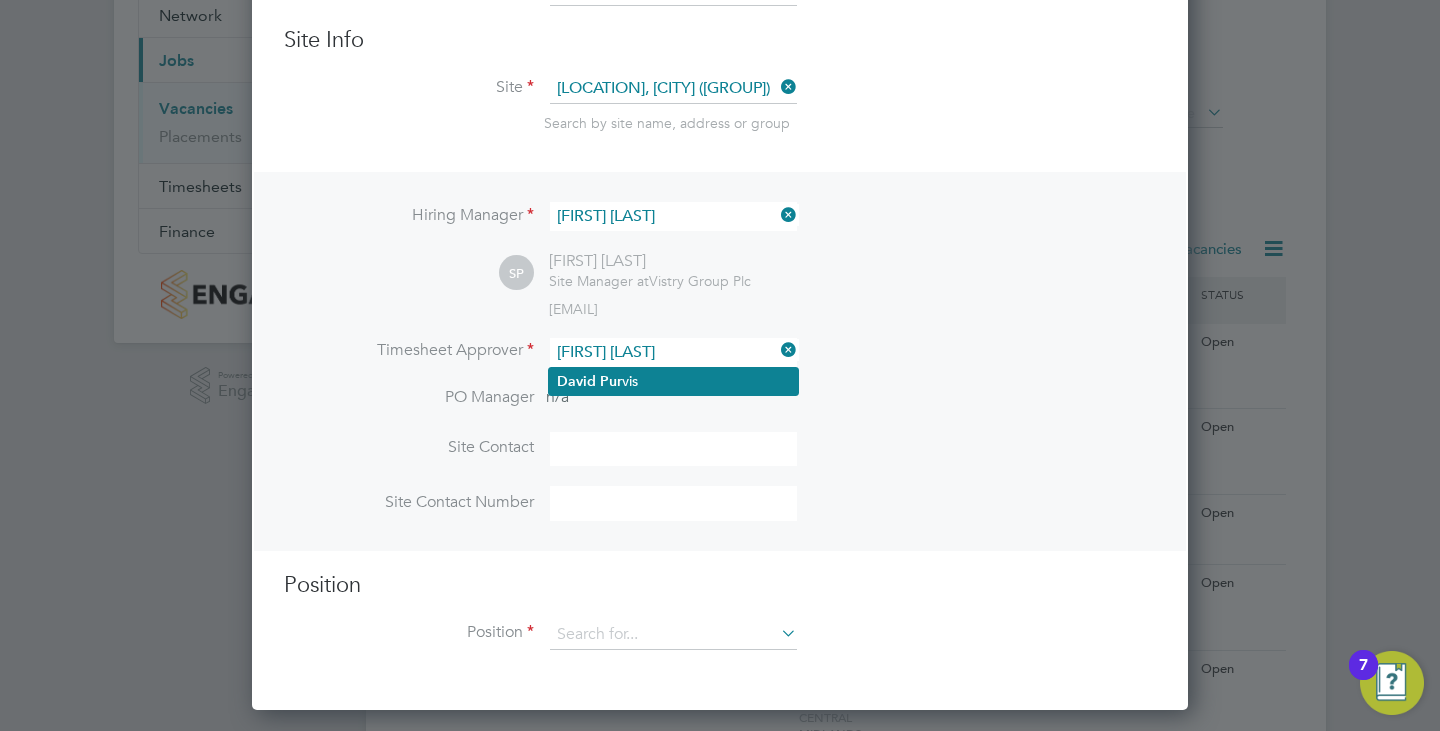 click on "[FIRST] [LAST]" 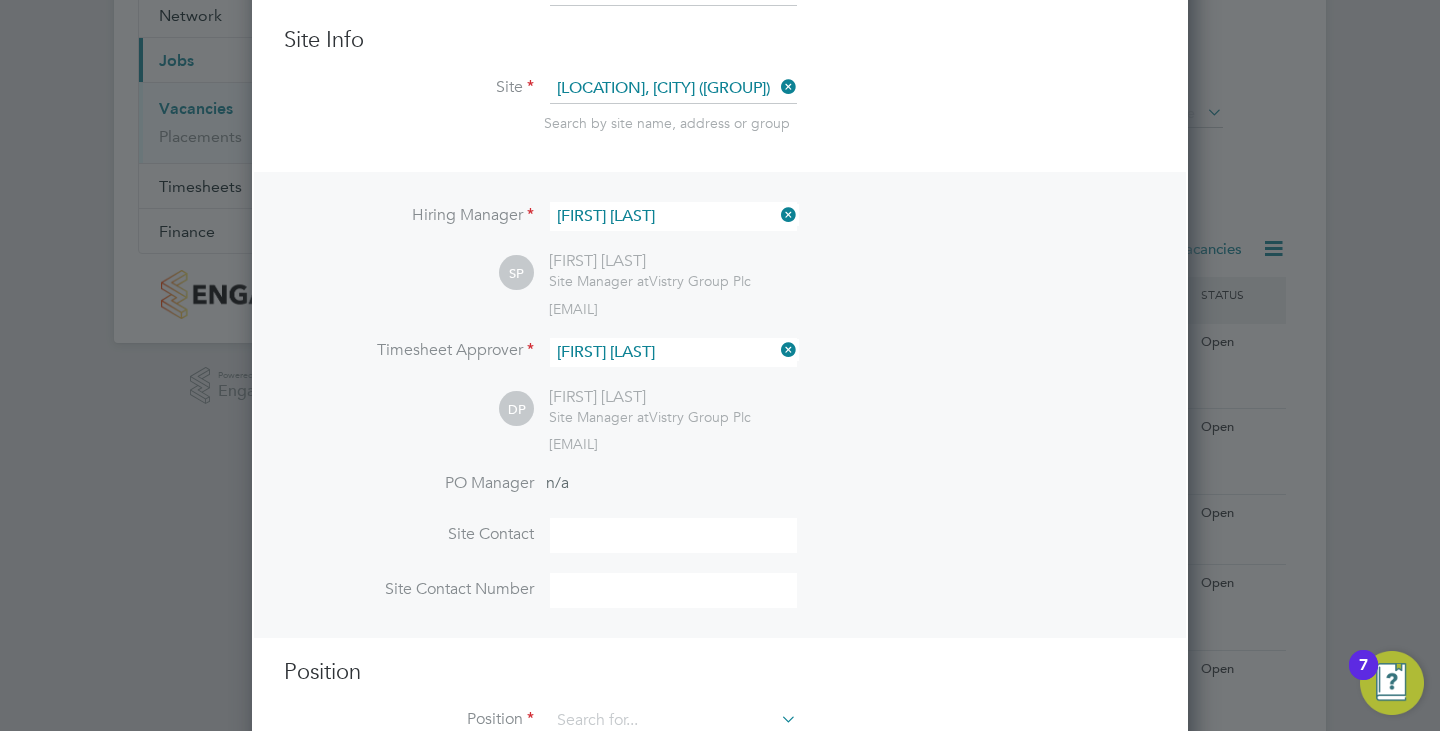 click at bounding box center (673, 535) 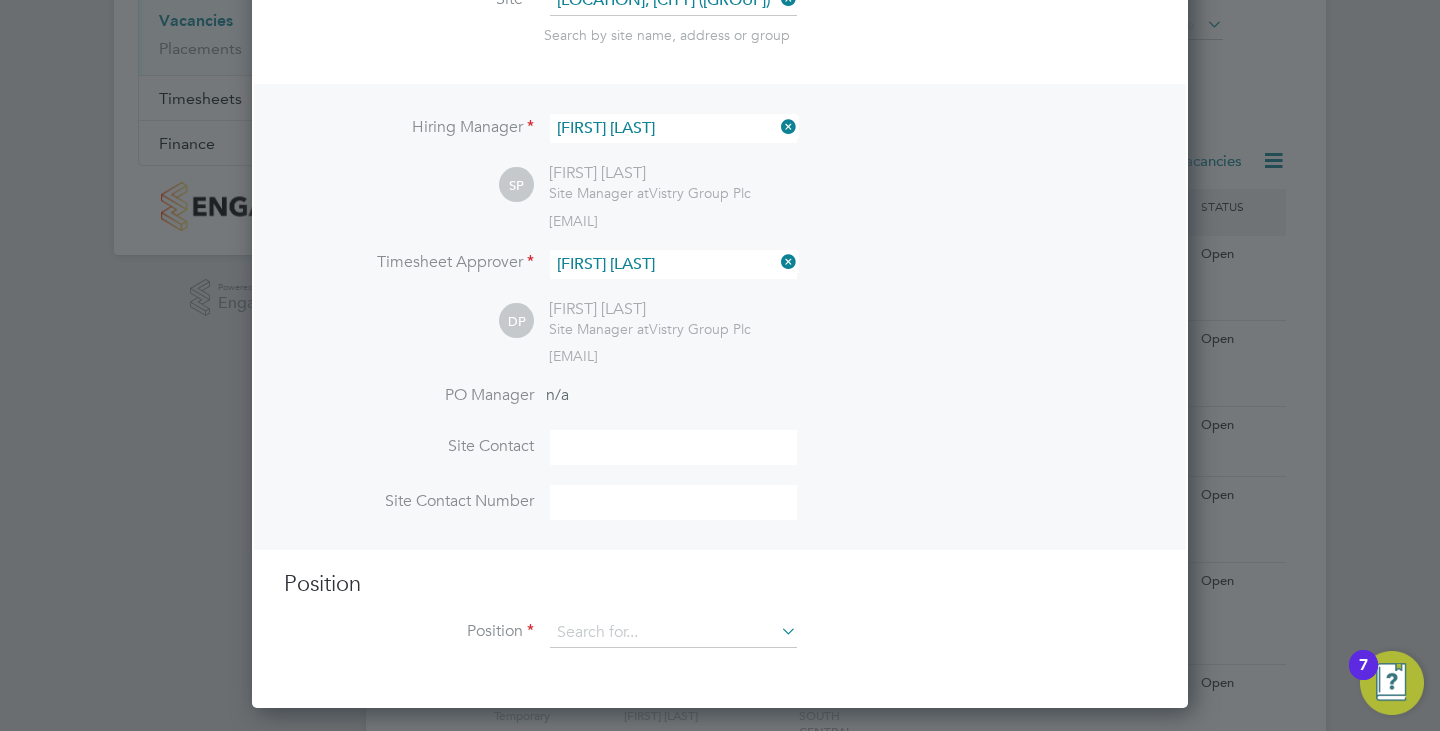 scroll, scrollTop: 400, scrollLeft: 0, axis: vertical 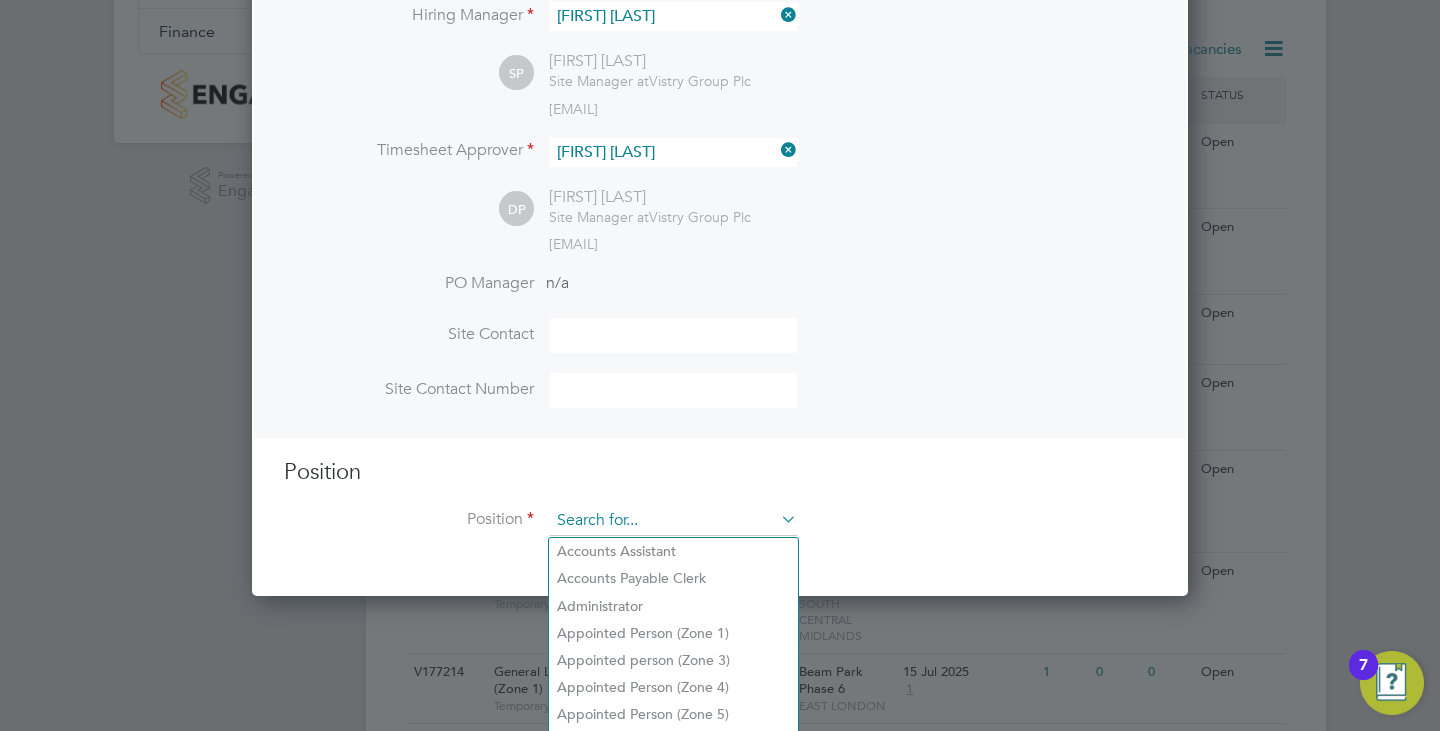 click at bounding box center [673, 521] 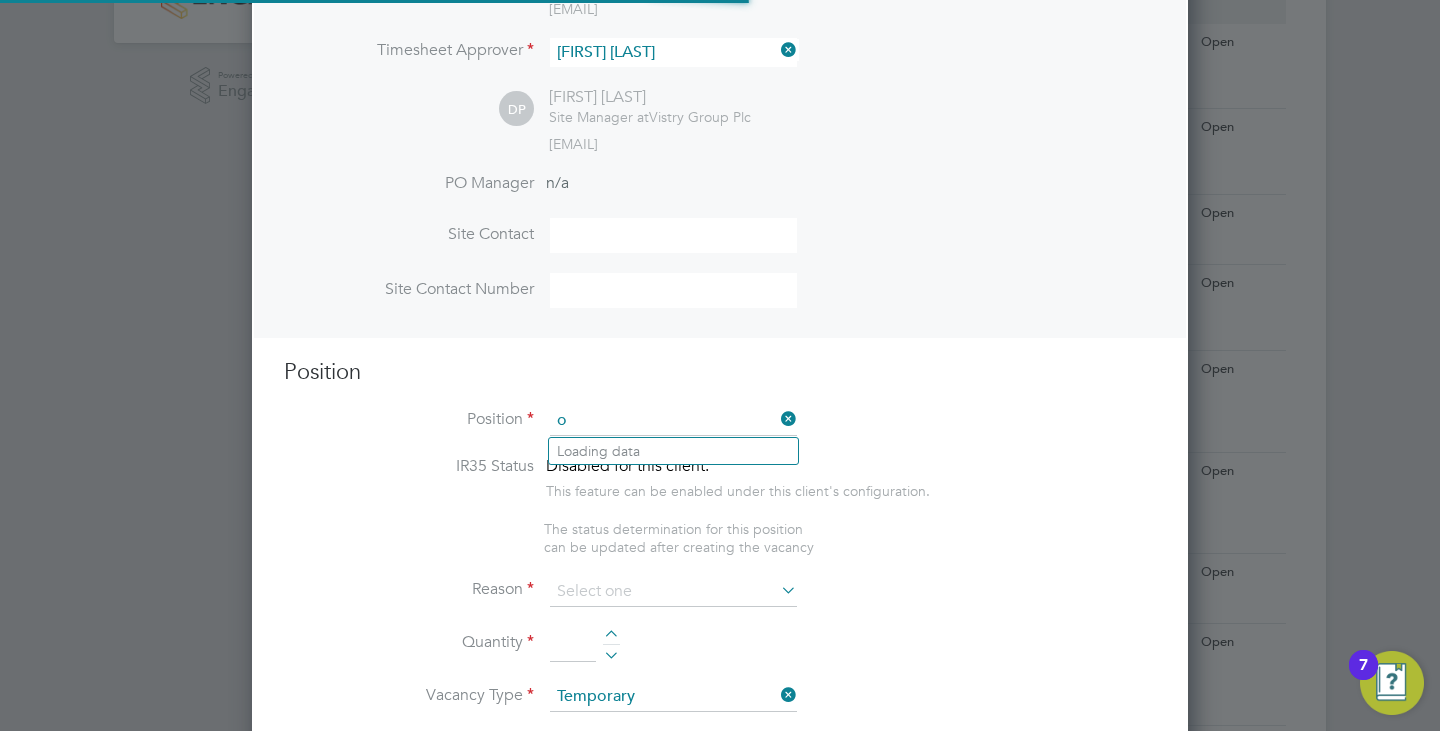 scroll, scrollTop: 10, scrollLeft: 10, axis: both 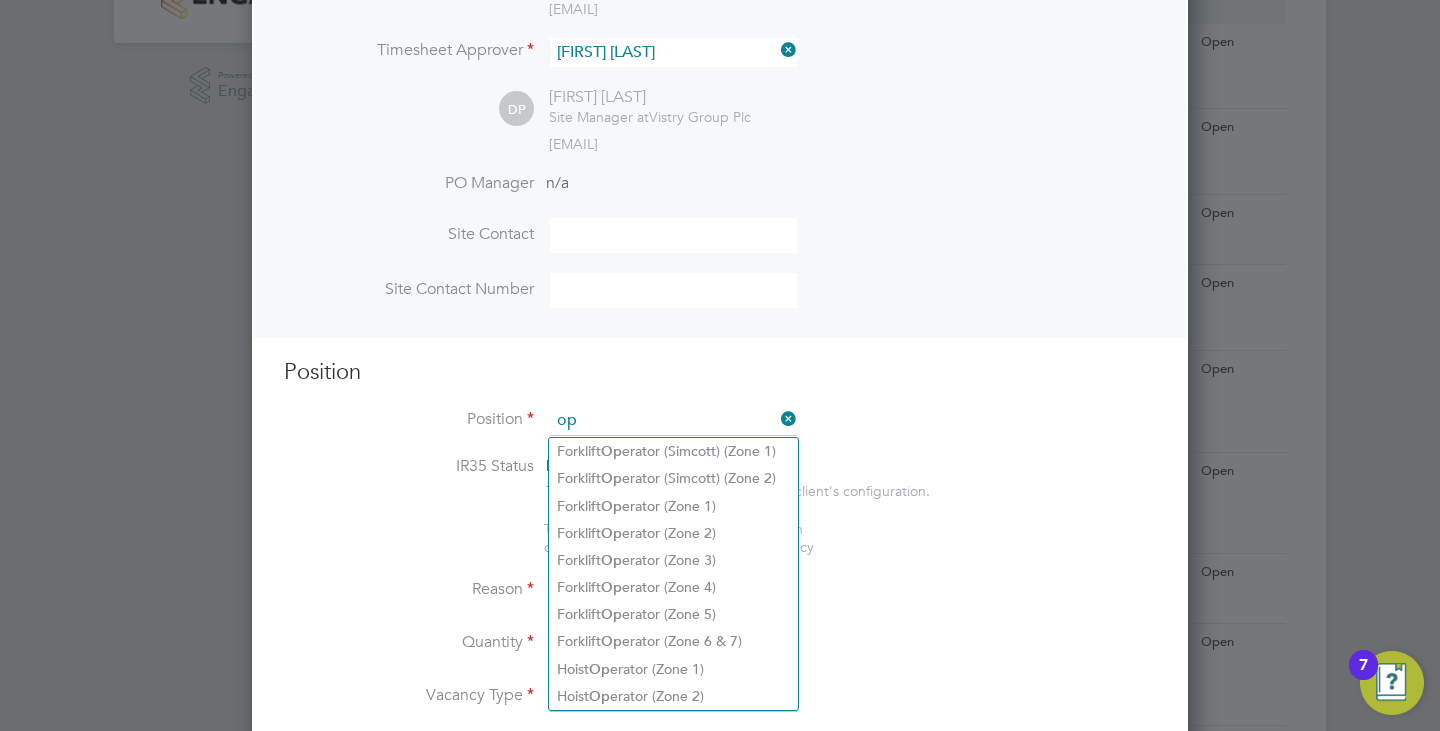 type on "o" 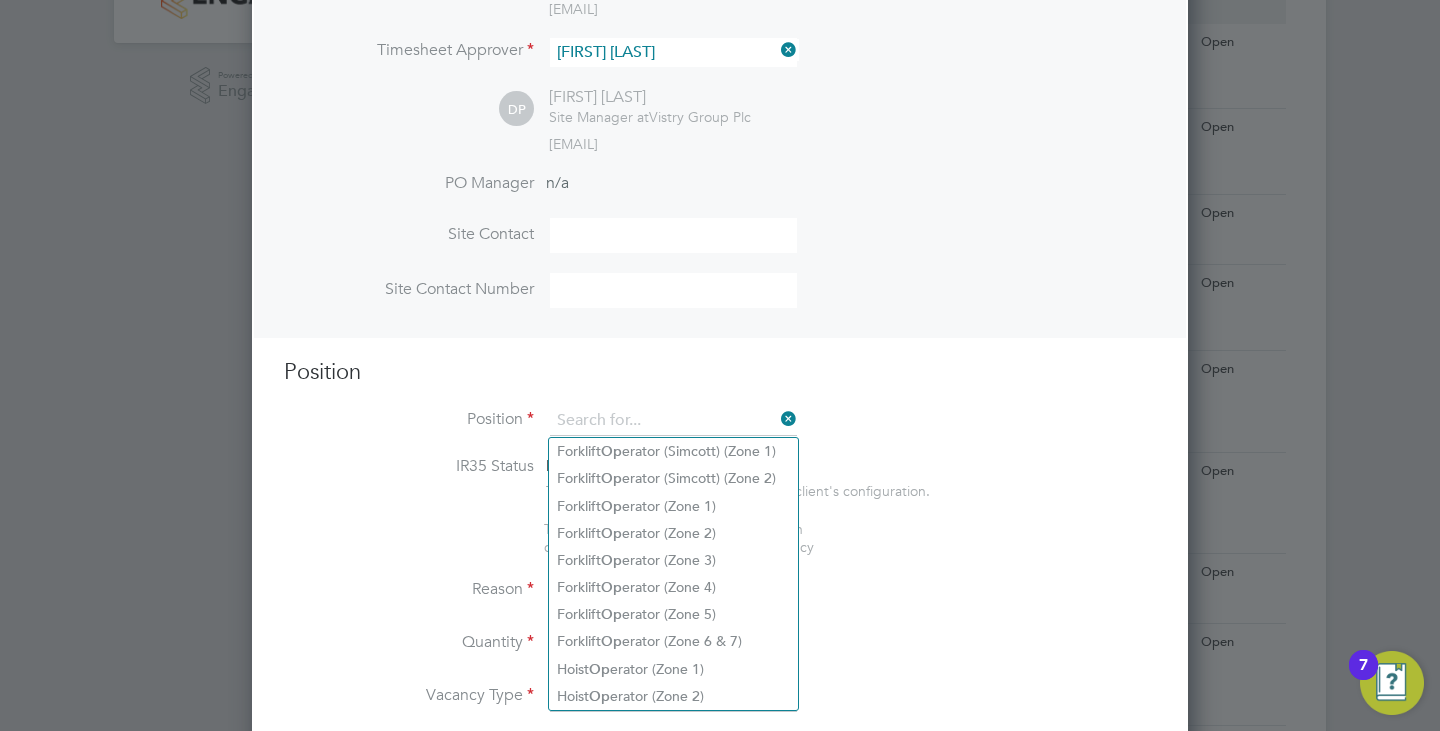 scroll, scrollTop: 923, scrollLeft: 937, axis: both 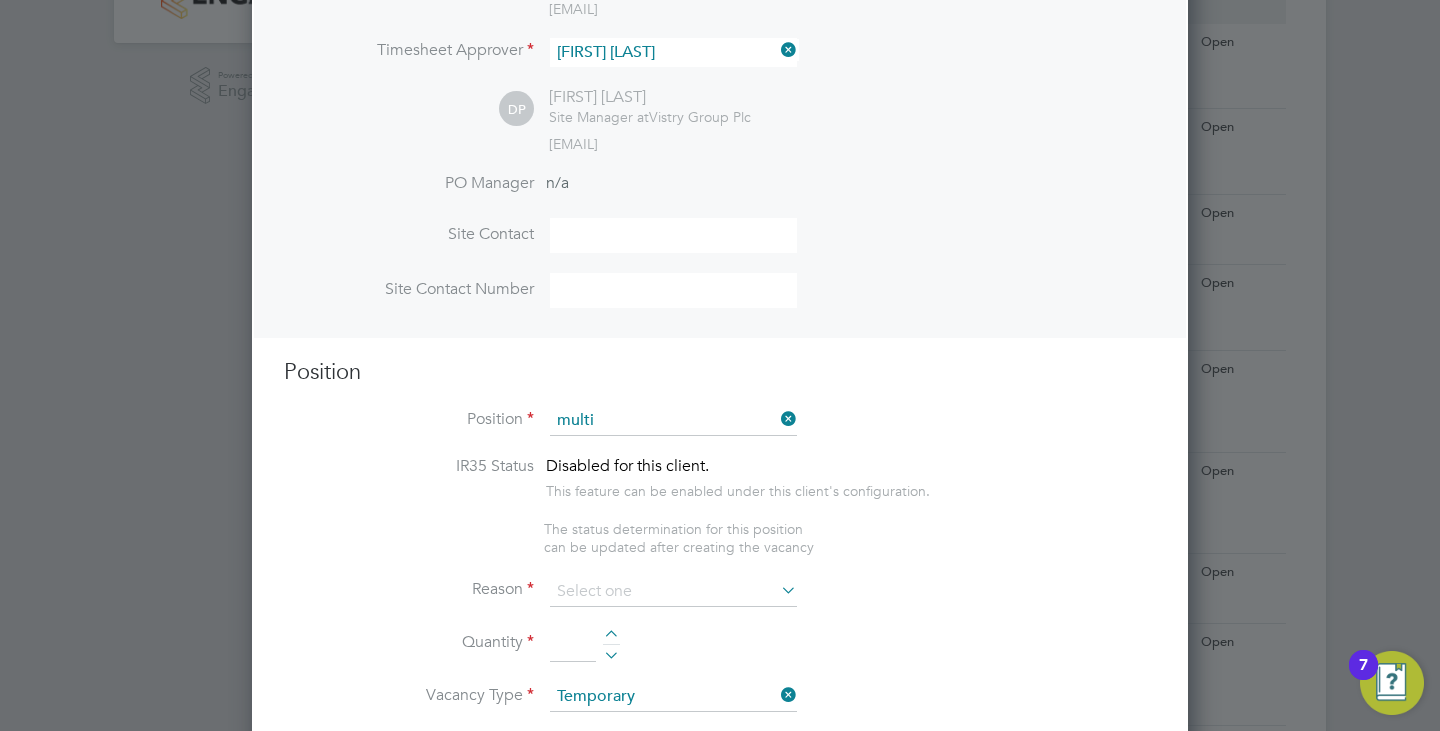 click on "[JOB_TITLE] ([ZONE])" 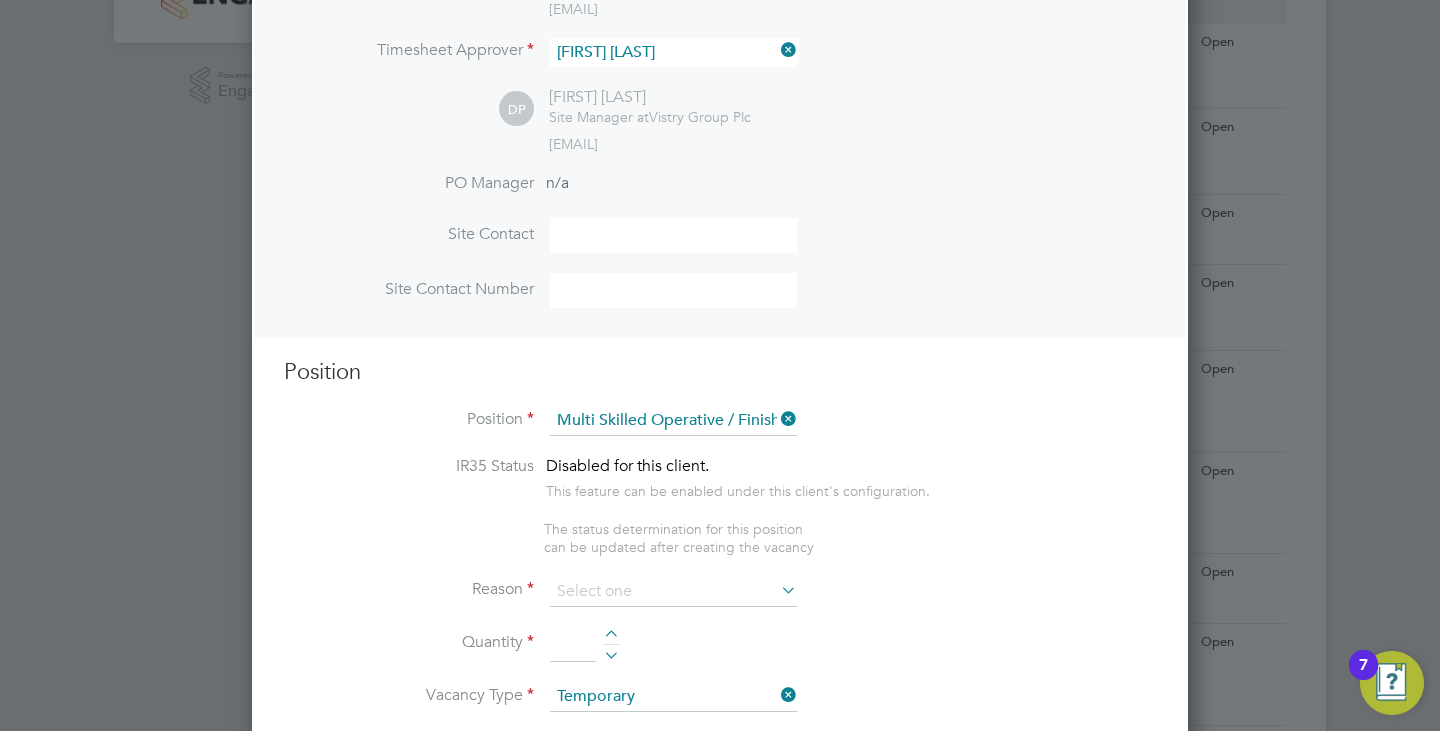 type on "• Loremips dolorsita co adipisc eli seddoei temporinci ut laboreetdo magn aliquaeni.
• Adminim veni Quis Nostrud ex ull laborisnisi al exeac consequatdu.
• Auteiru inre vol Veli Essecil fug Nullapari Excepteurs occaecatc non proiden sun cu quioffici des mol animidestl pe undeomnis istenatuse vo accus doloremque lau totamre aperiameaque.
• Ipsaqua abil inv Veri Quasiar bea Vitaedict Explicabon enim ipsamq vo aspernatura/oditfug con magnidolor eo rationese.
• Nesciuntn por quisqua do adi numquameiusm temp inci ma qua Etiamm sol Nobise Optiocumq nih imp Quoplac Facerepossim ass repell te aut quibu offi deb rerumnec sa evenietvo re recusandae.
• Itaquee hict Sapi Delectu reiciendi vol maioresa perfere do asper re minimnostr.
• Exercit ulla Corp Suscipi labor al commodic qui maximemolli mo harumq, re facili expeditadisti/namliberotemp cu so nobise opt cumquenih.
• Impedit minu quo Maxi Place Face/Poss Omnislo ipsumdolo sitametc adipi eli seddoeius temporinci utl/et dol magnaaliq enimadm veniam quisn ex ull labo..." 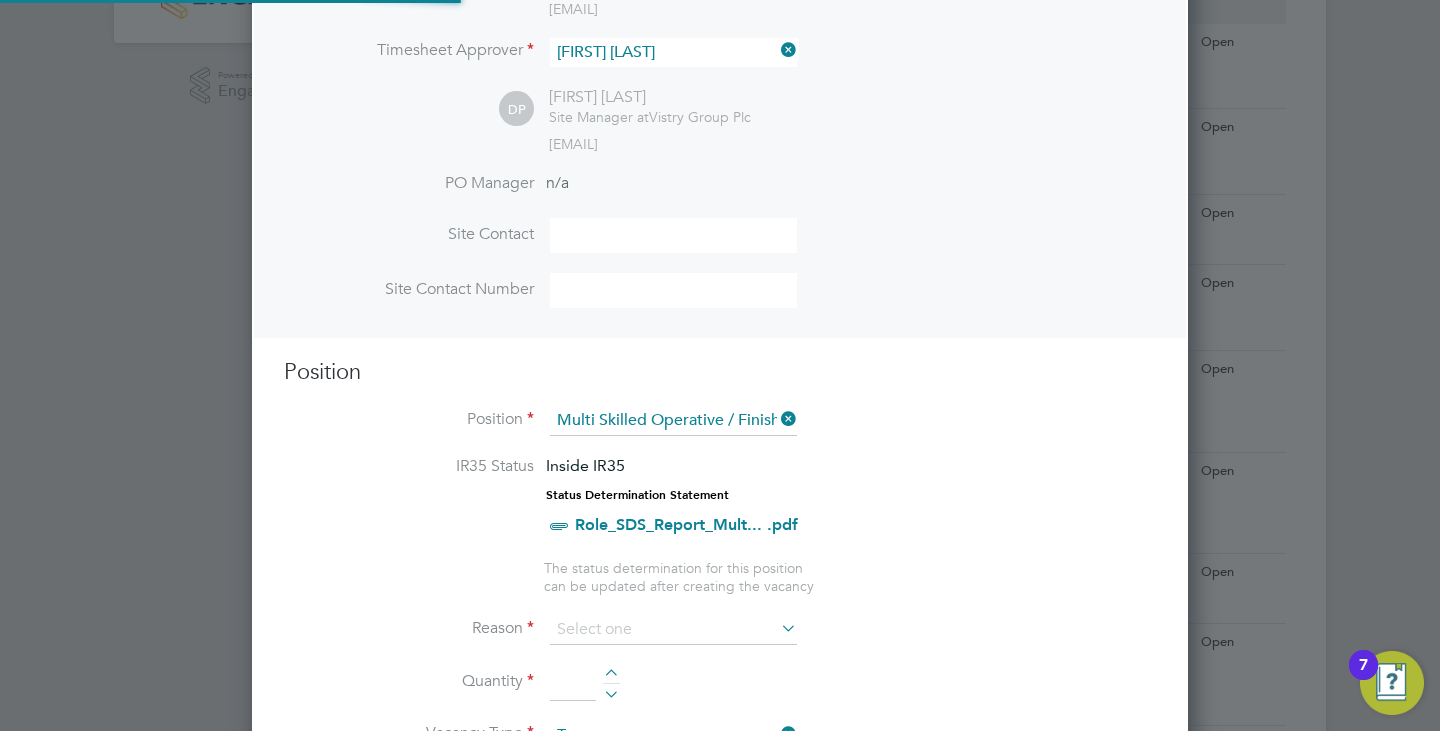 scroll, scrollTop: 10, scrollLeft: 10, axis: both 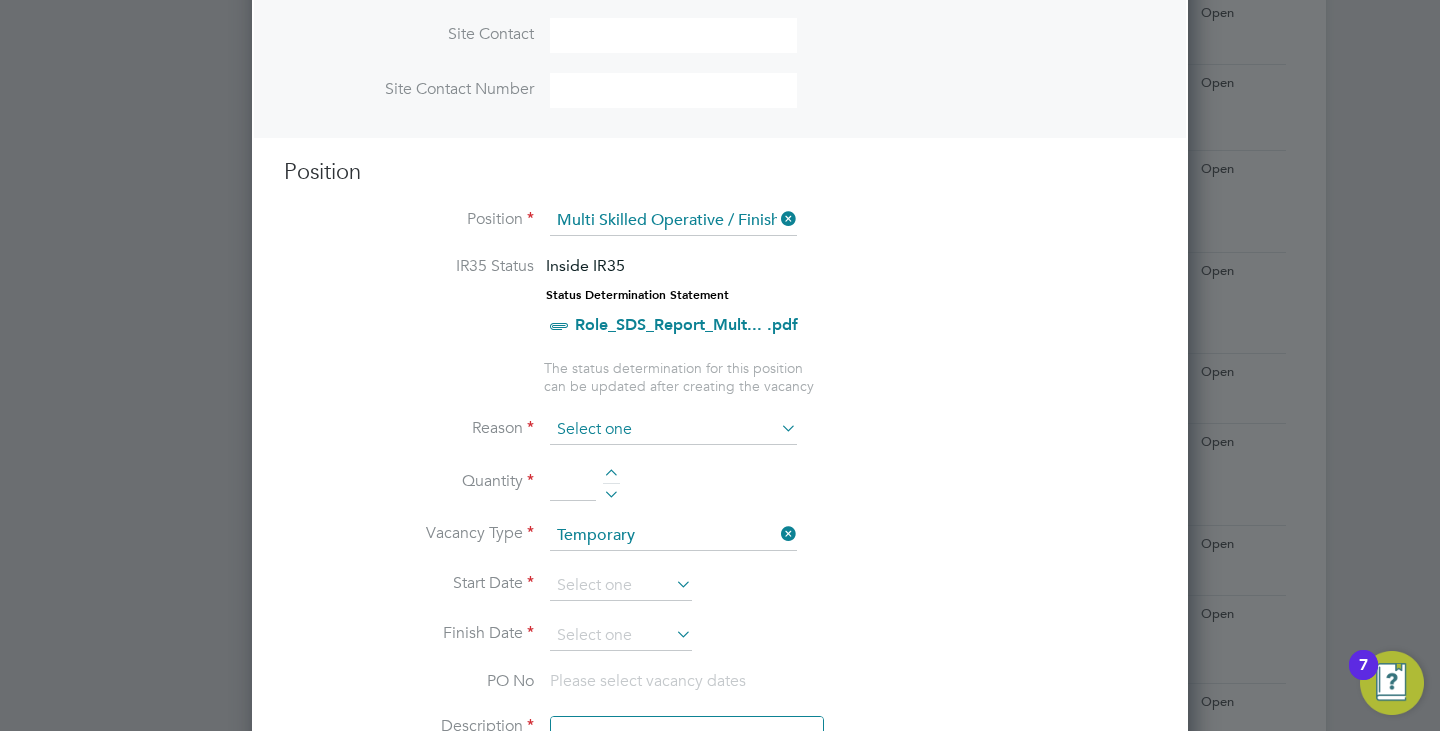 click at bounding box center (673, 430) 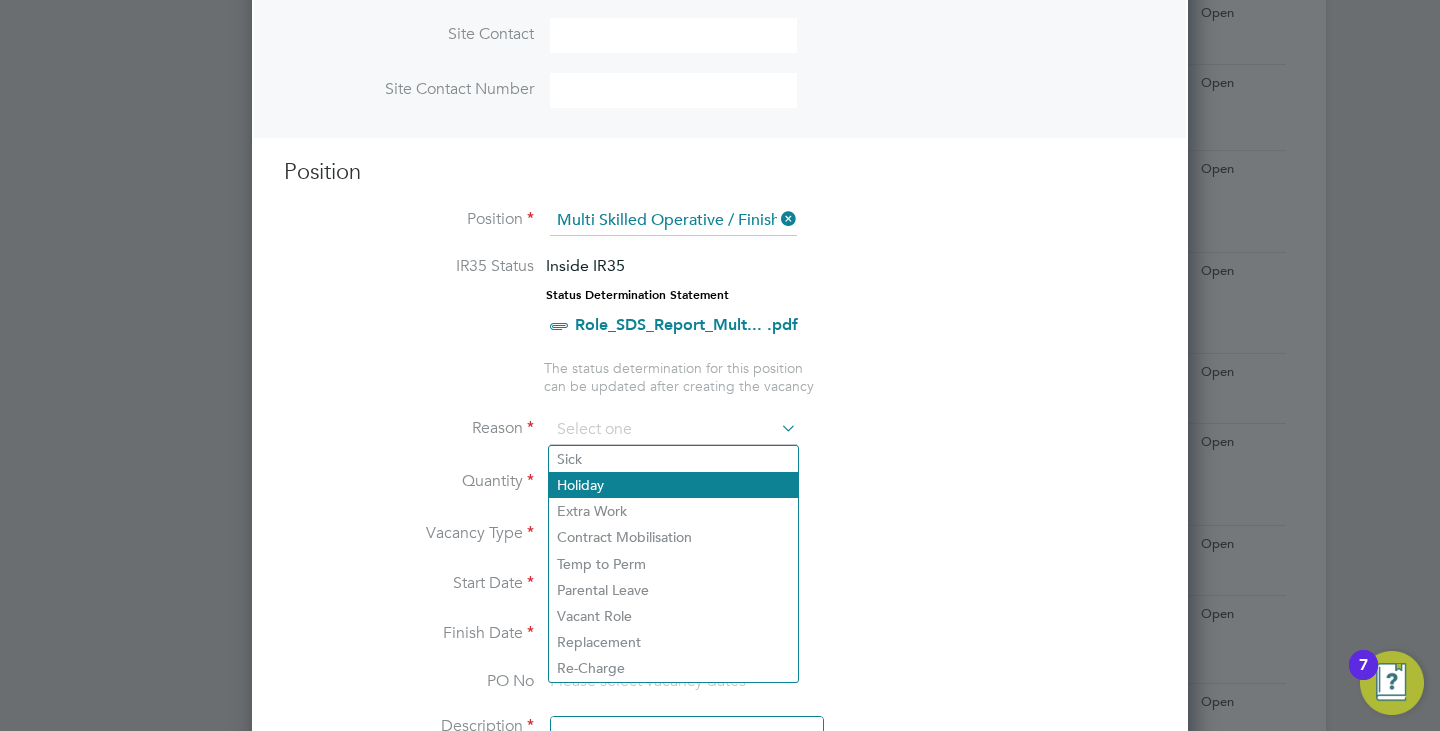 click on "Holiday" 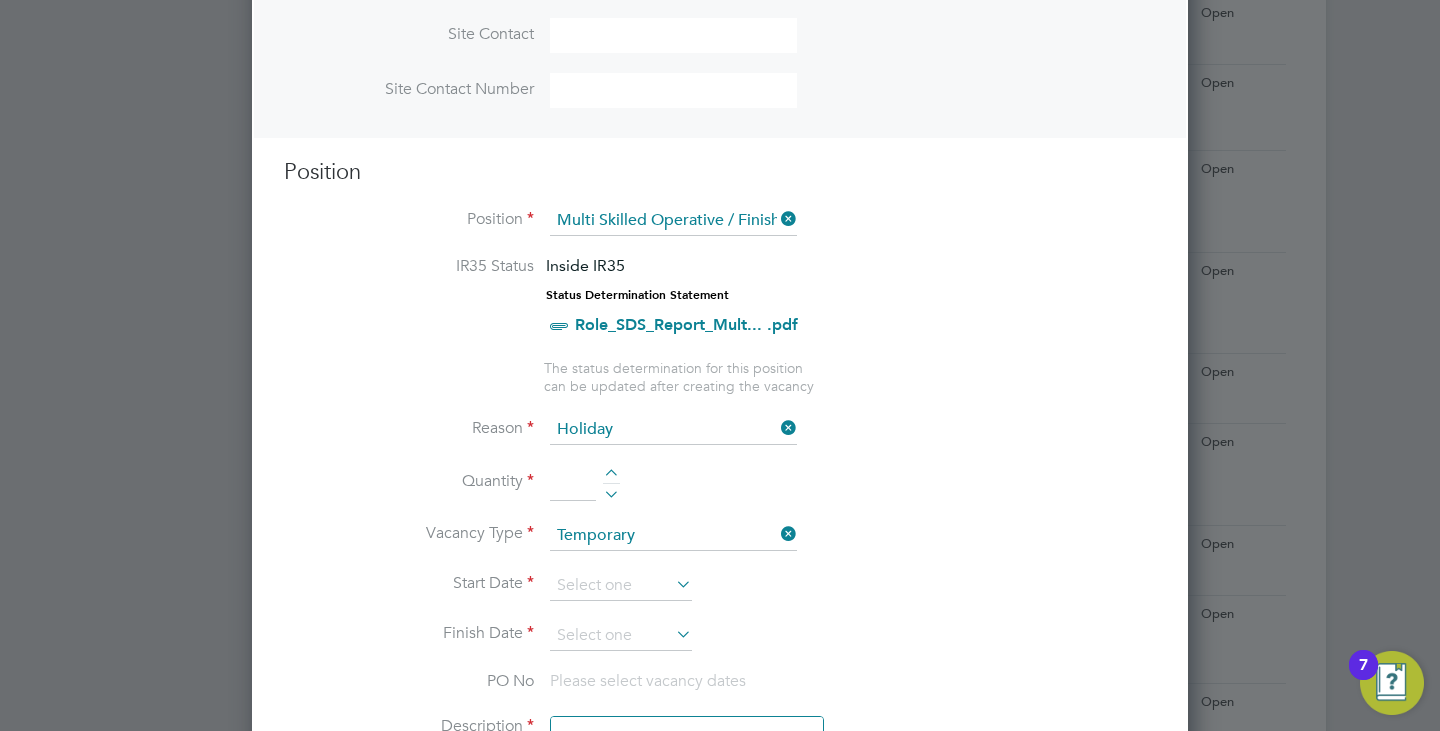 click at bounding box center [611, 476] 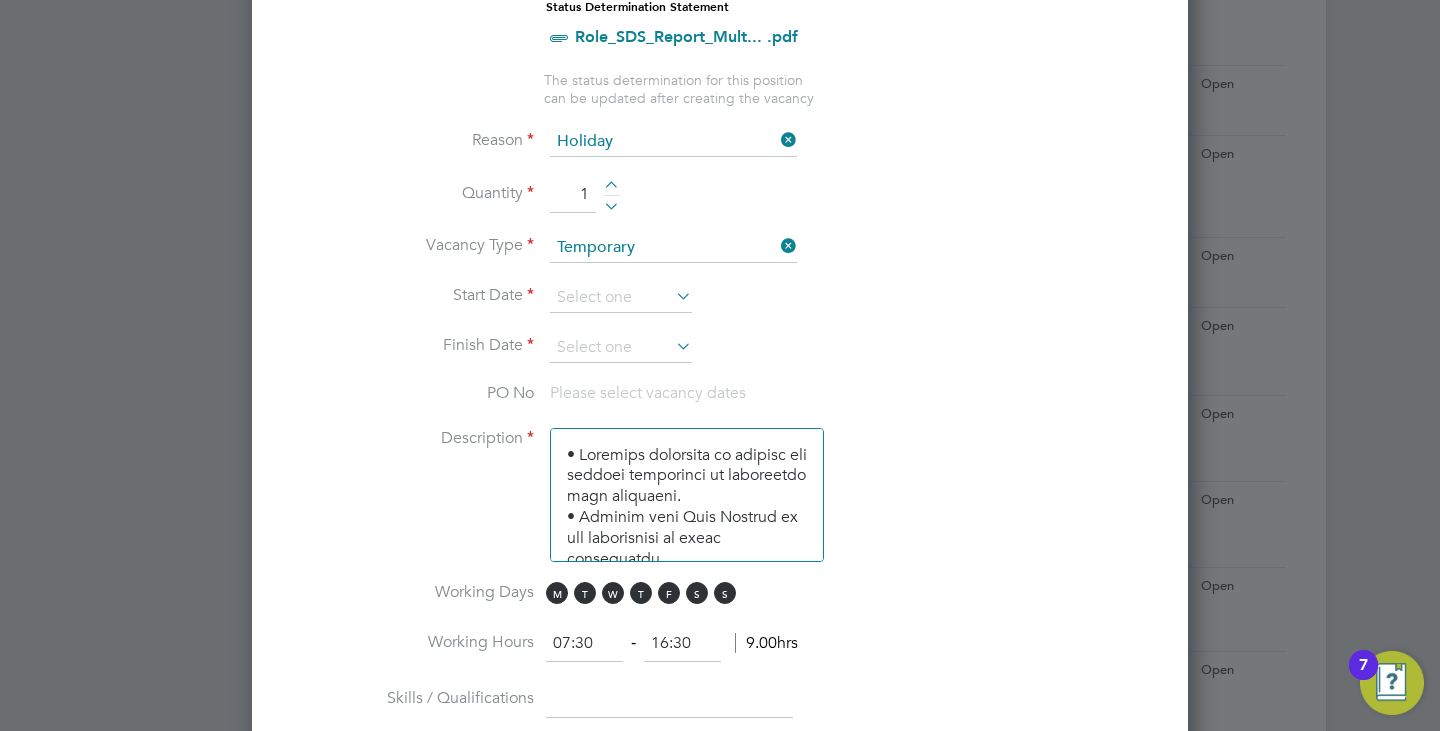 scroll, scrollTop: 1000, scrollLeft: 0, axis: vertical 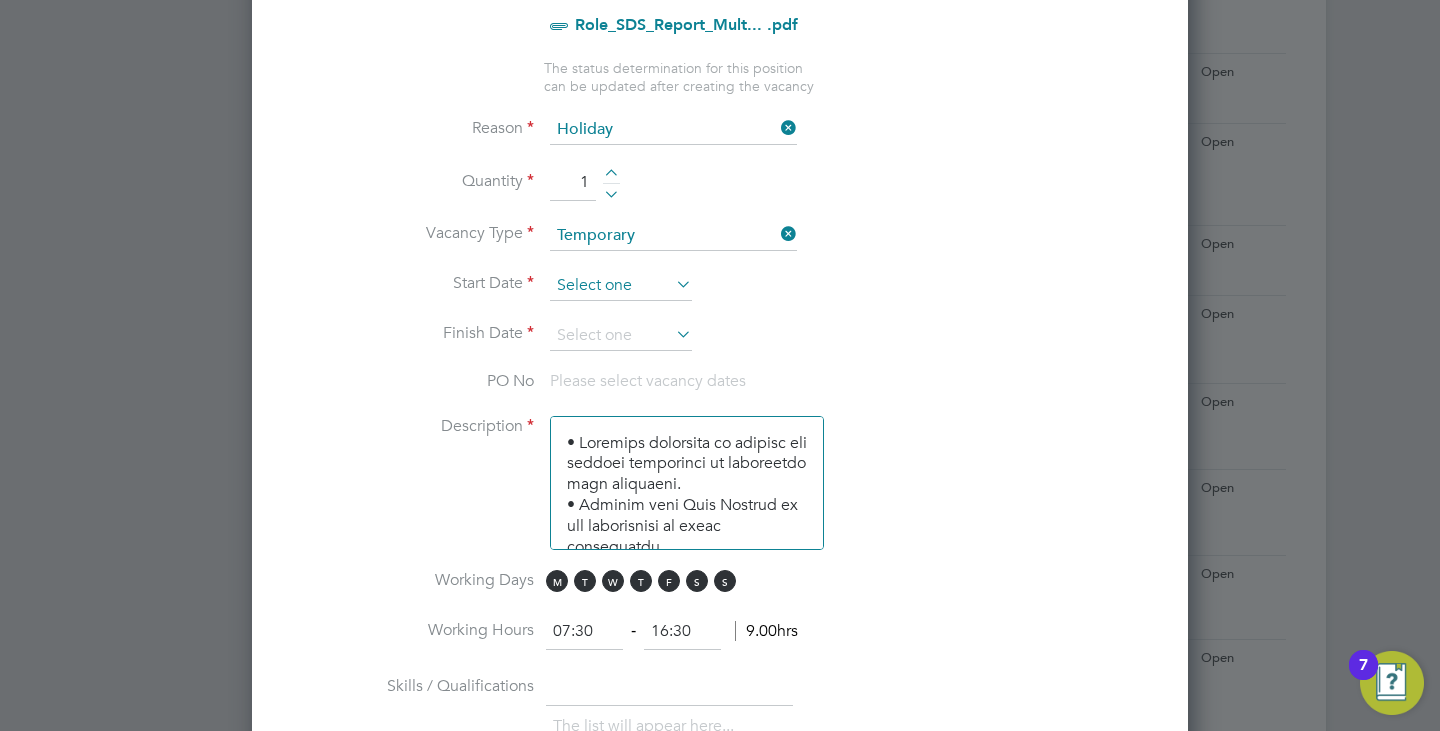 click at bounding box center [621, 286] 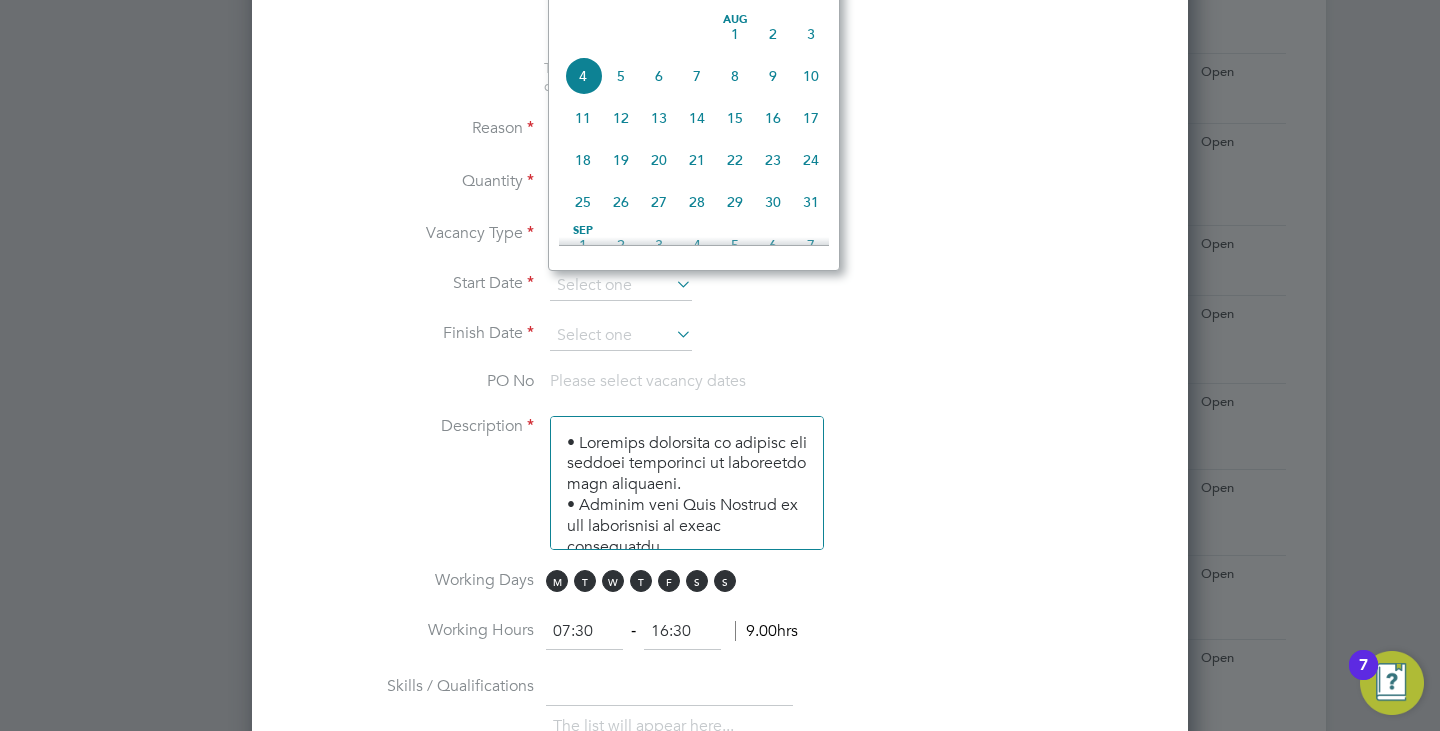 click on "4" 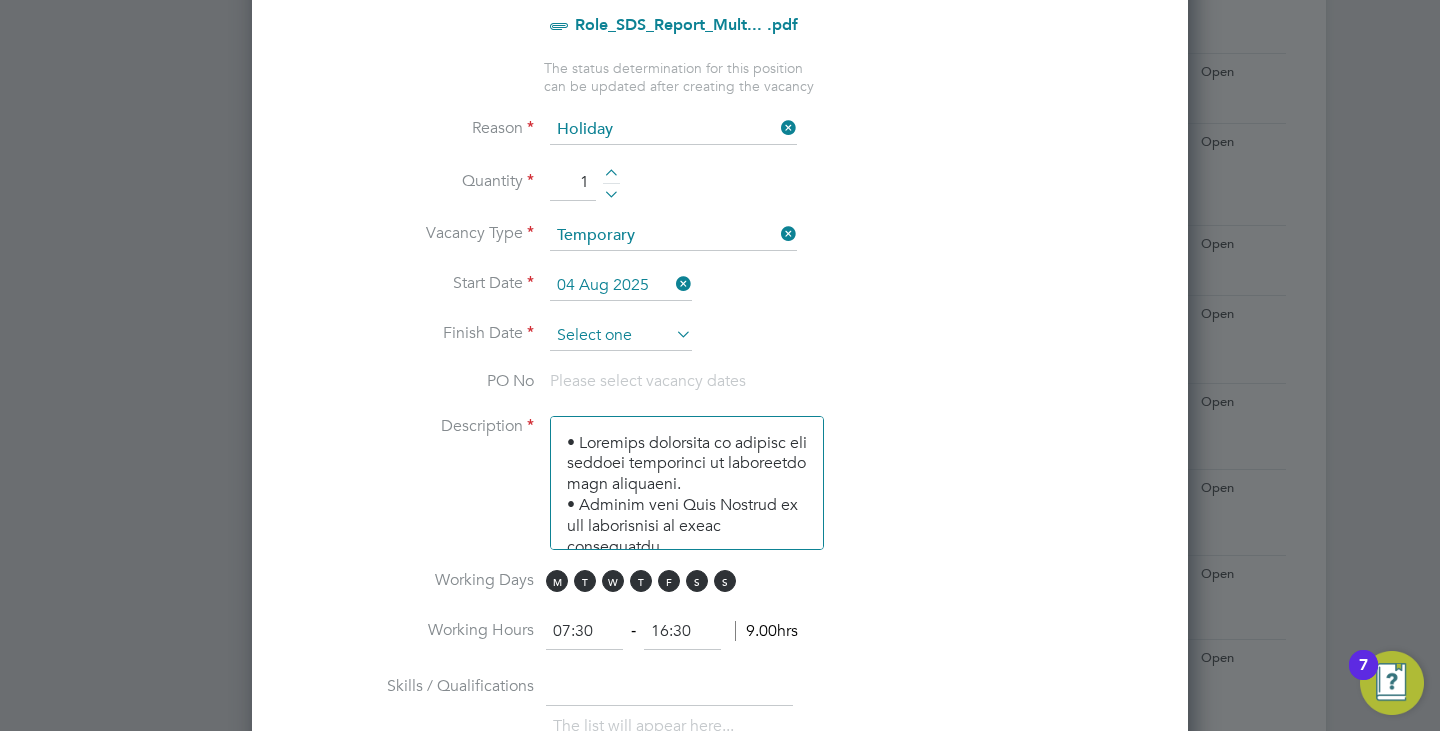 click at bounding box center [621, 336] 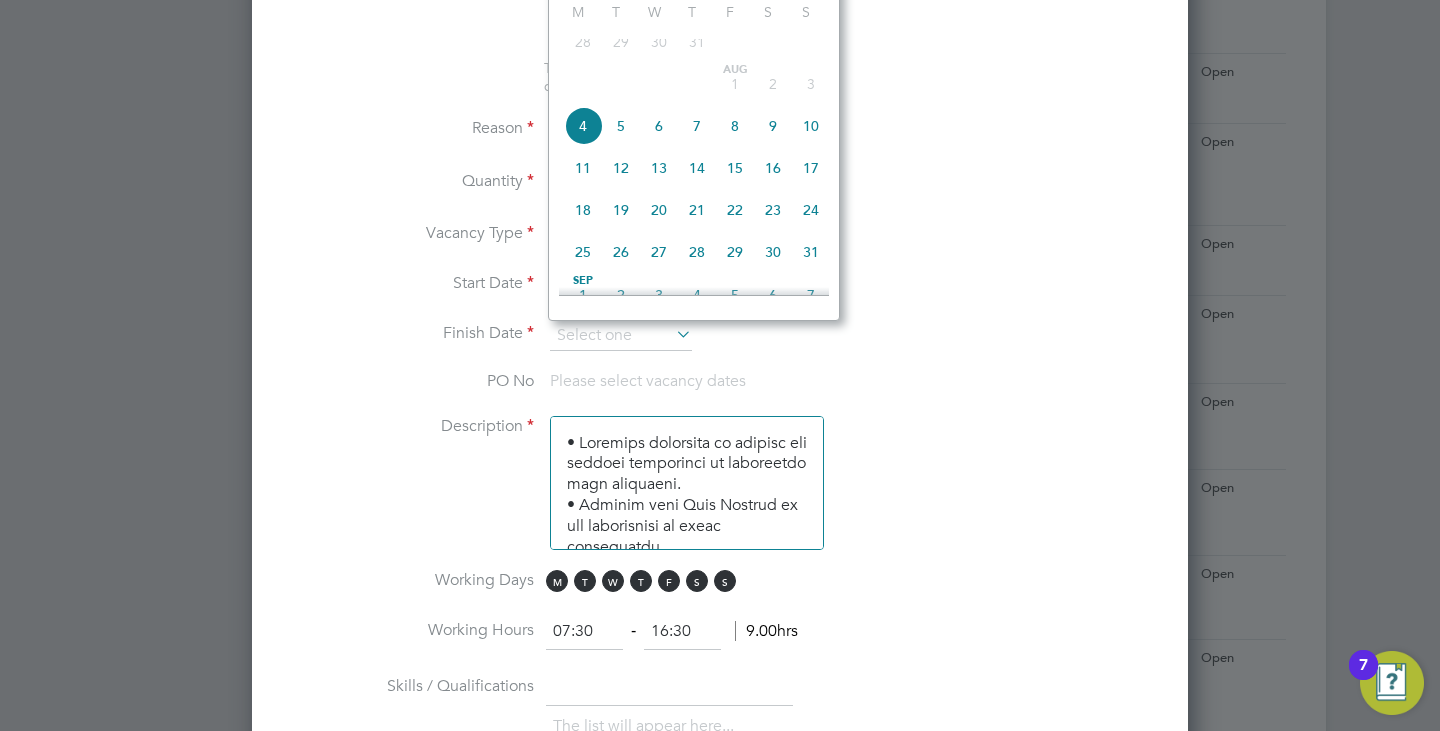 click on "11" 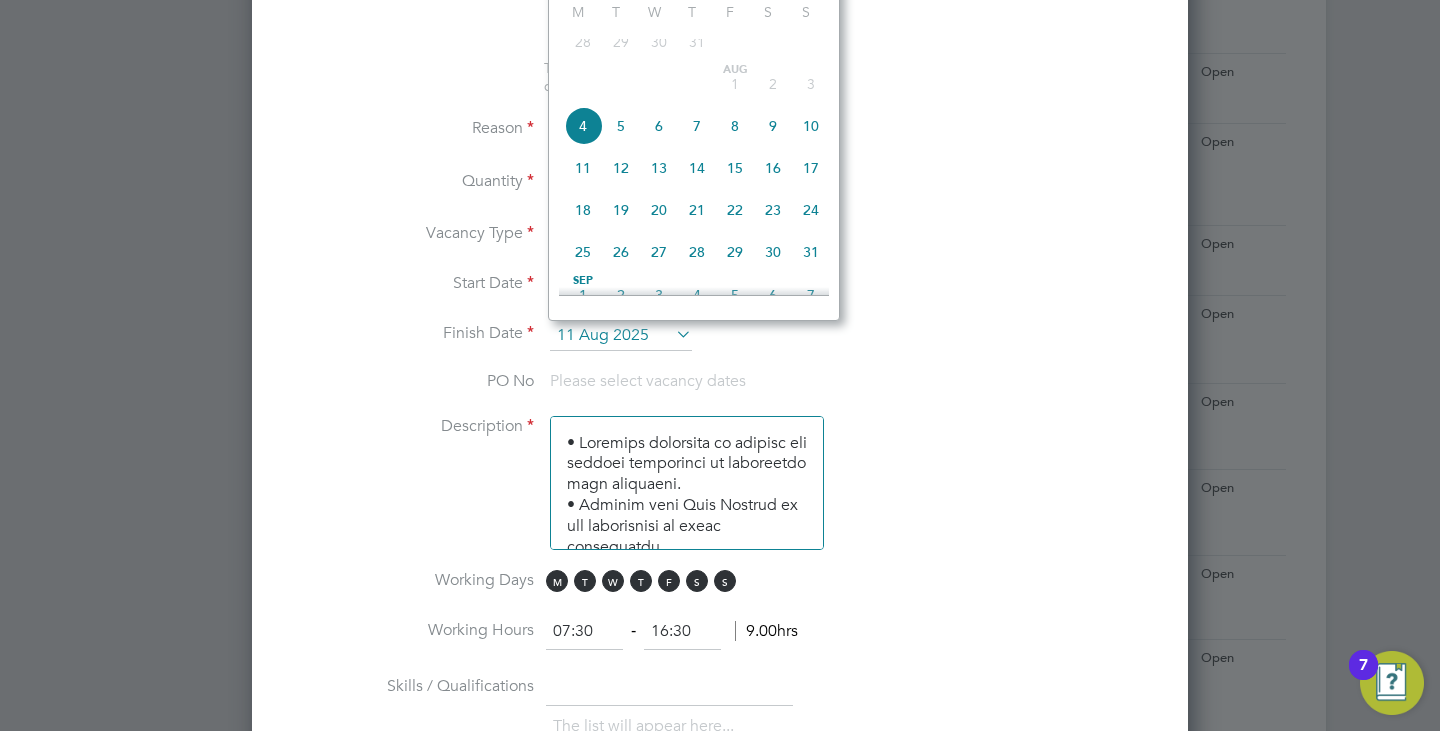 scroll, scrollTop: 10, scrollLeft: 10, axis: both 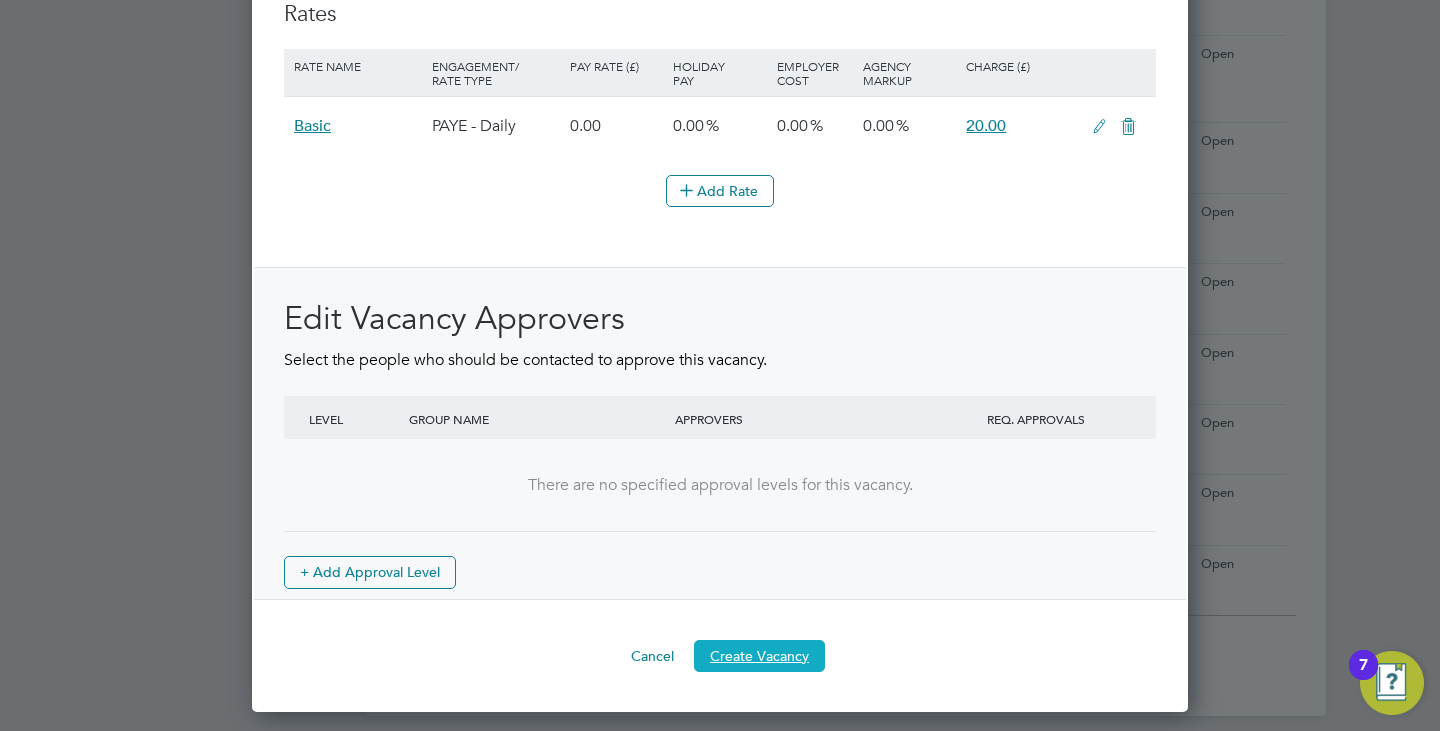 click on "Create Vacancy" at bounding box center [759, 656] 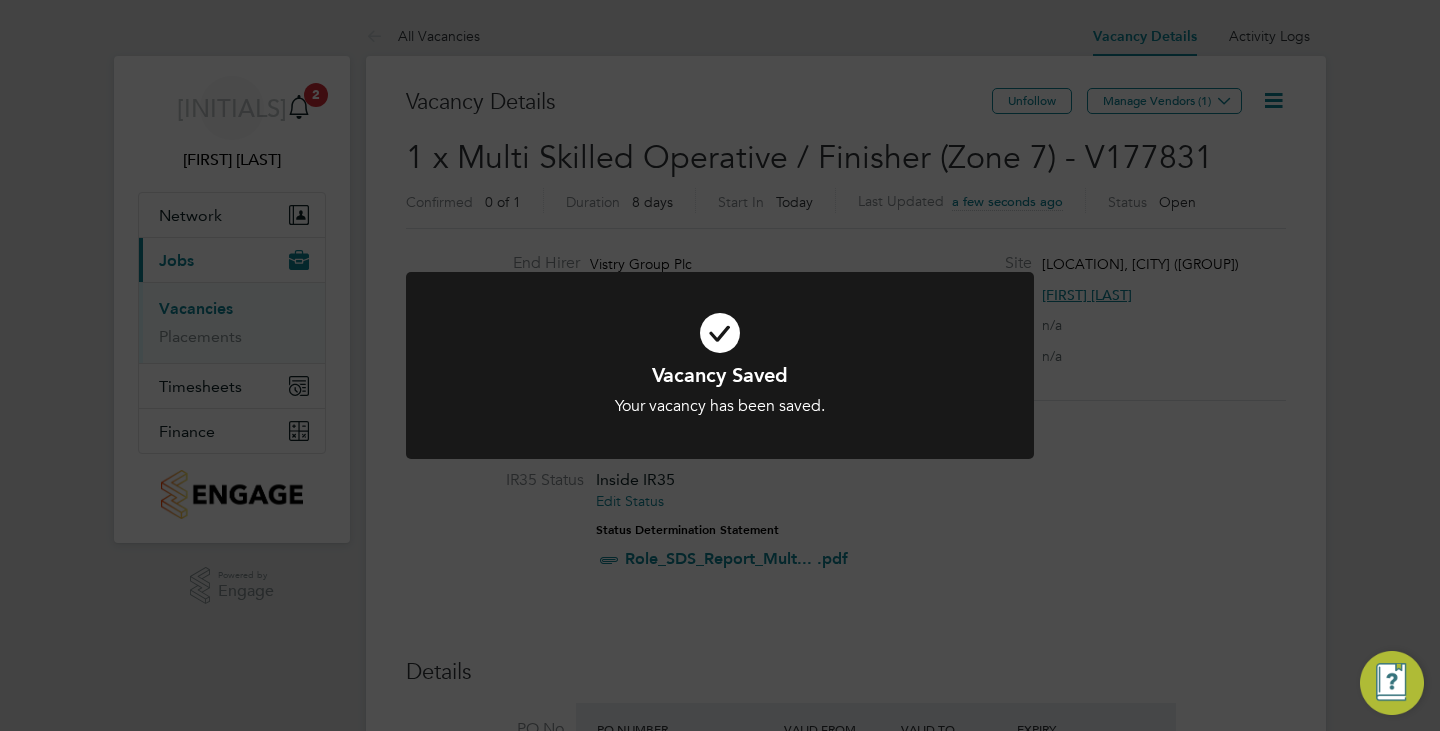 click on "Vacancy Saved Your vacancy has been saved. Cancel Okay" 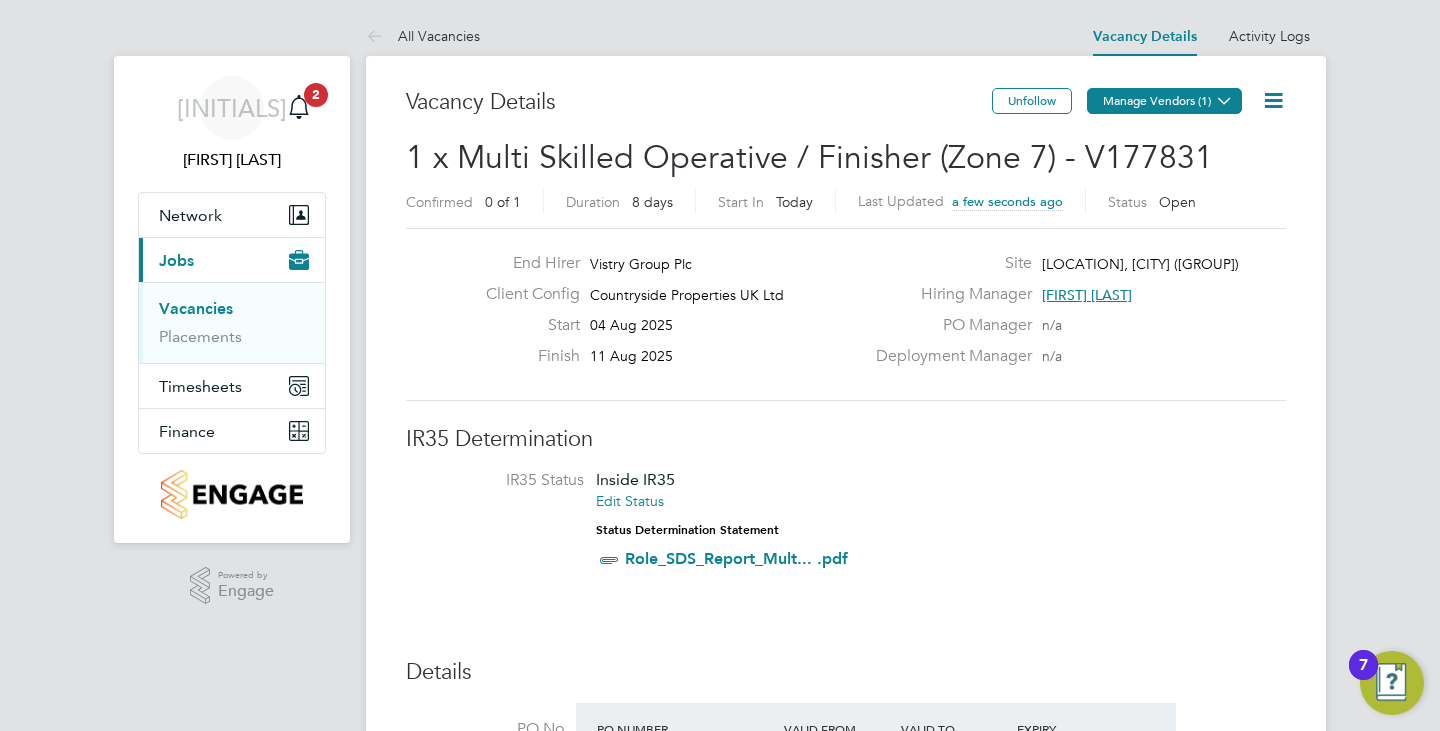 click on "Manage Vendors (1)" 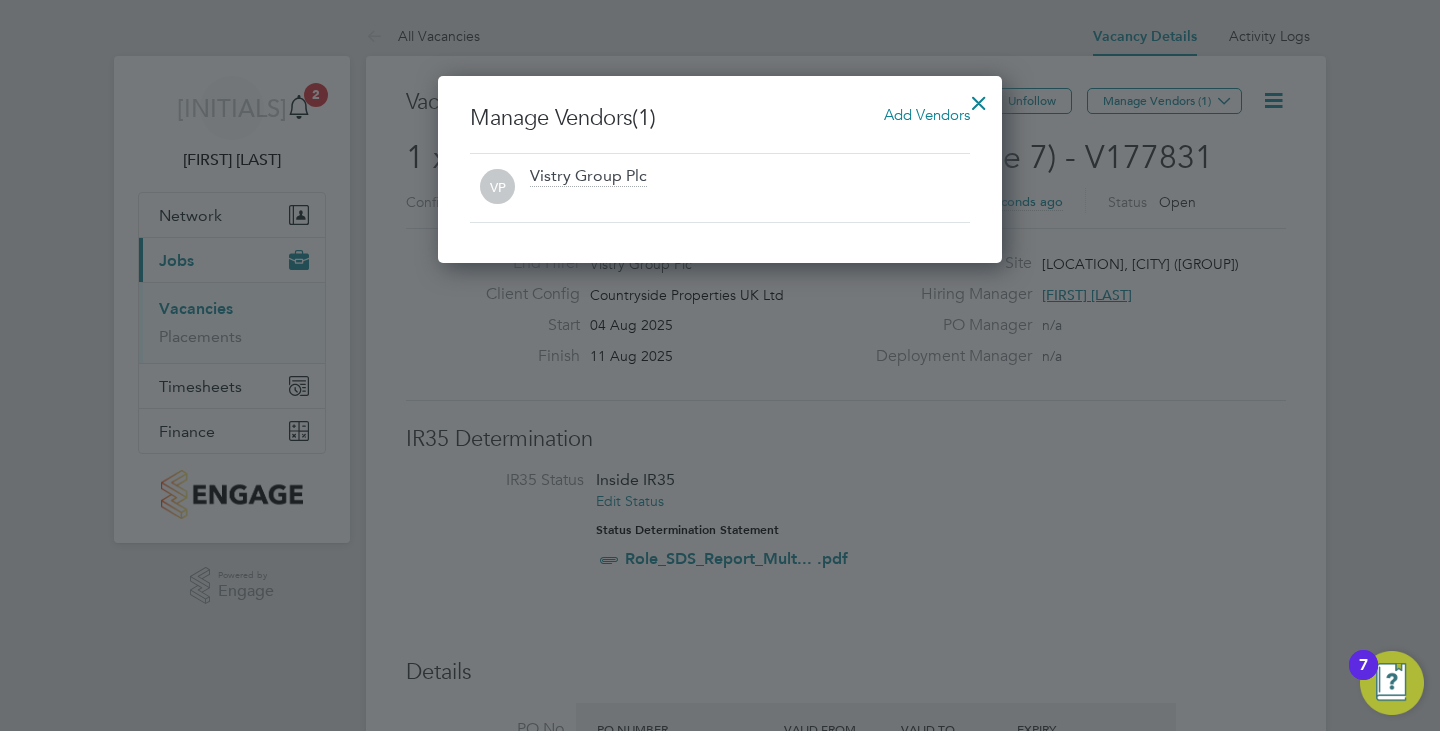 click on "Manage Vendors  (1) Add Vendors" at bounding box center [720, 118] 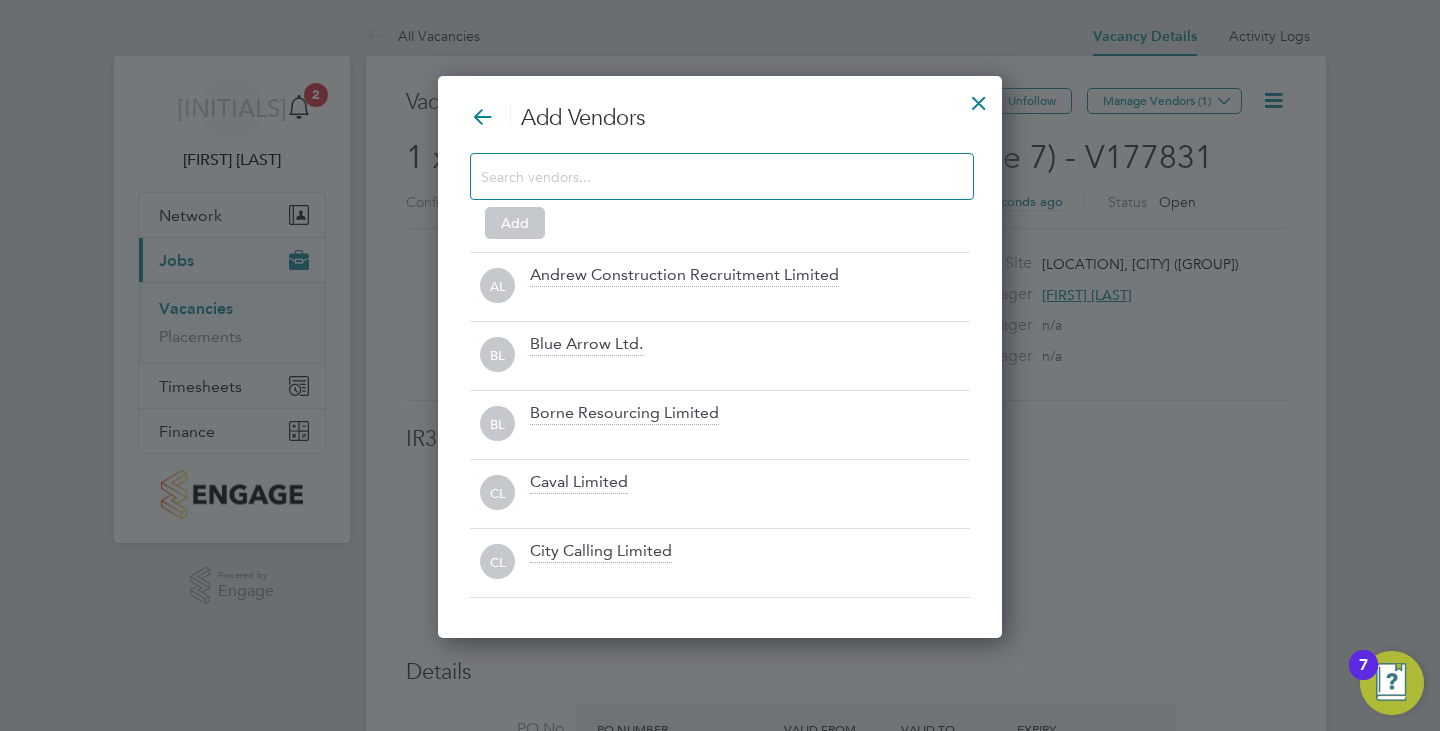 click at bounding box center [706, 176] 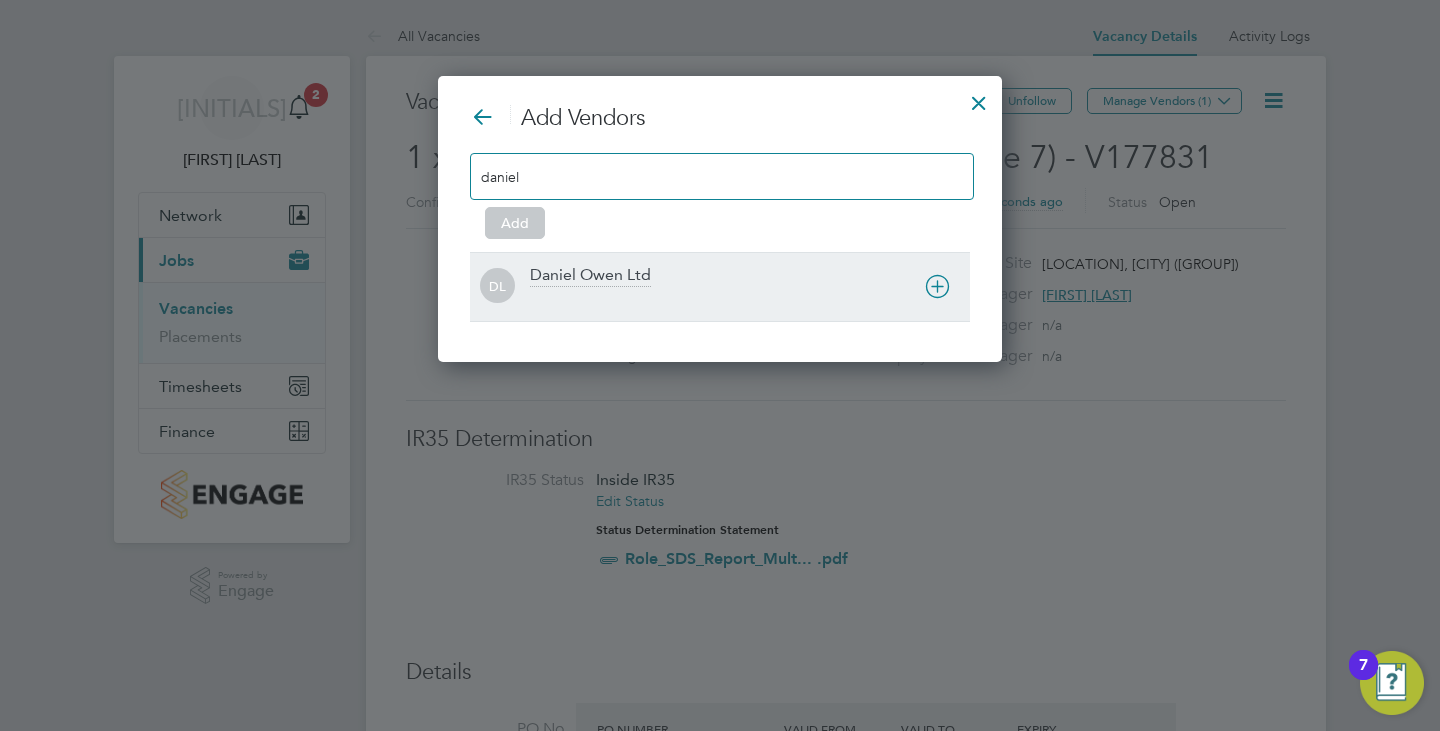 type on "daniel" 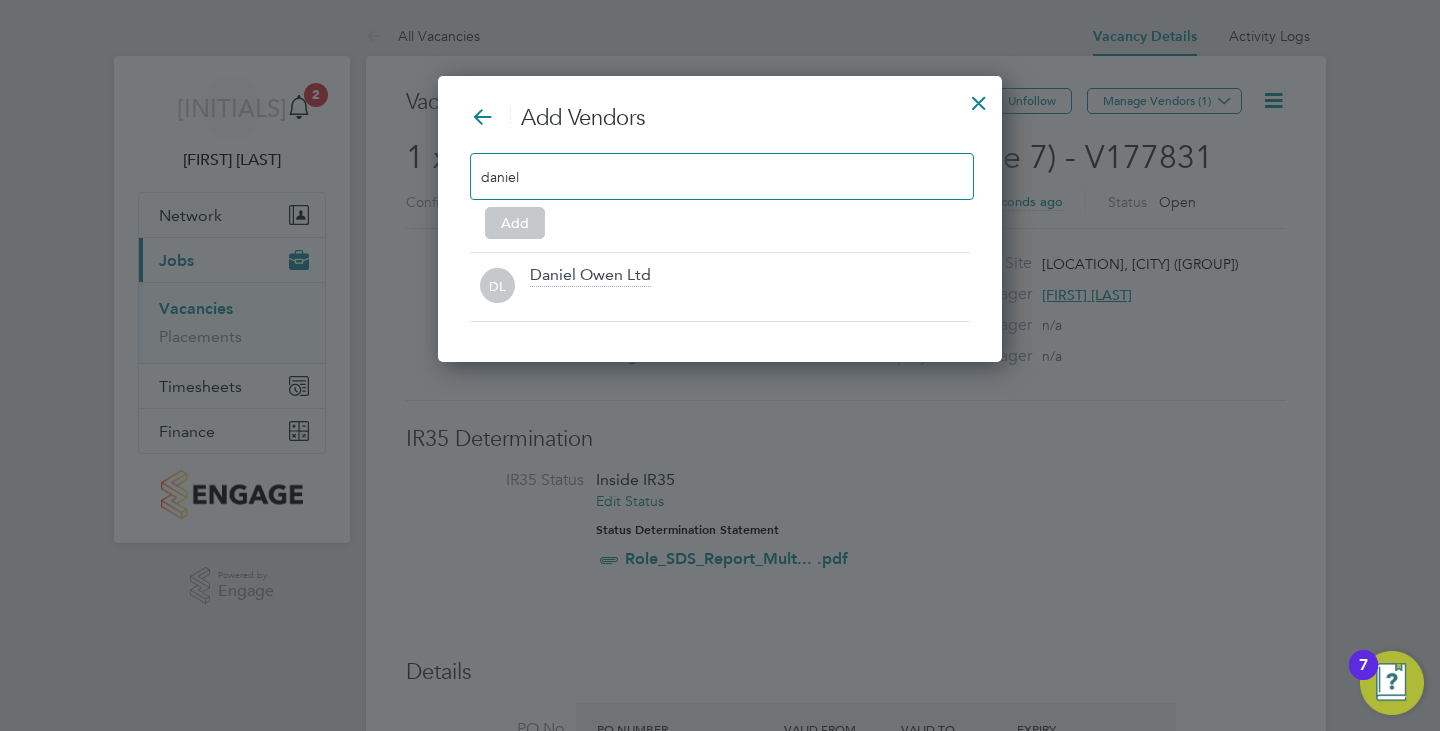 click on "Daniel Owen Ltd" at bounding box center (590, 276) 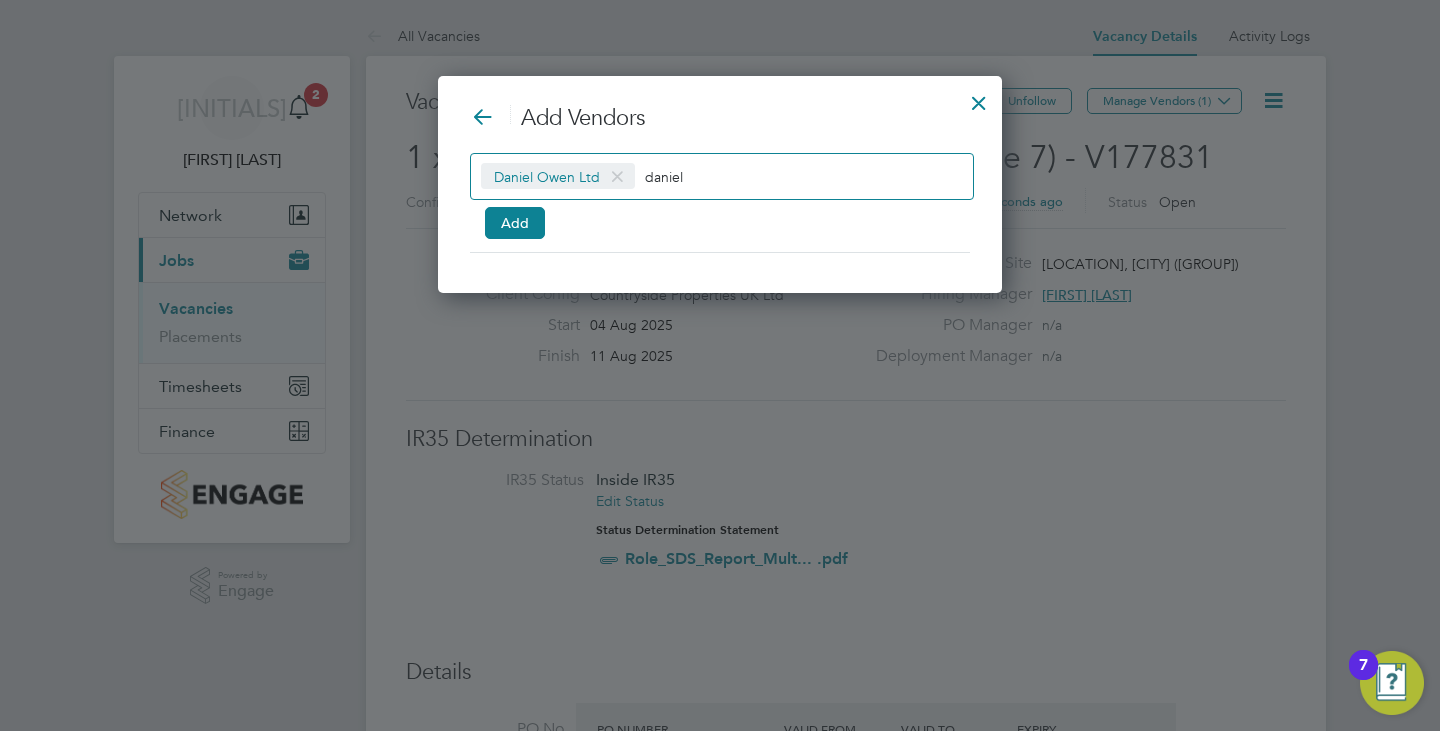 drag, startPoint x: 696, startPoint y: 175, endPoint x: 646, endPoint y: 187, distance: 51.41984 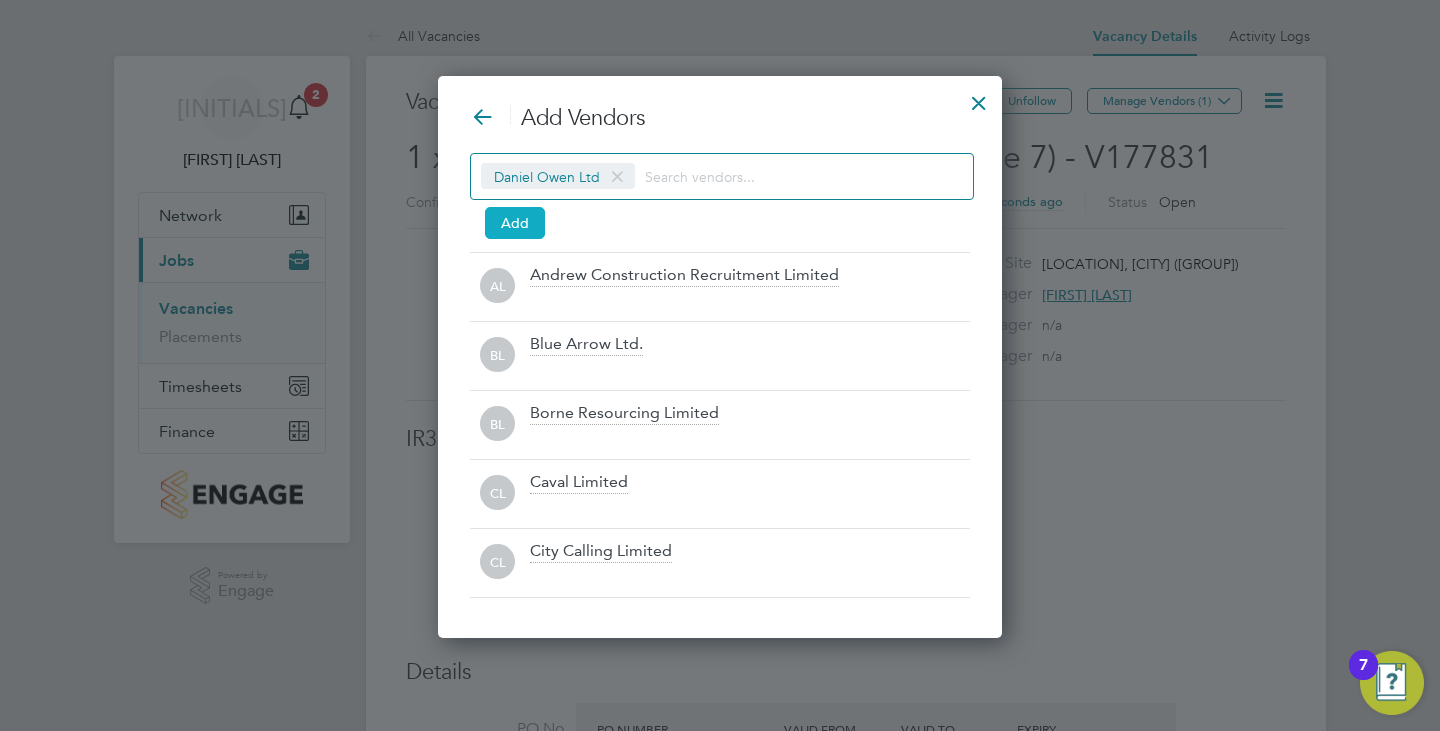 type 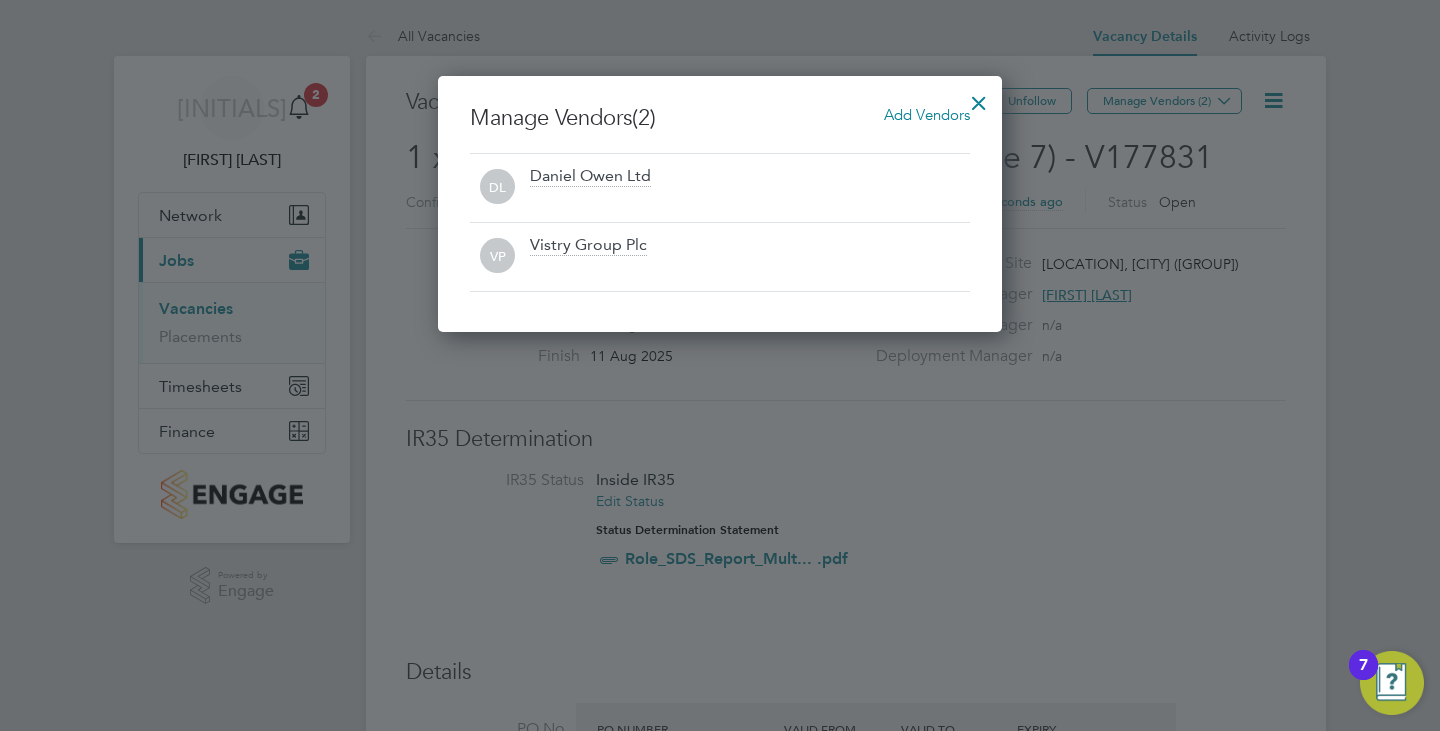 click at bounding box center (979, 98) 